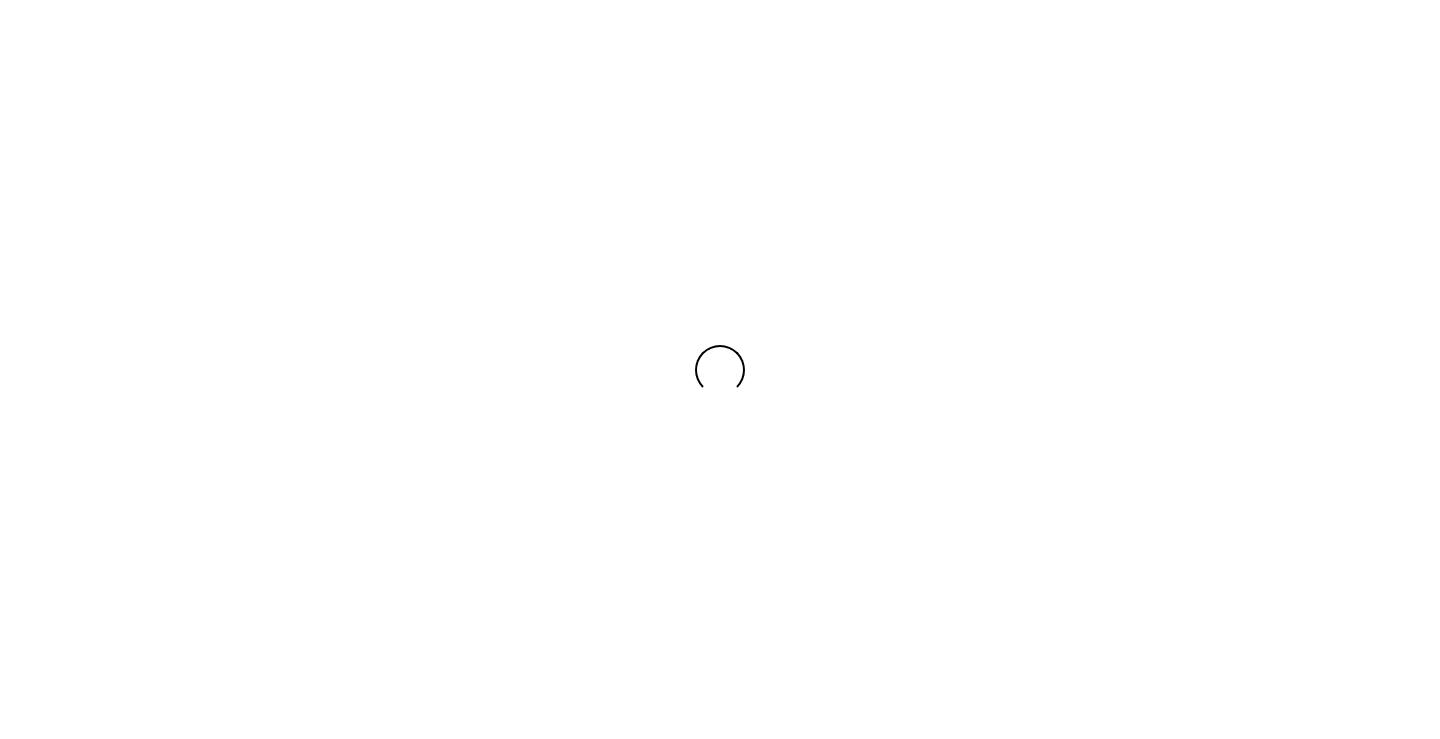 scroll, scrollTop: 0, scrollLeft: 0, axis: both 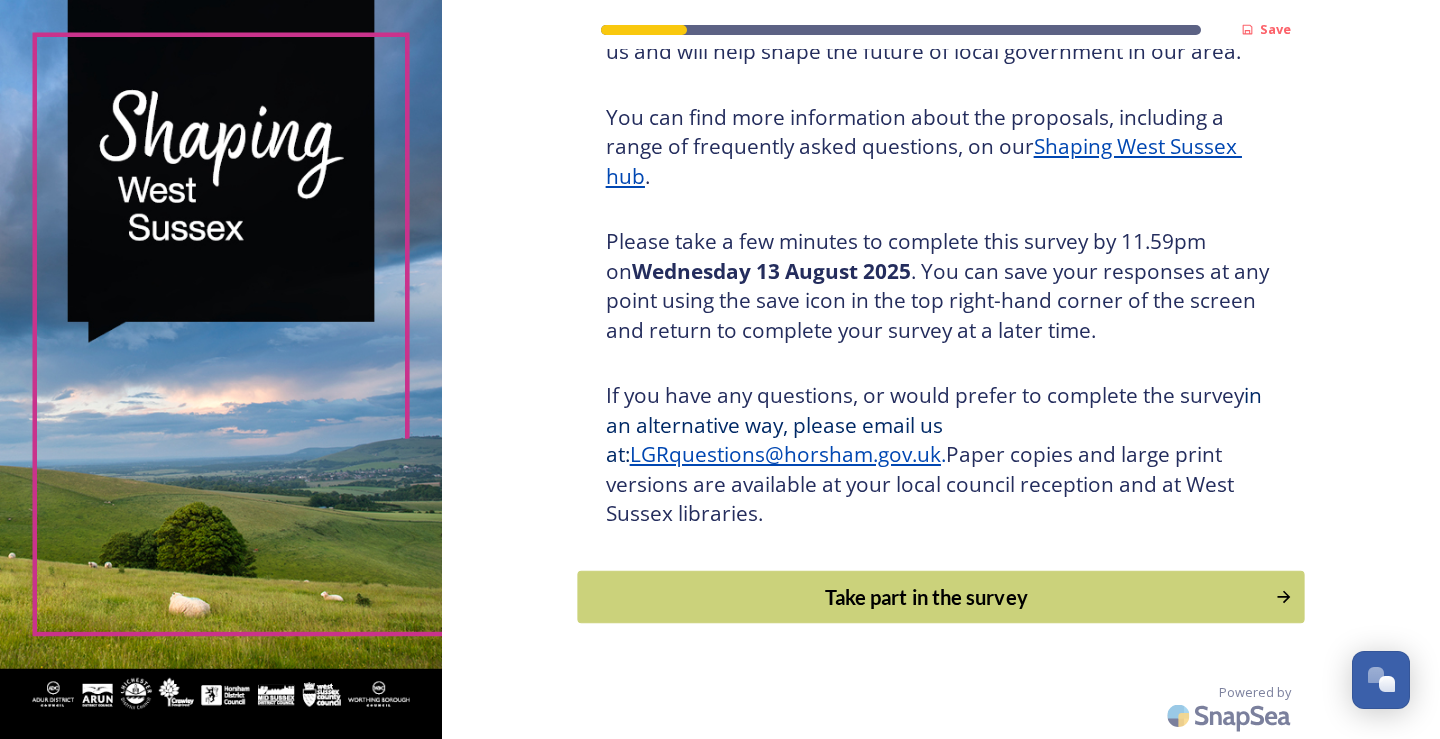 click on "Take part in the survey" at bounding box center [926, 597] 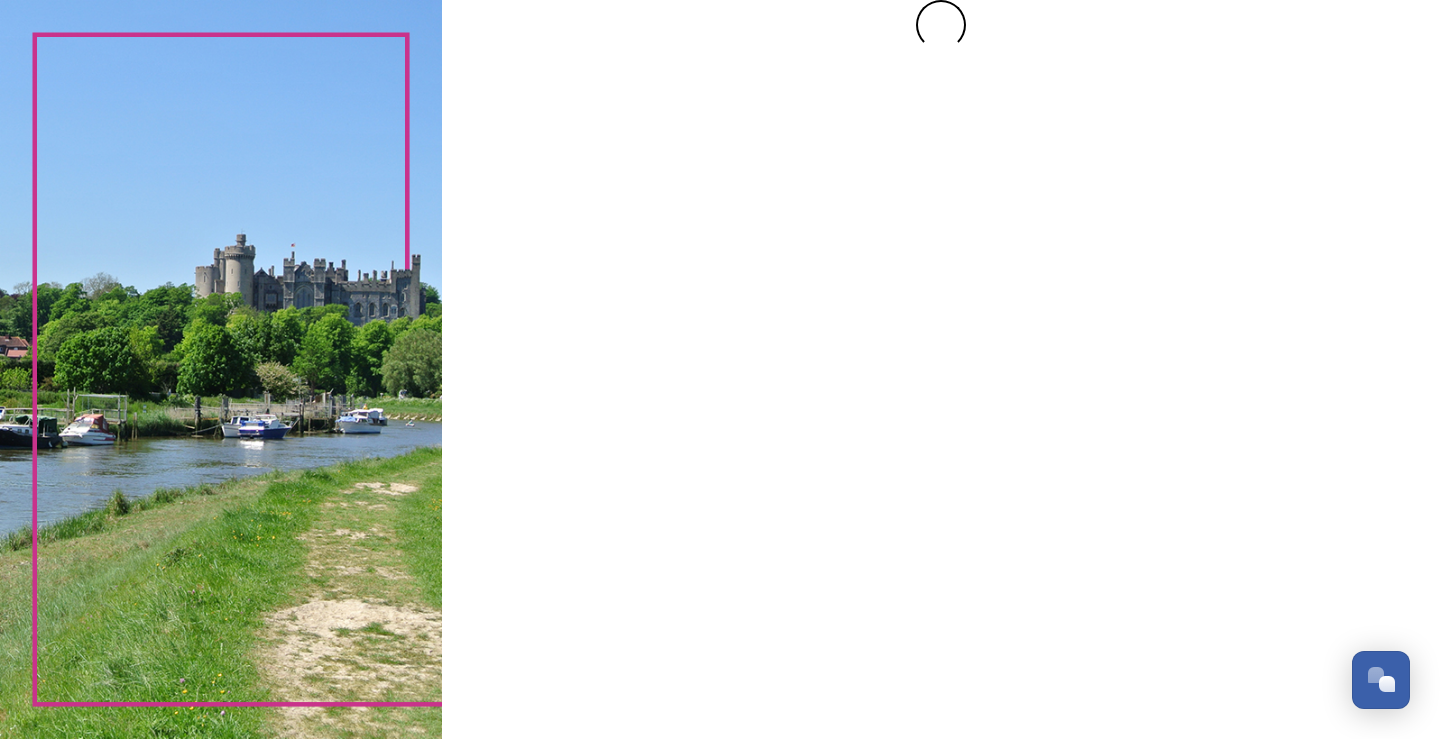 scroll, scrollTop: 0, scrollLeft: 0, axis: both 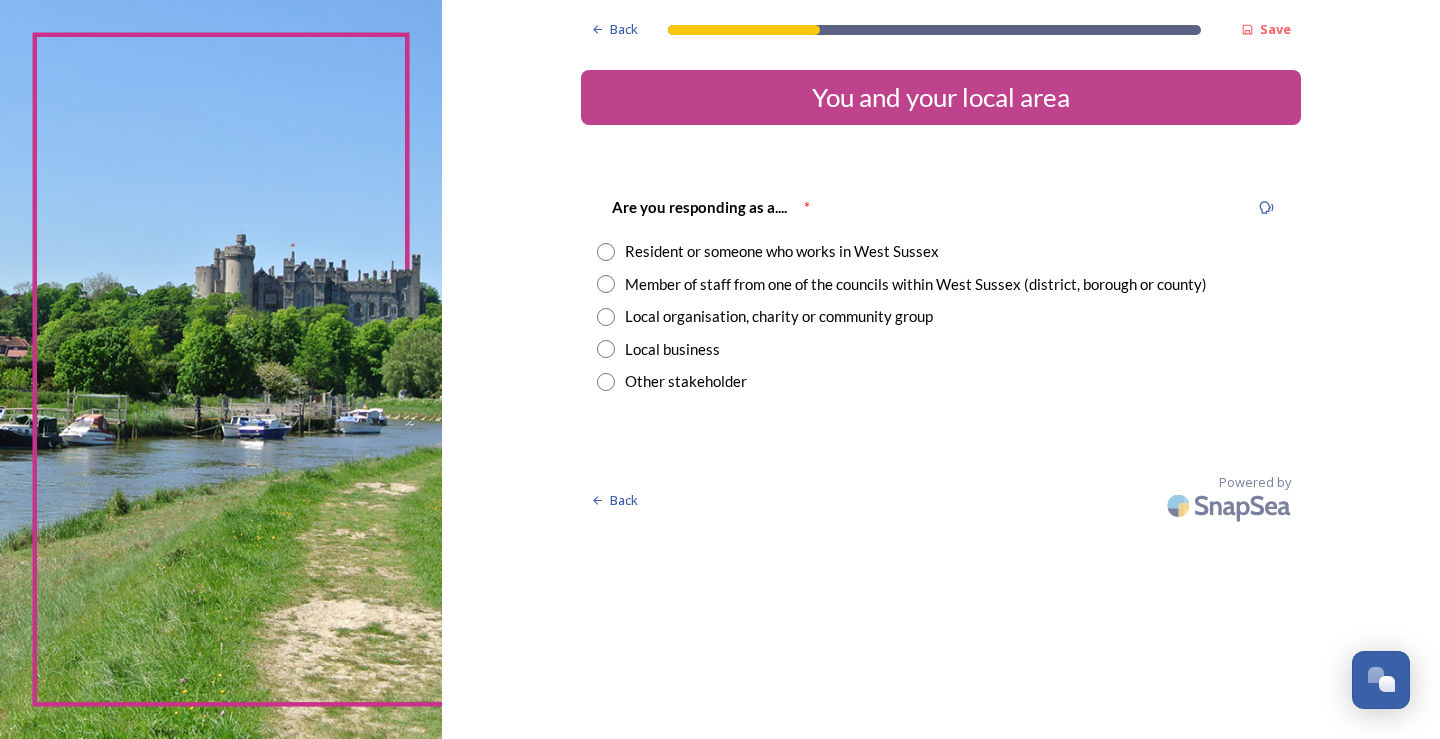 click at bounding box center [606, 252] 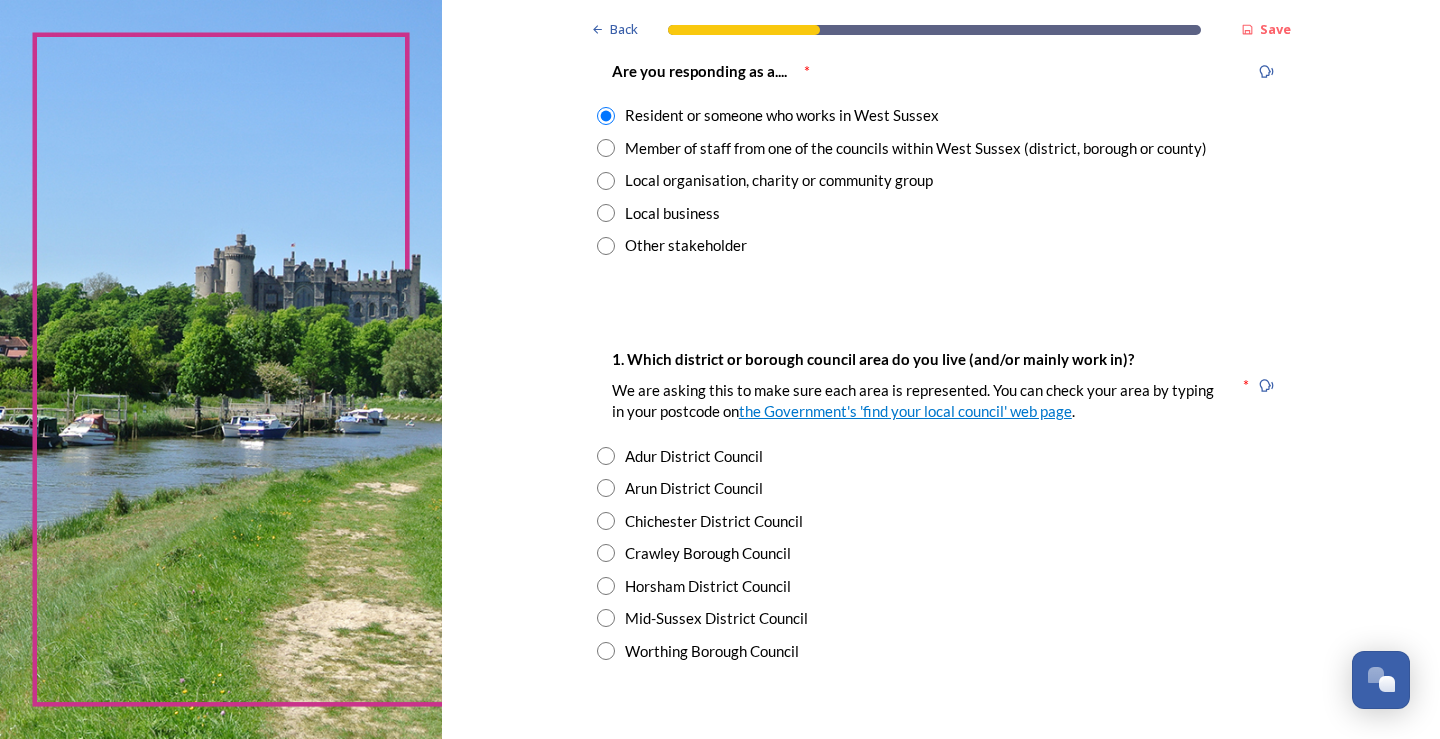 scroll, scrollTop: 200, scrollLeft: 0, axis: vertical 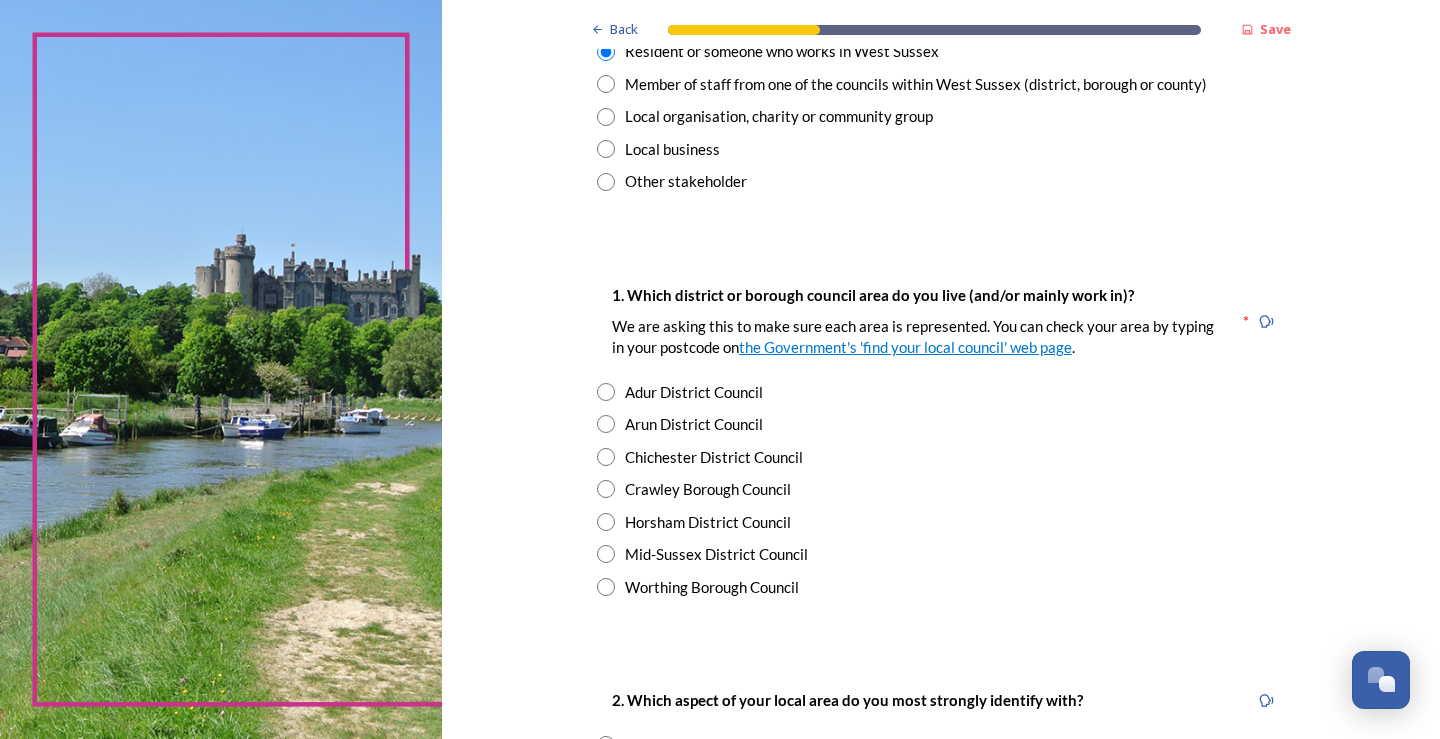 click at bounding box center (606, 392) 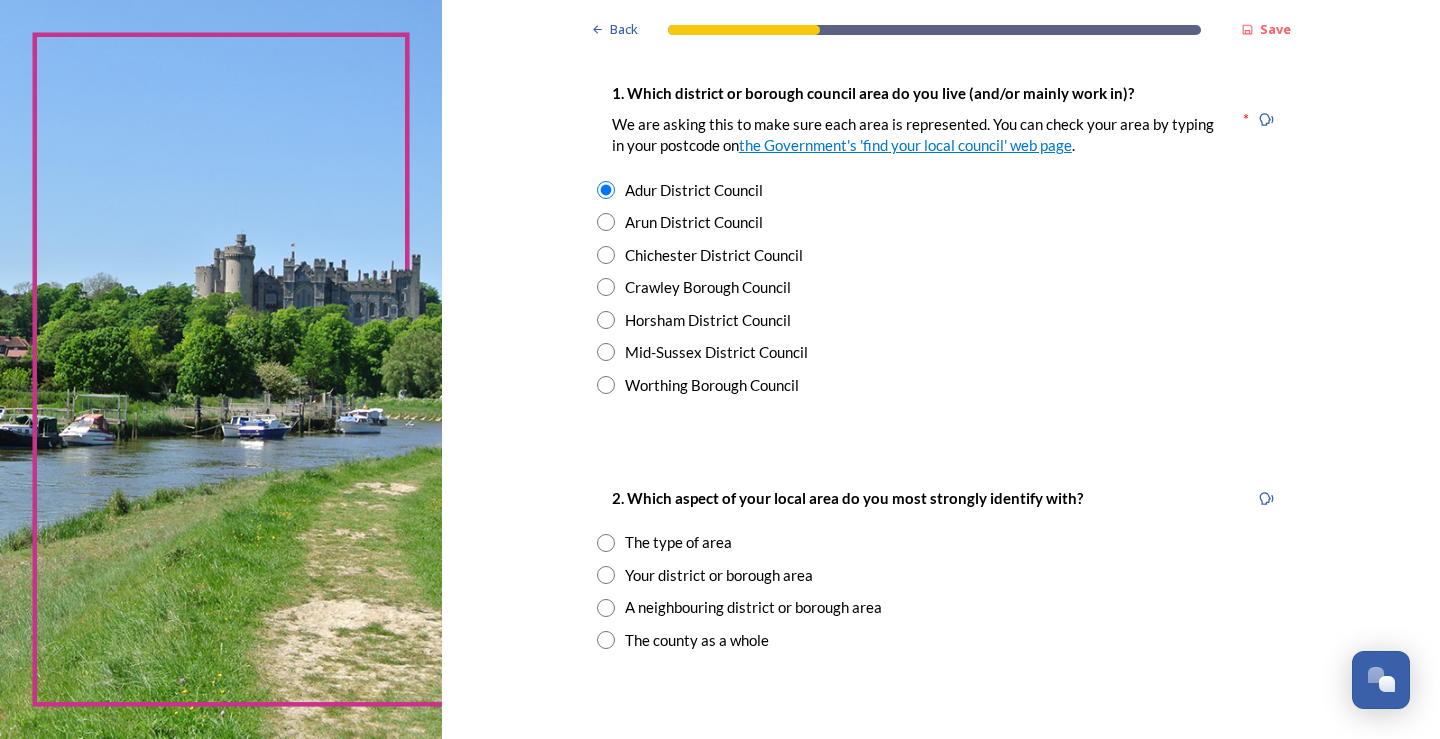 scroll, scrollTop: 400, scrollLeft: 0, axis: vertical 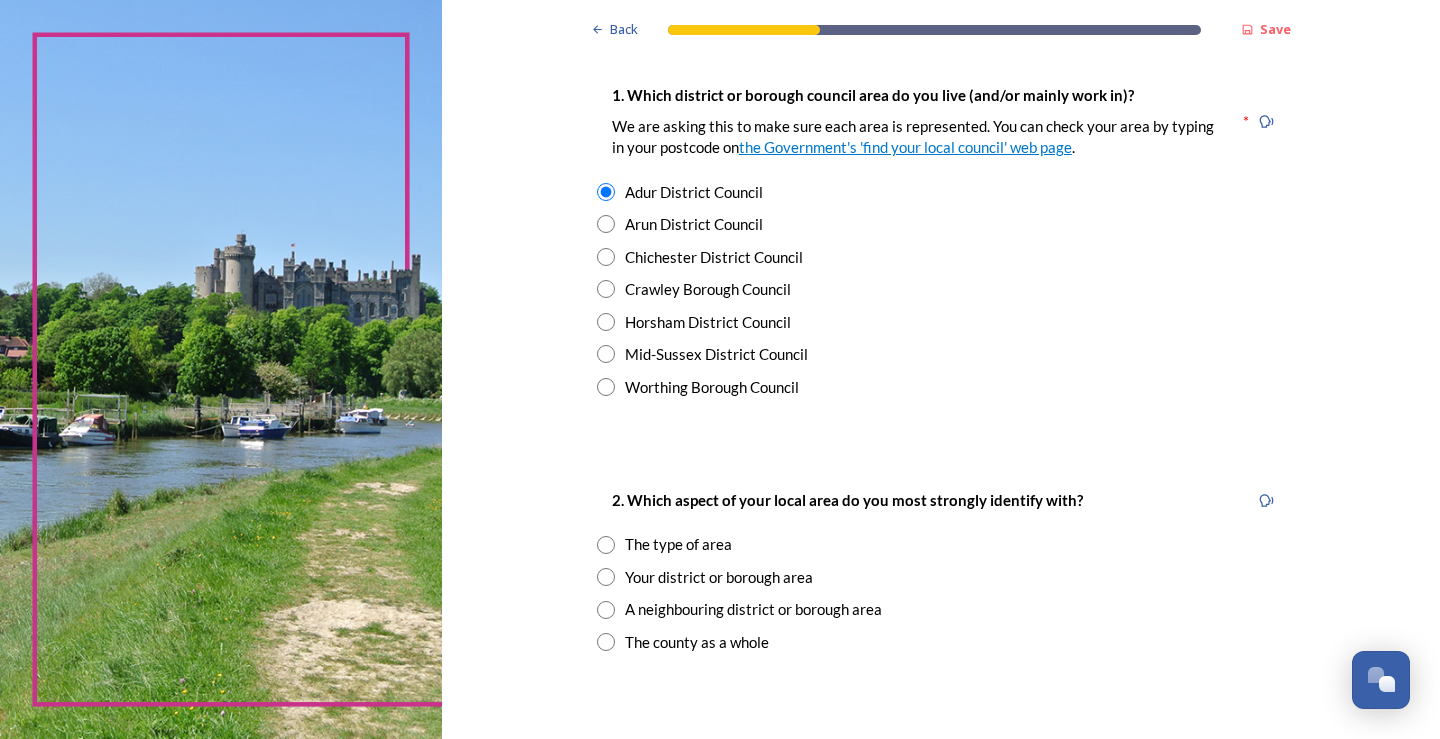 click at bounding box center [606, 545] 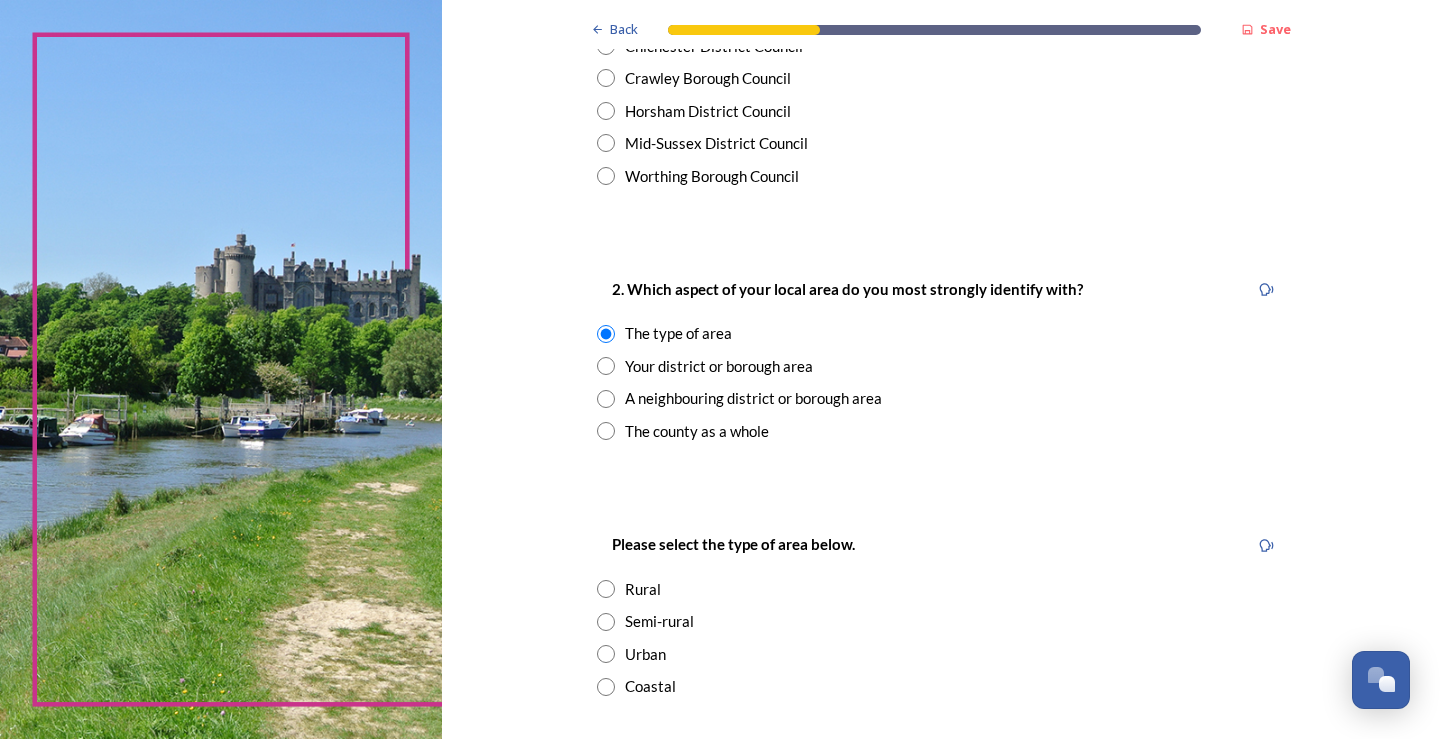 scroll, scrollTop: 800, scrollLeft: 0, axis: vertical 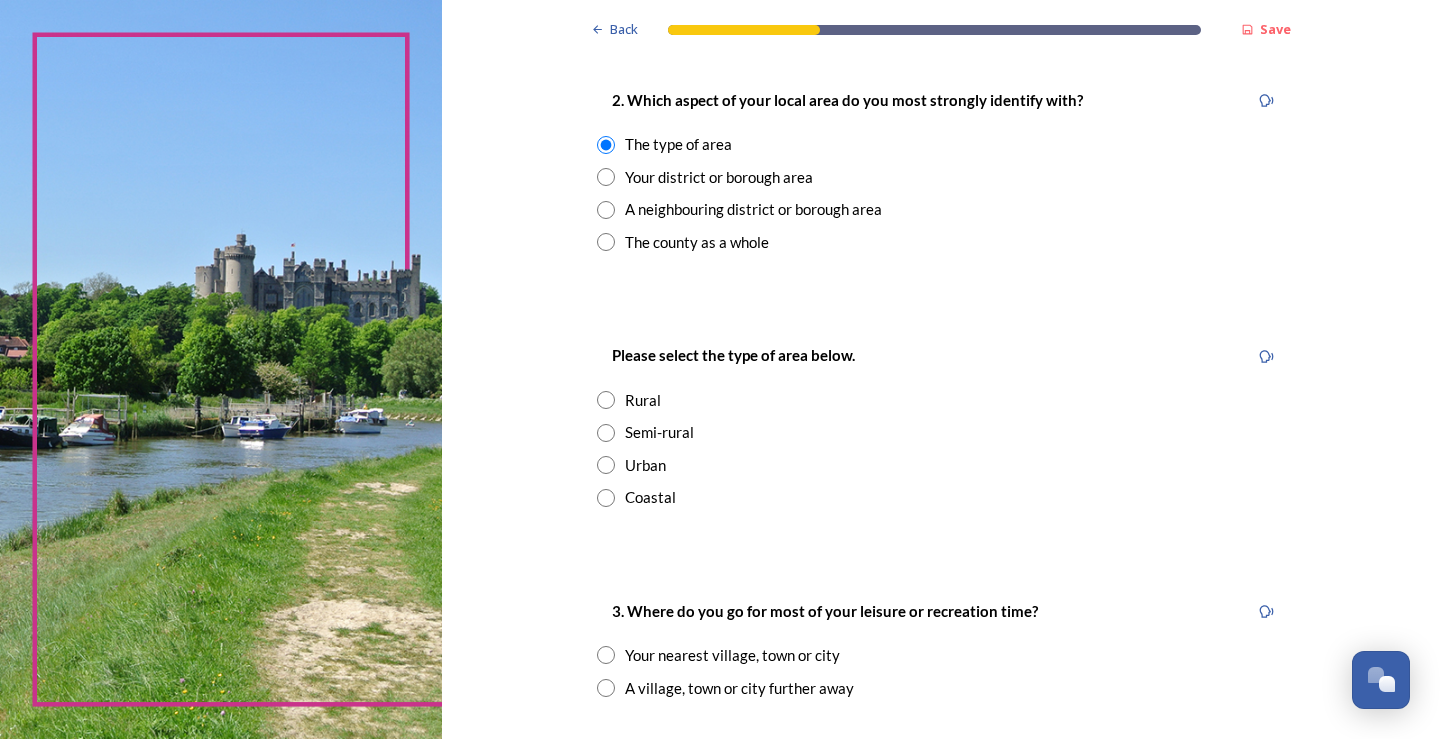 click at bounding box center (606, 498) 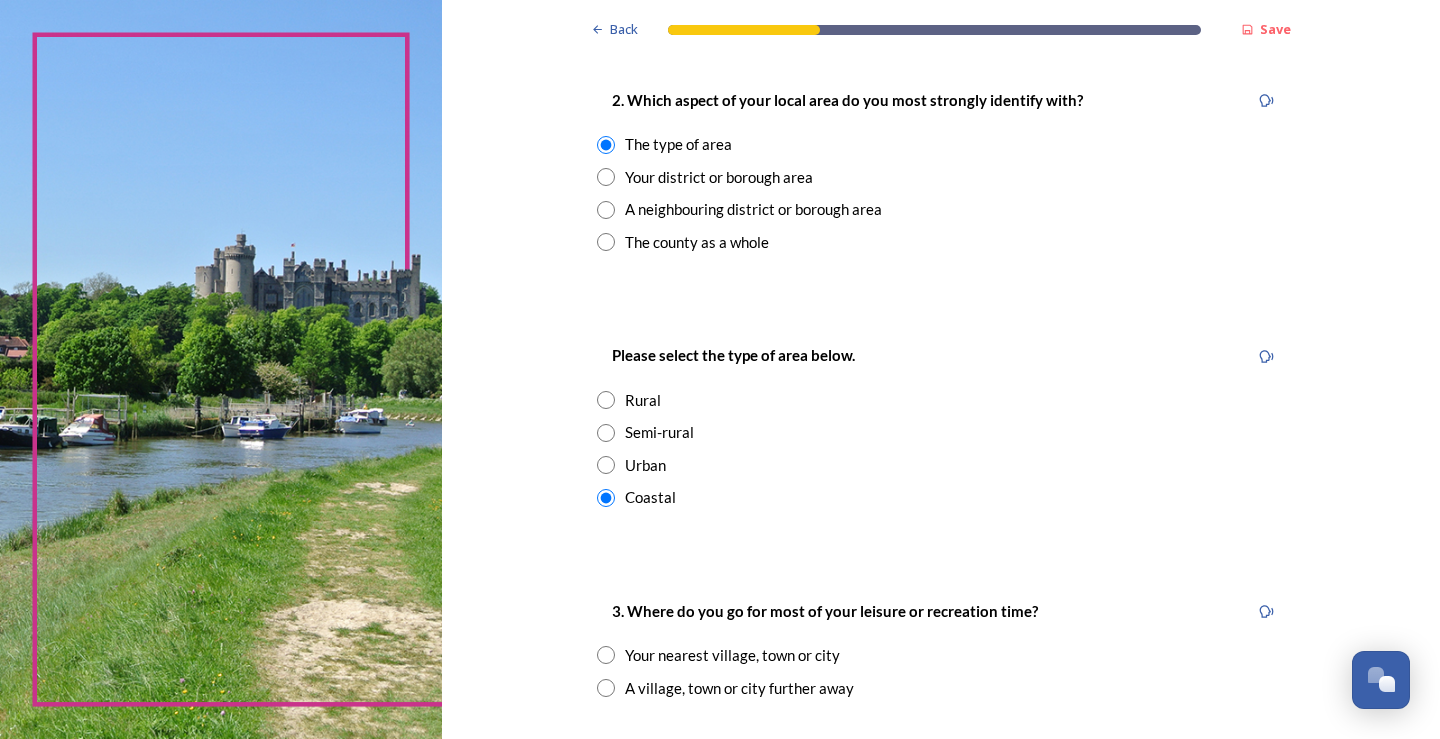 scroll, scrollTop: 700, scrollLeft: 0, axis: vertical 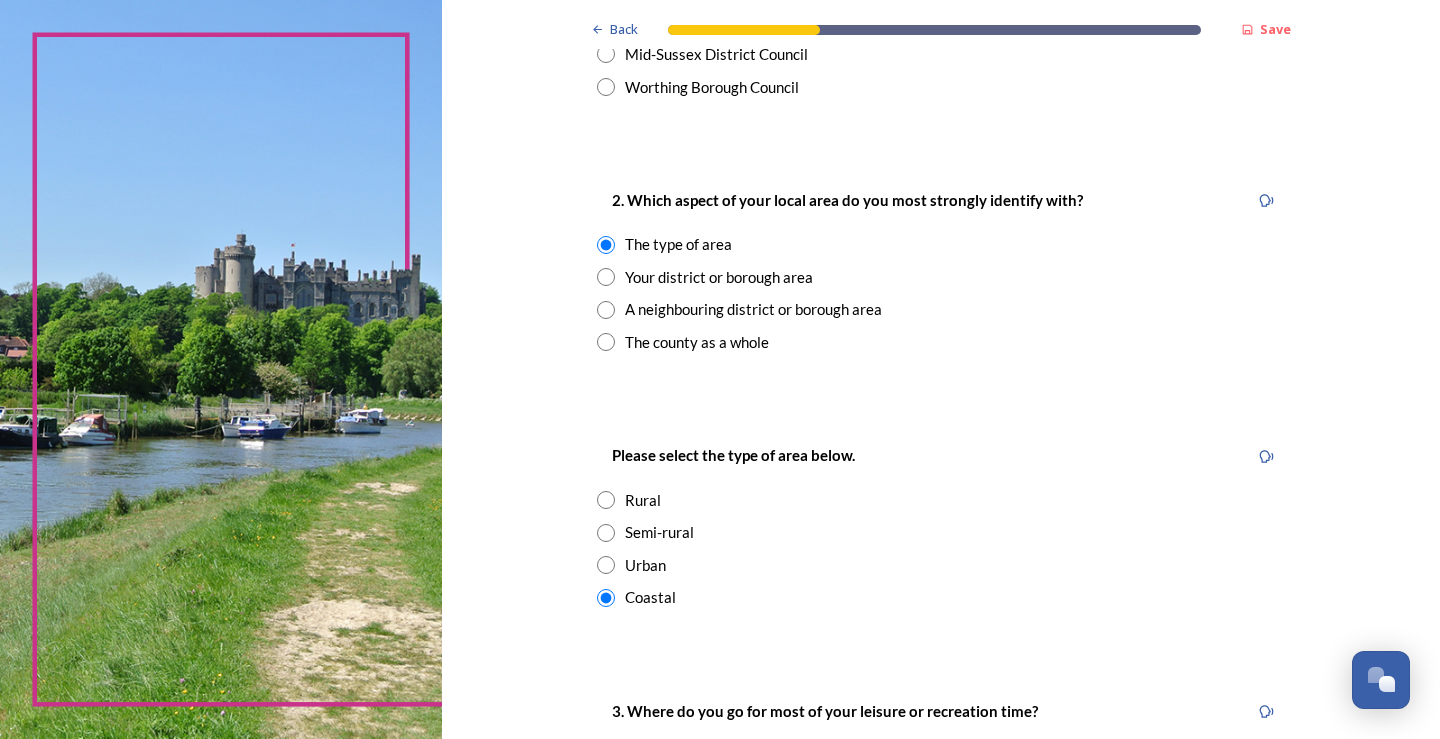 click at bounding box center [606, 277] 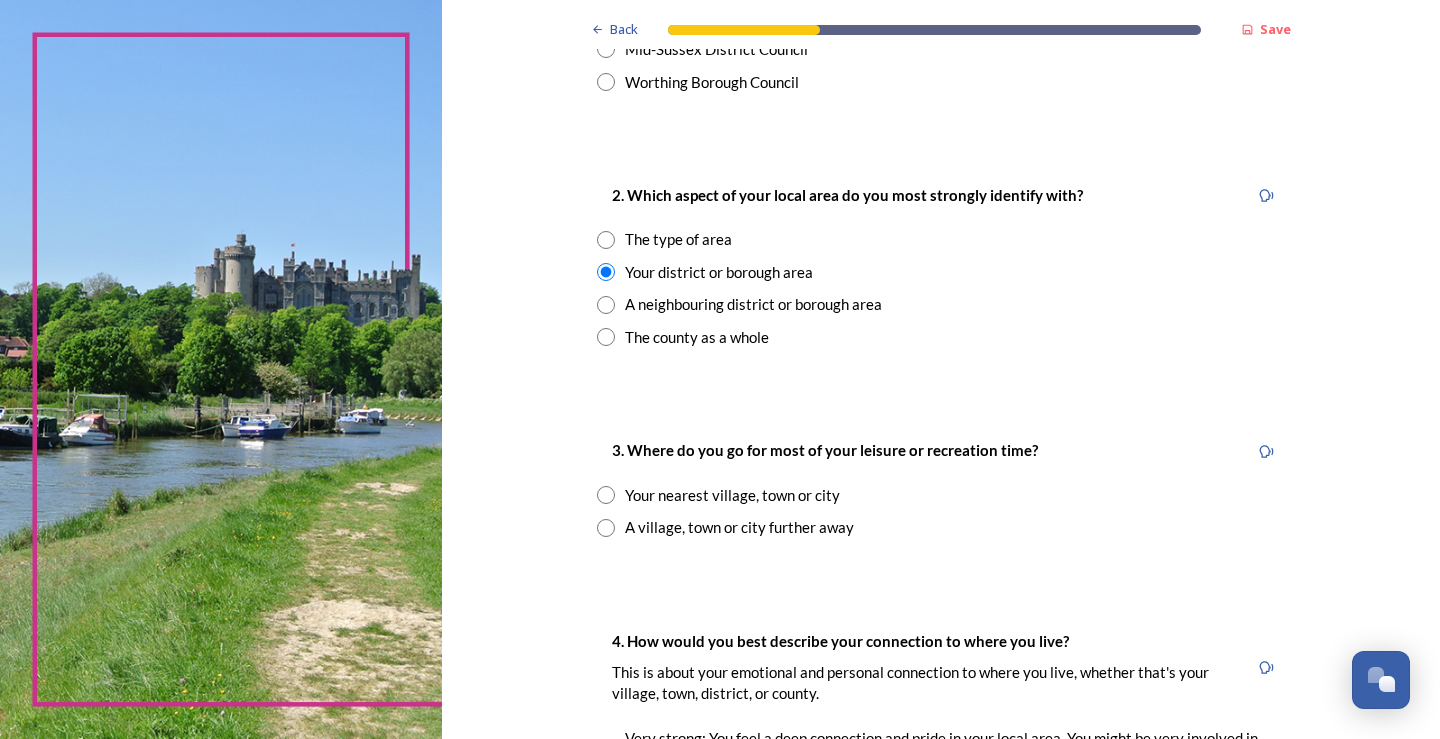 scroll, scrollTop: 700, scrollLeft: 0, axis: vertical 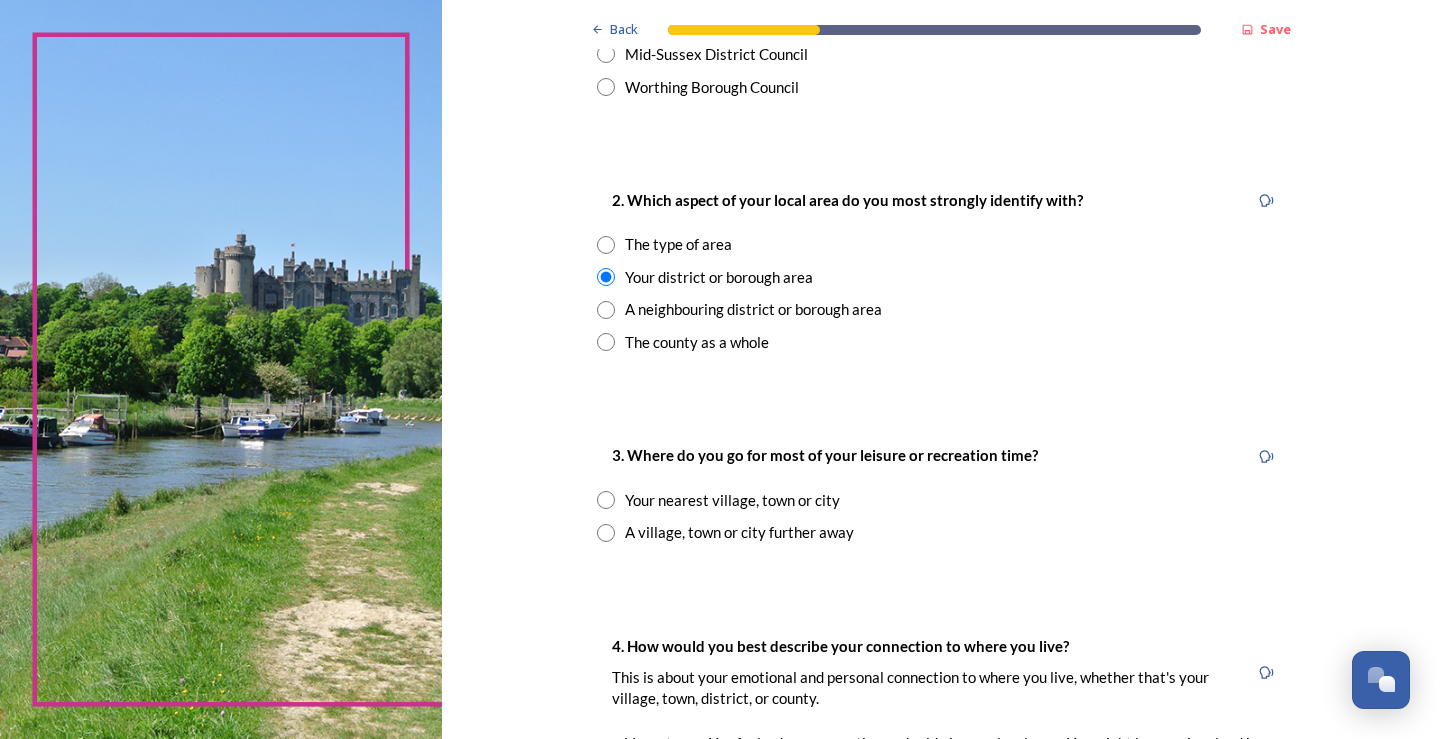 click at bounding box center [606, 310] 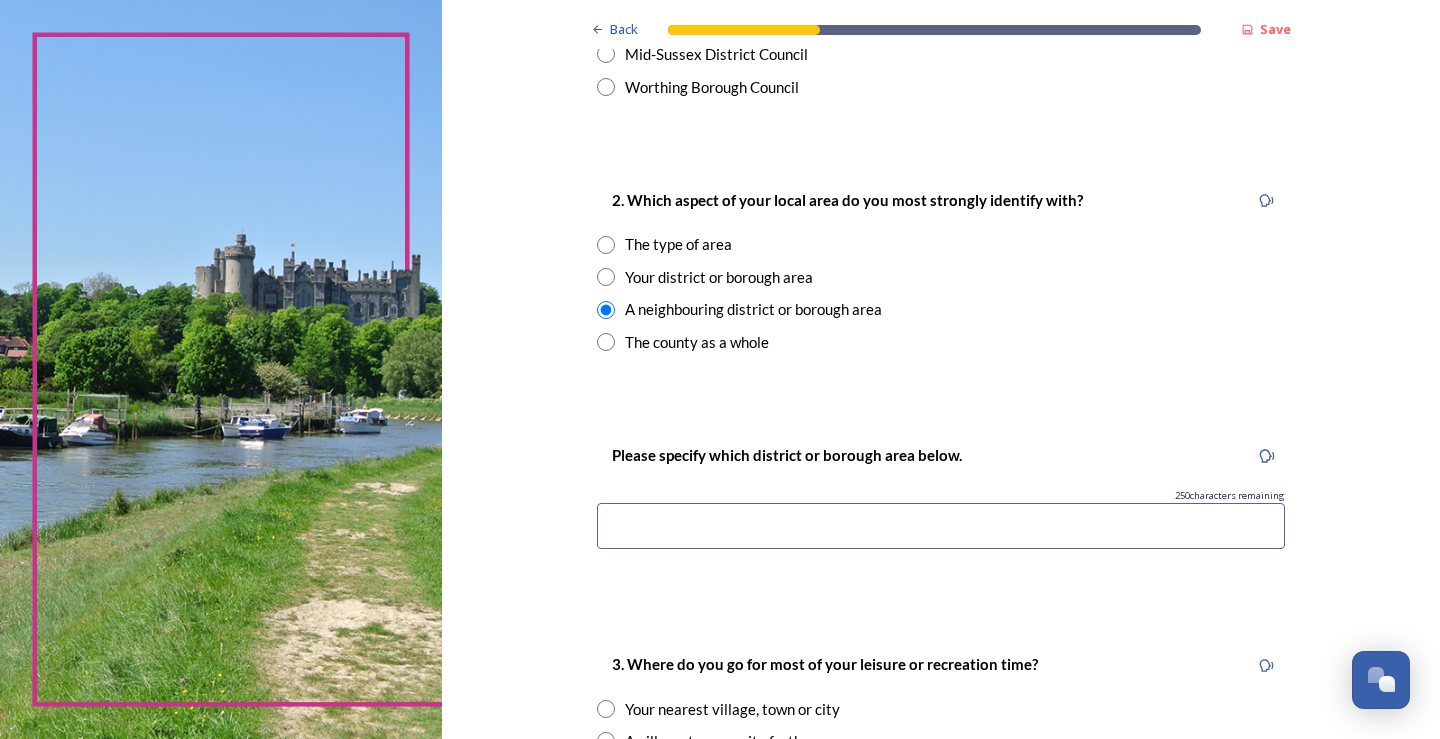 click at bounding box center [606, 342] 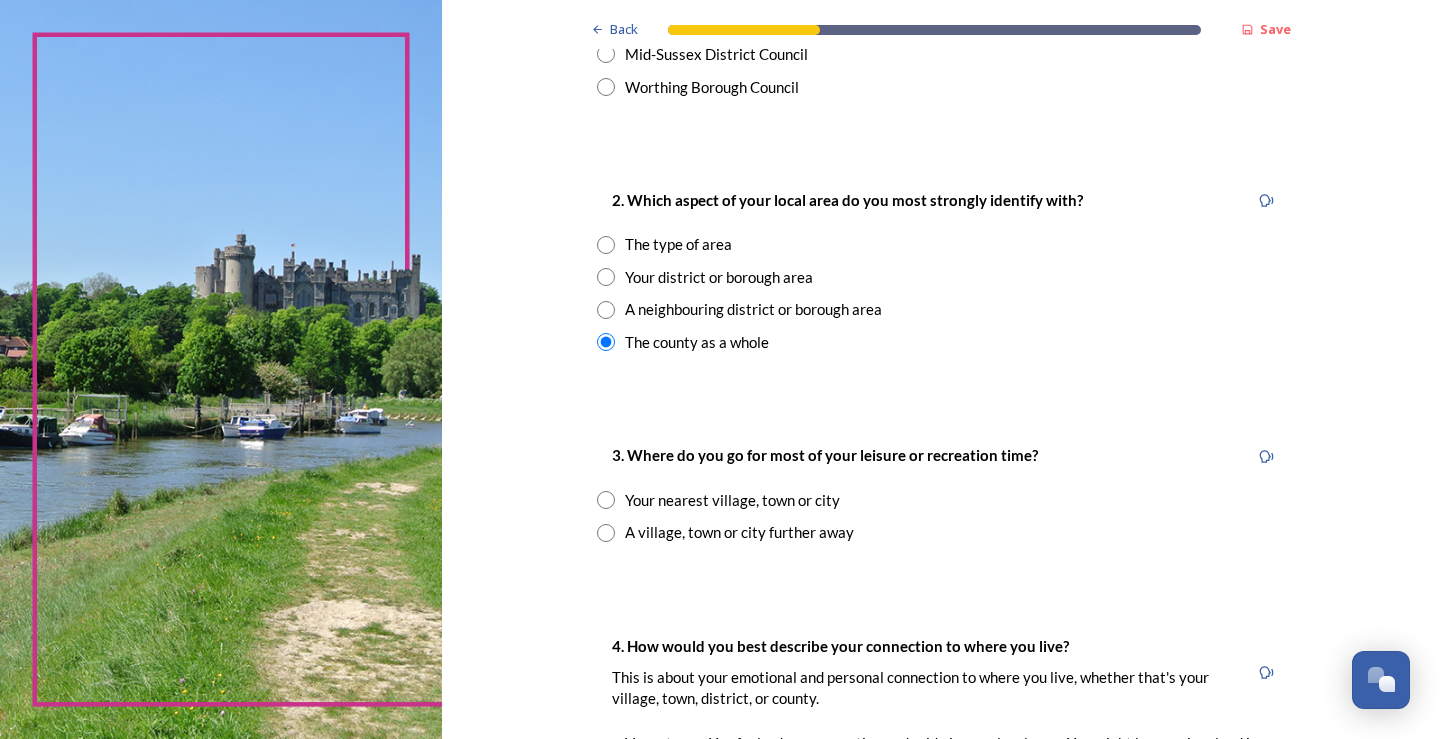 click at bounding box center (606, 277) 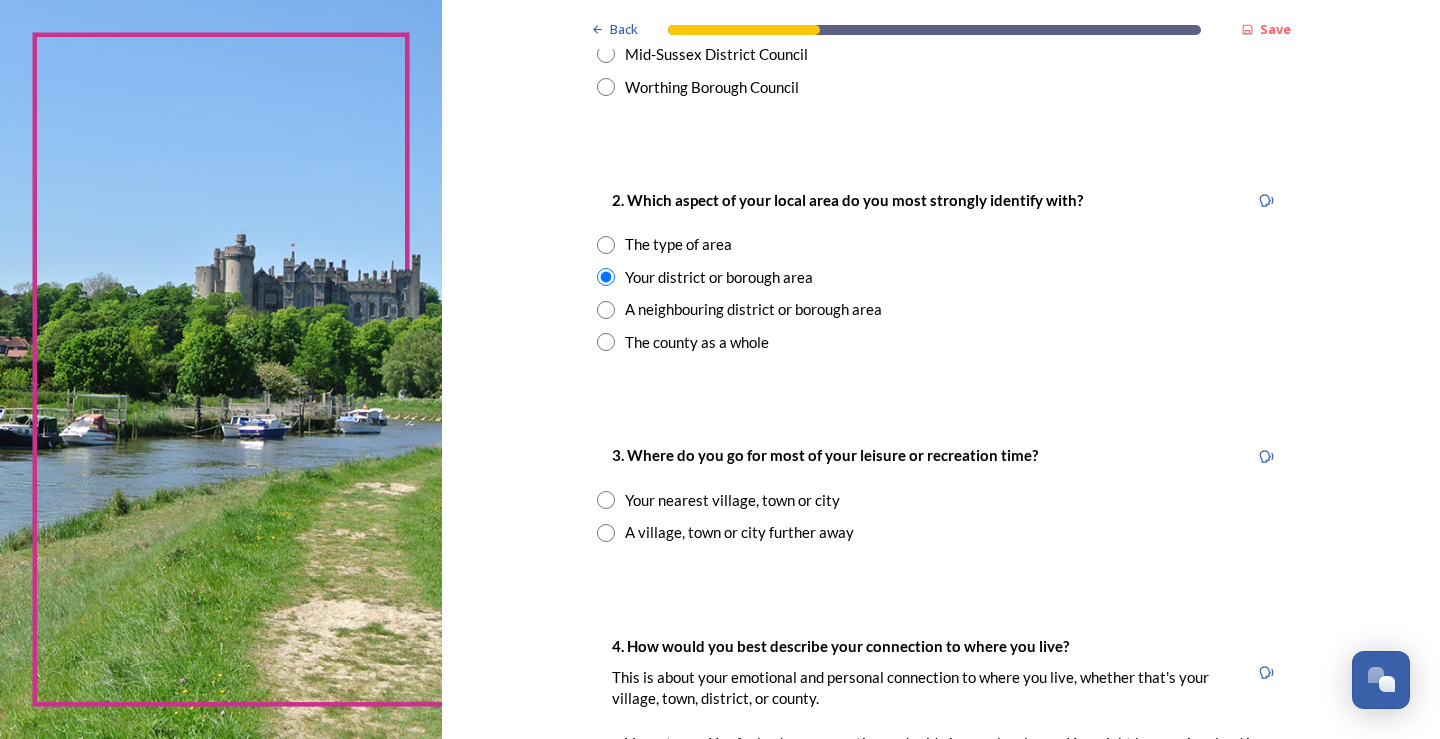 click at bounding box center [606, 310] 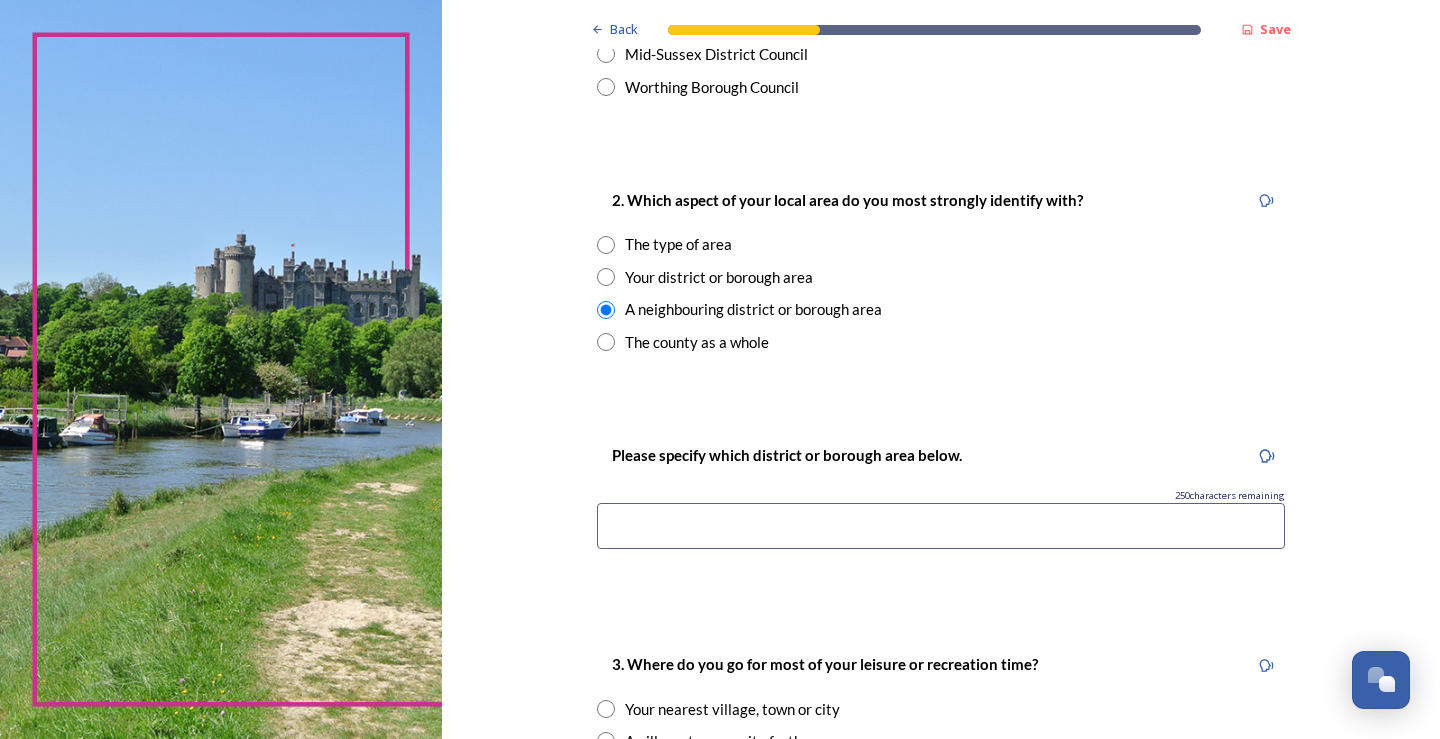click at bounding box center (606, 245) 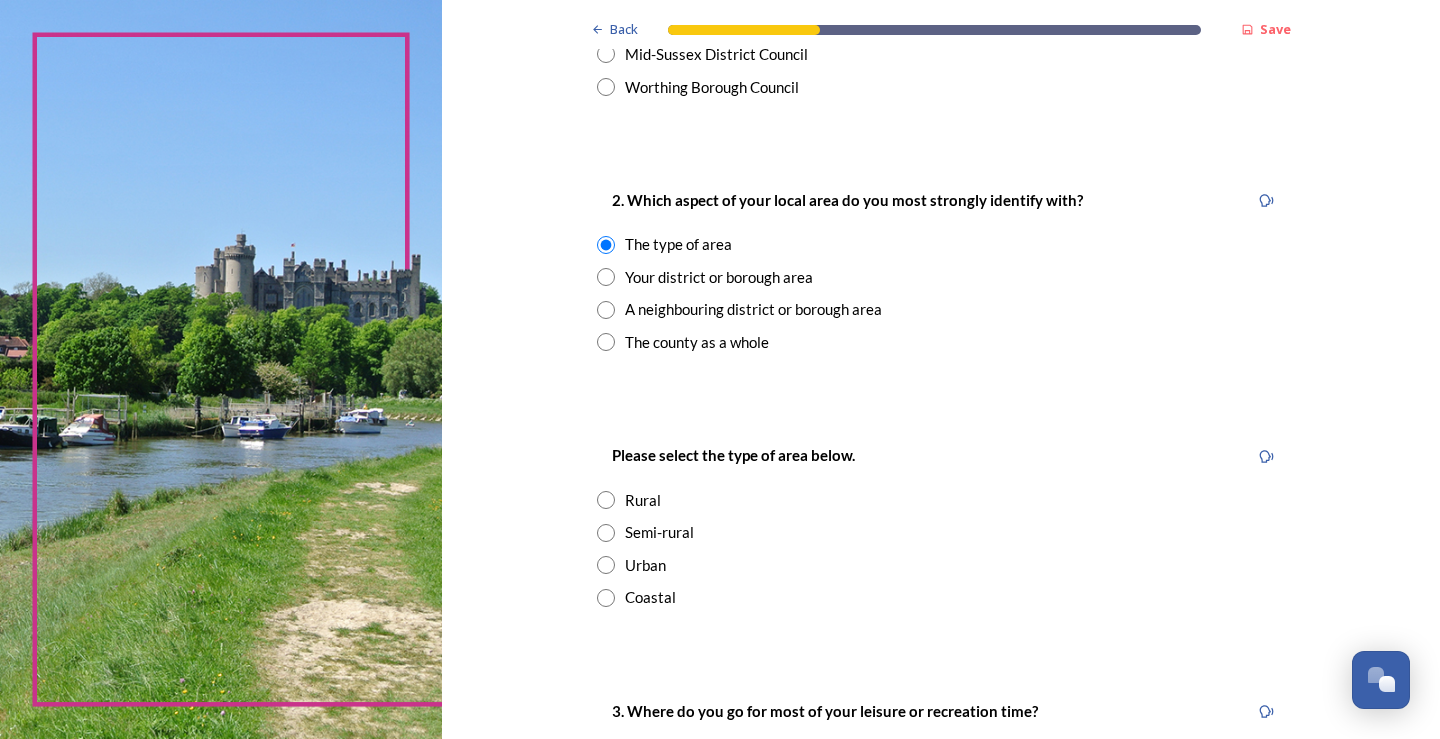 click at bounding box center (606, 277) 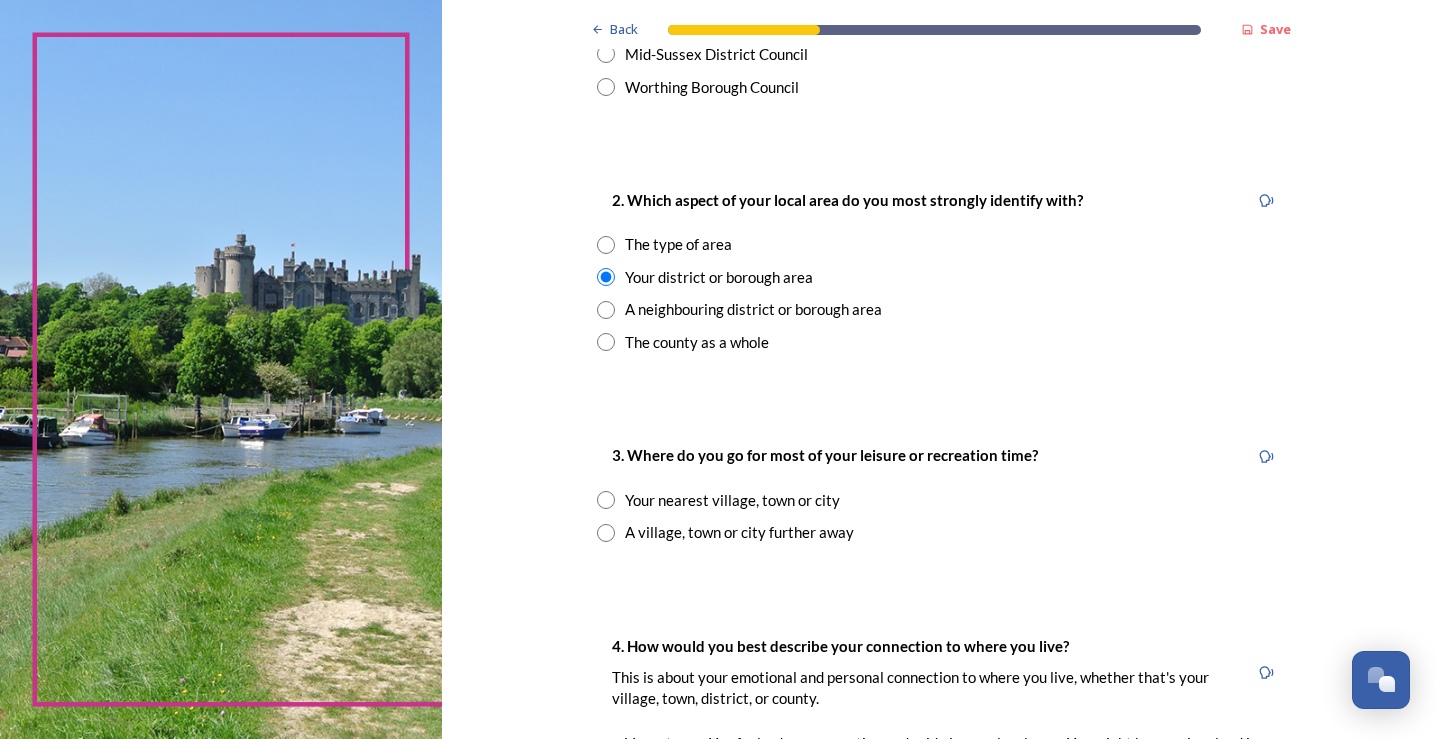 click at bounding box center (606, 500) 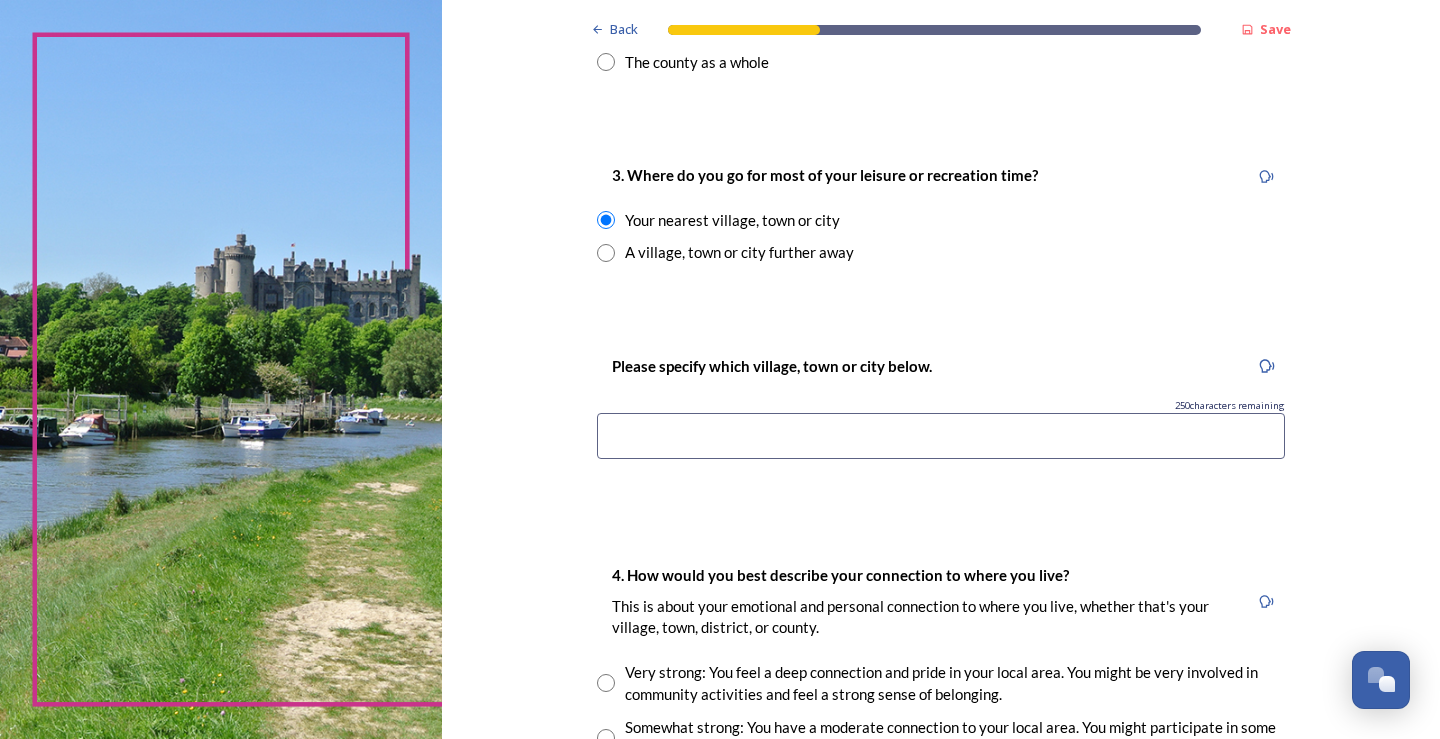 scroll, scrollTop: 1000, scrollLeft: 0, axis: vertical 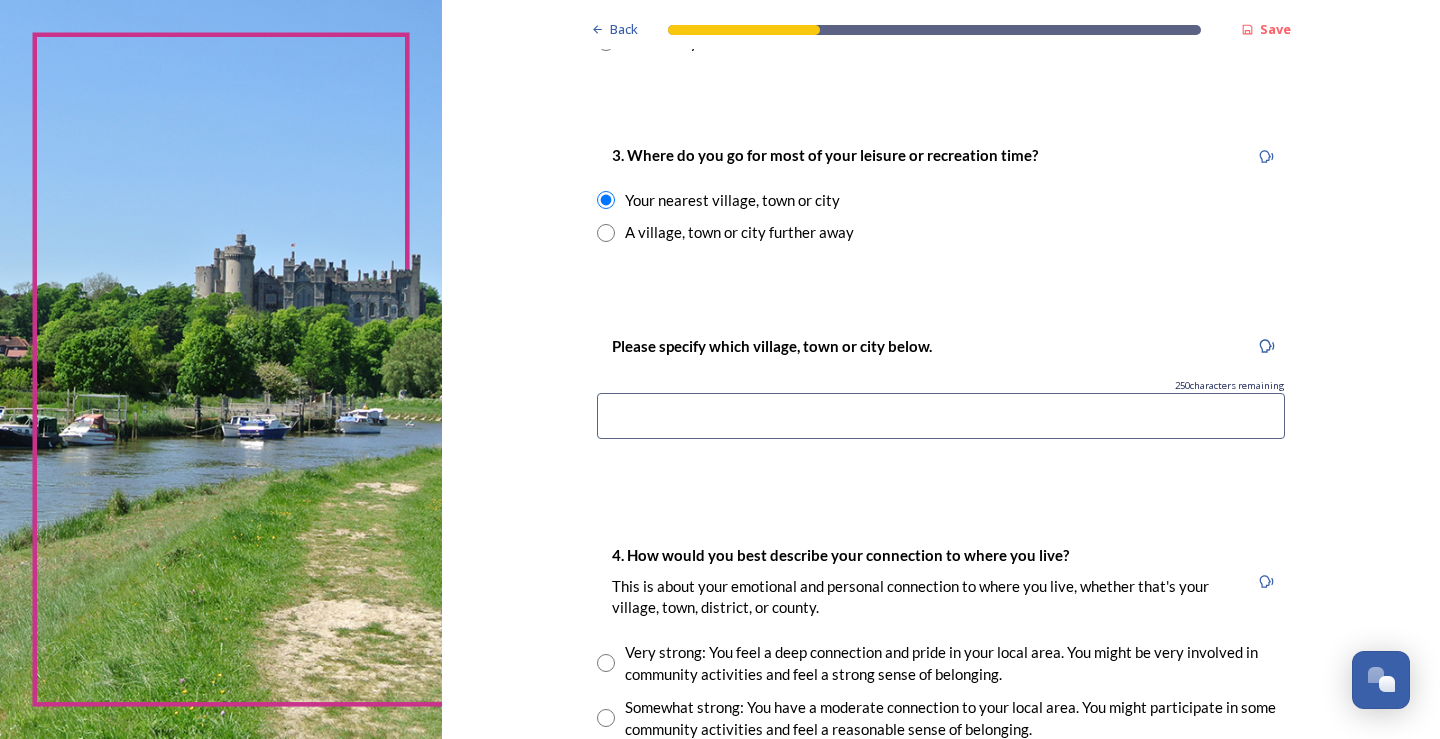 click at bounding box center (941, 416) 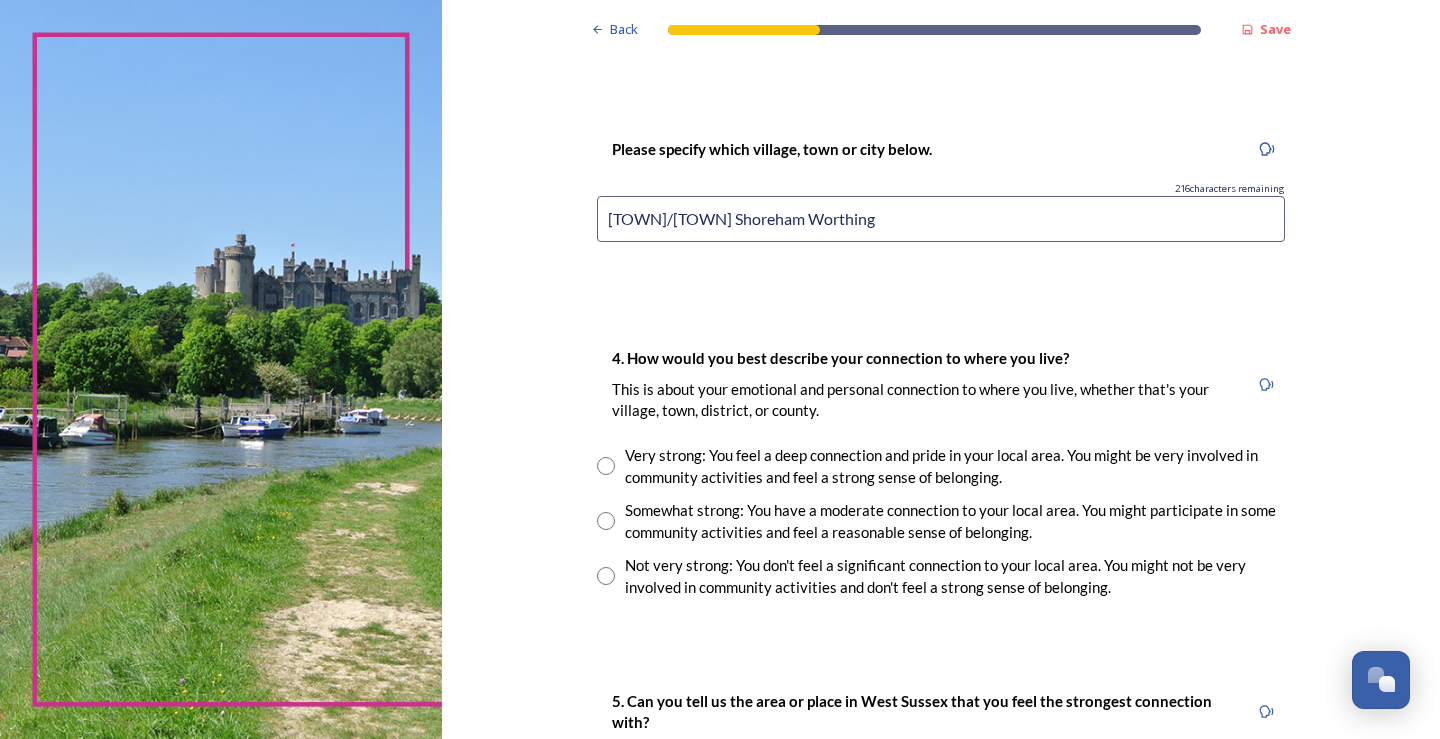 scroll, scrollTop: 1200, scrollLeft: 0, axis: vertical 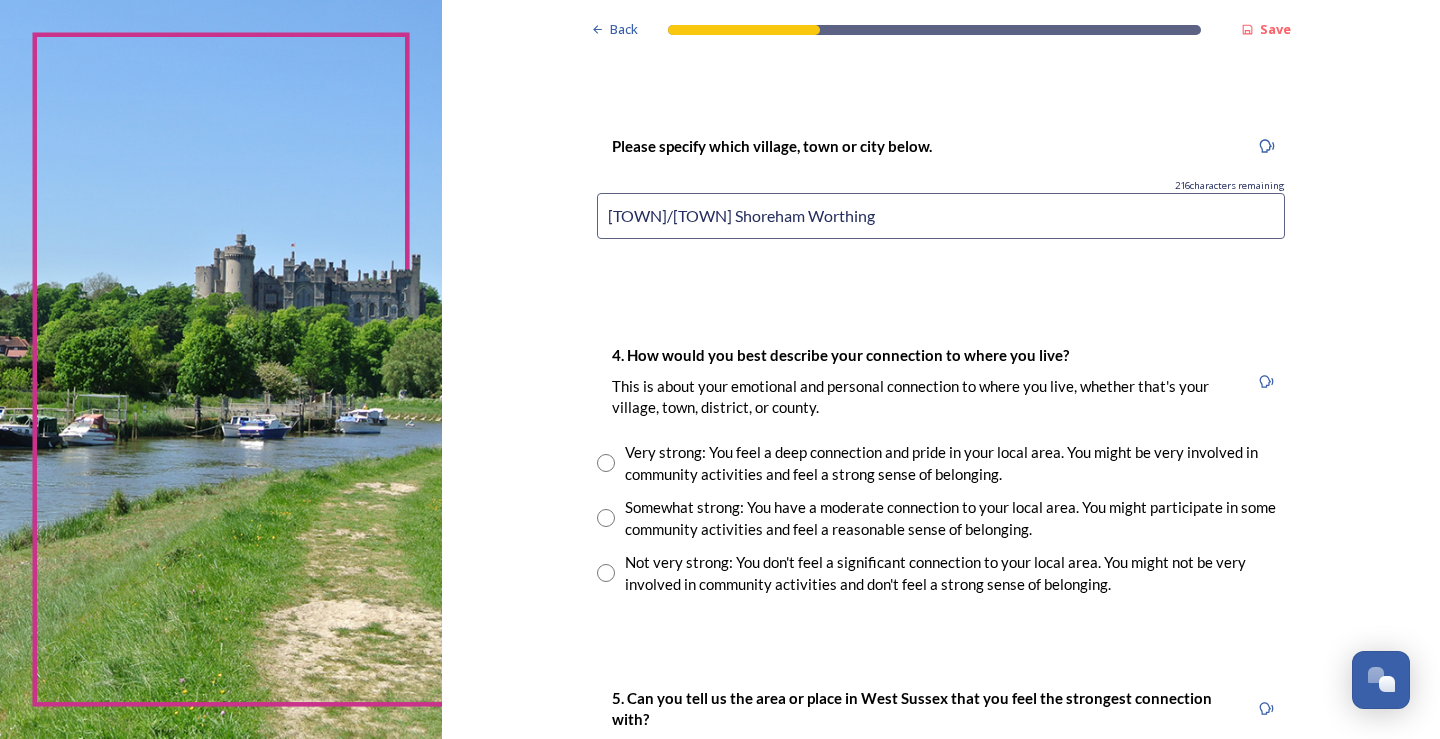 type on "[TOWN]/[TOWN] Shoreham Worthing" 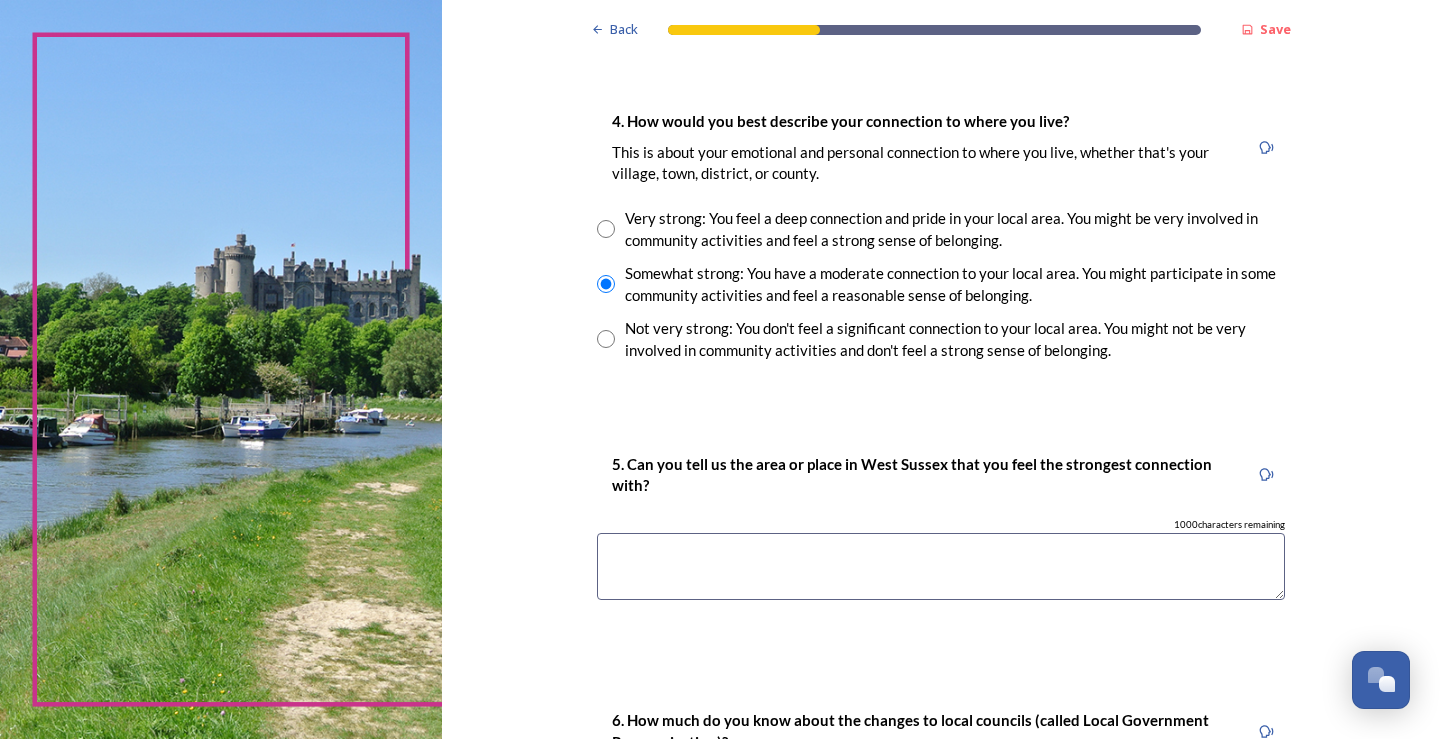 scroll, scrollTop: 1500, scrollLeft: 0, axis: vertical 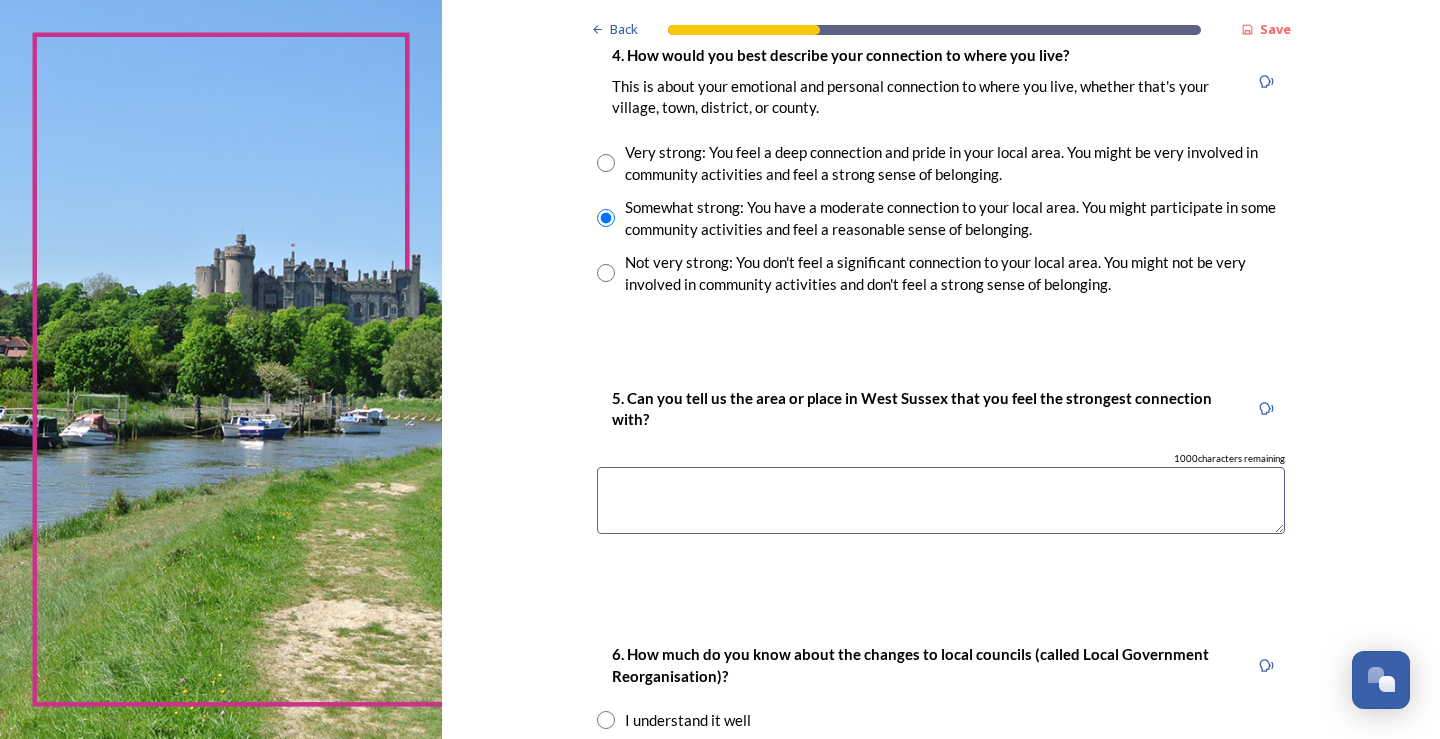 click at bounding box center [941, 500] 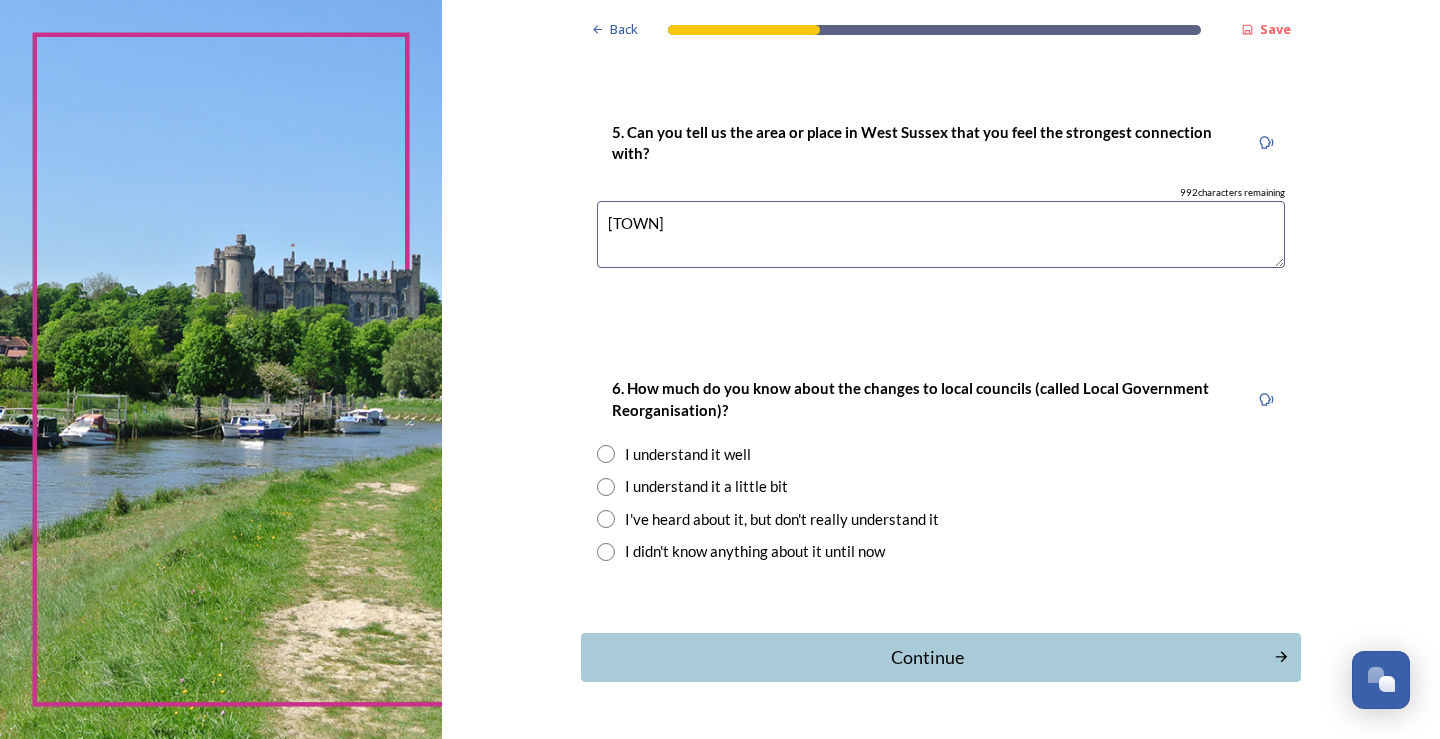 scroll, scrollTop: 1800, scrollLeft: 0, axis: vertical 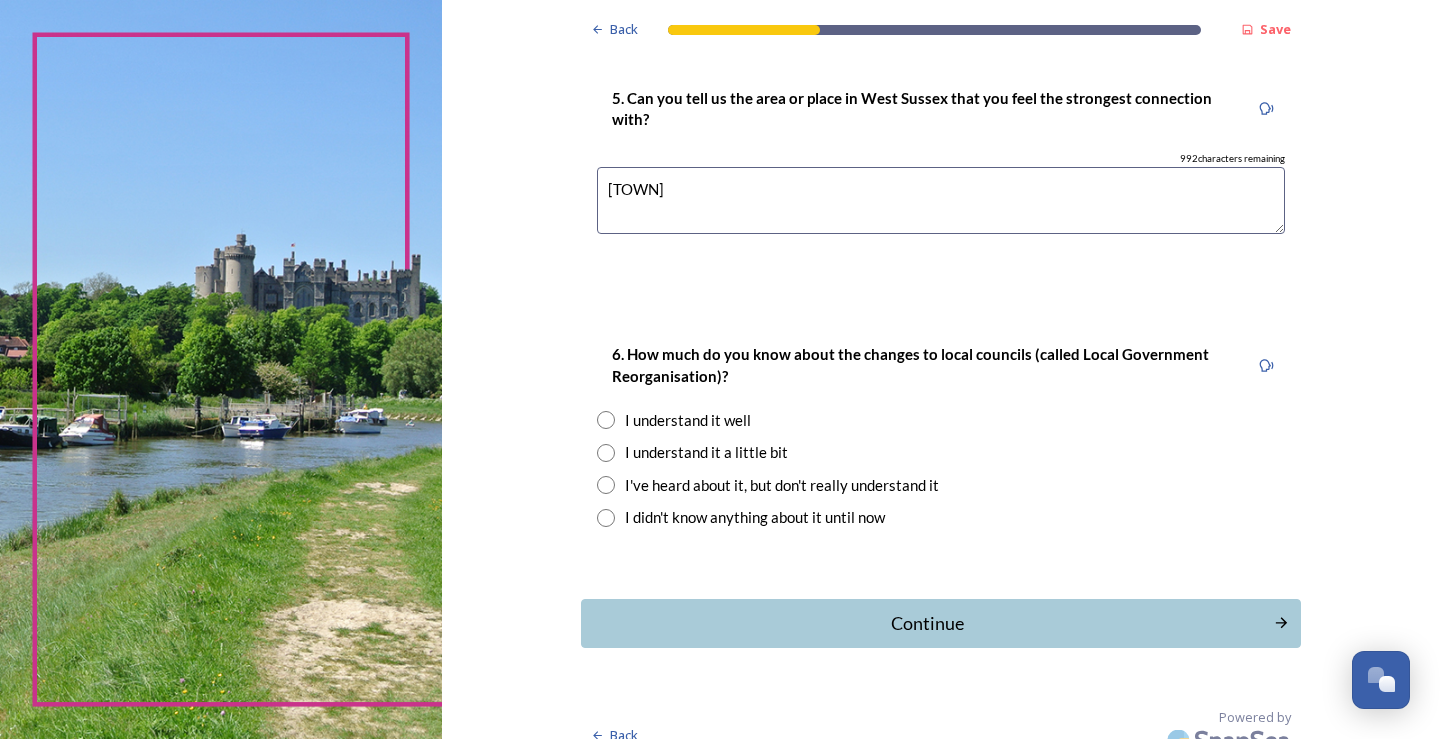 type on "Sompting" 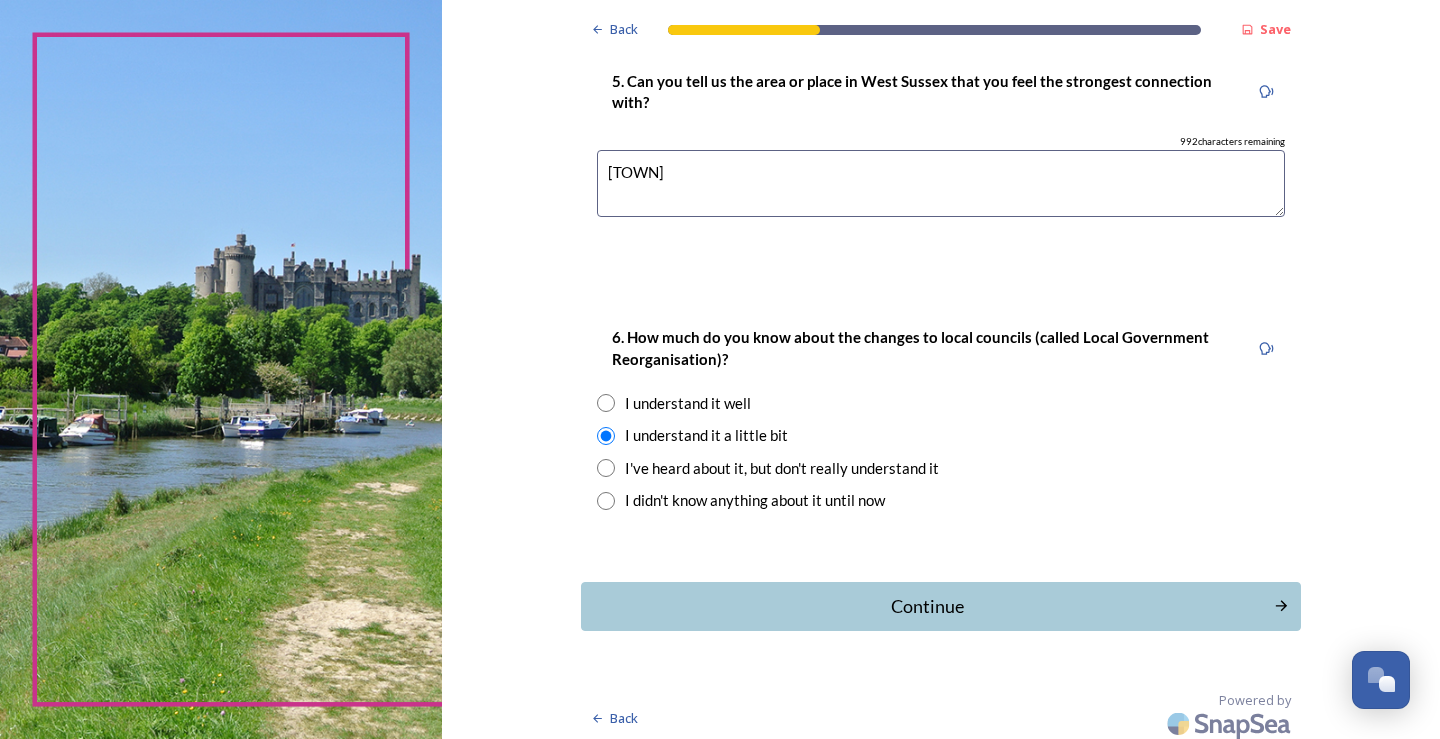 scroll, scrollTop: 1825, scrollLeft: 0, axis: vertical 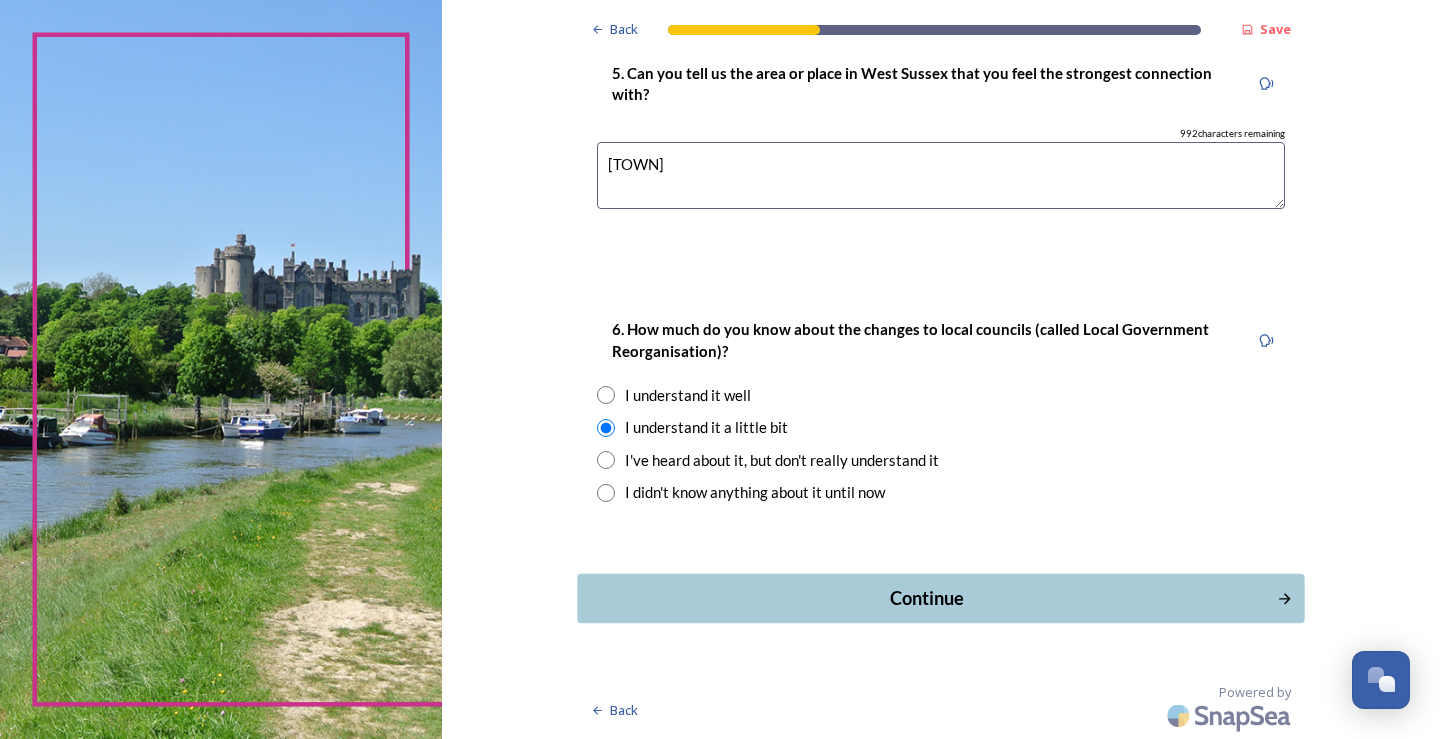 click on "Continue" at bounding box center [926, 598] 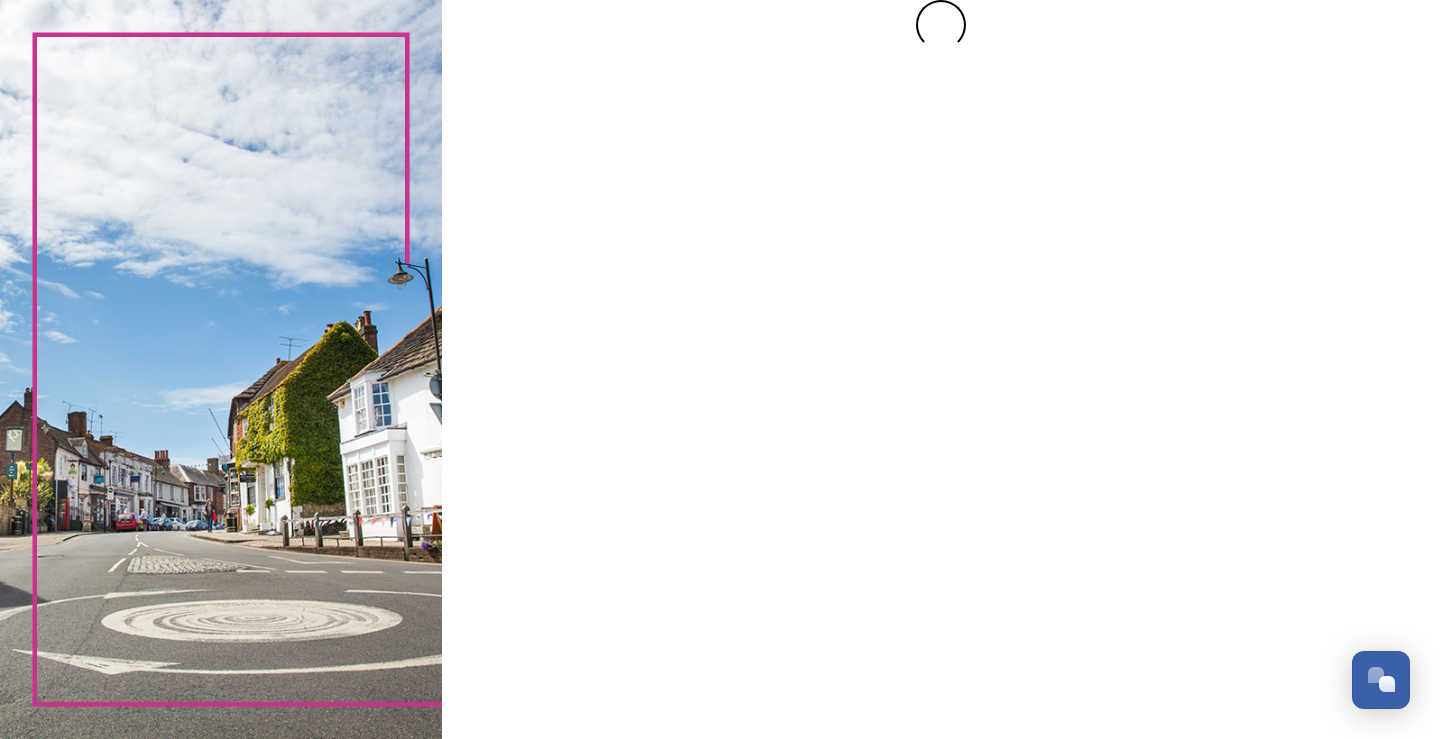 scroll, scrollTop: 0, scrollLeft: 0, axis: both 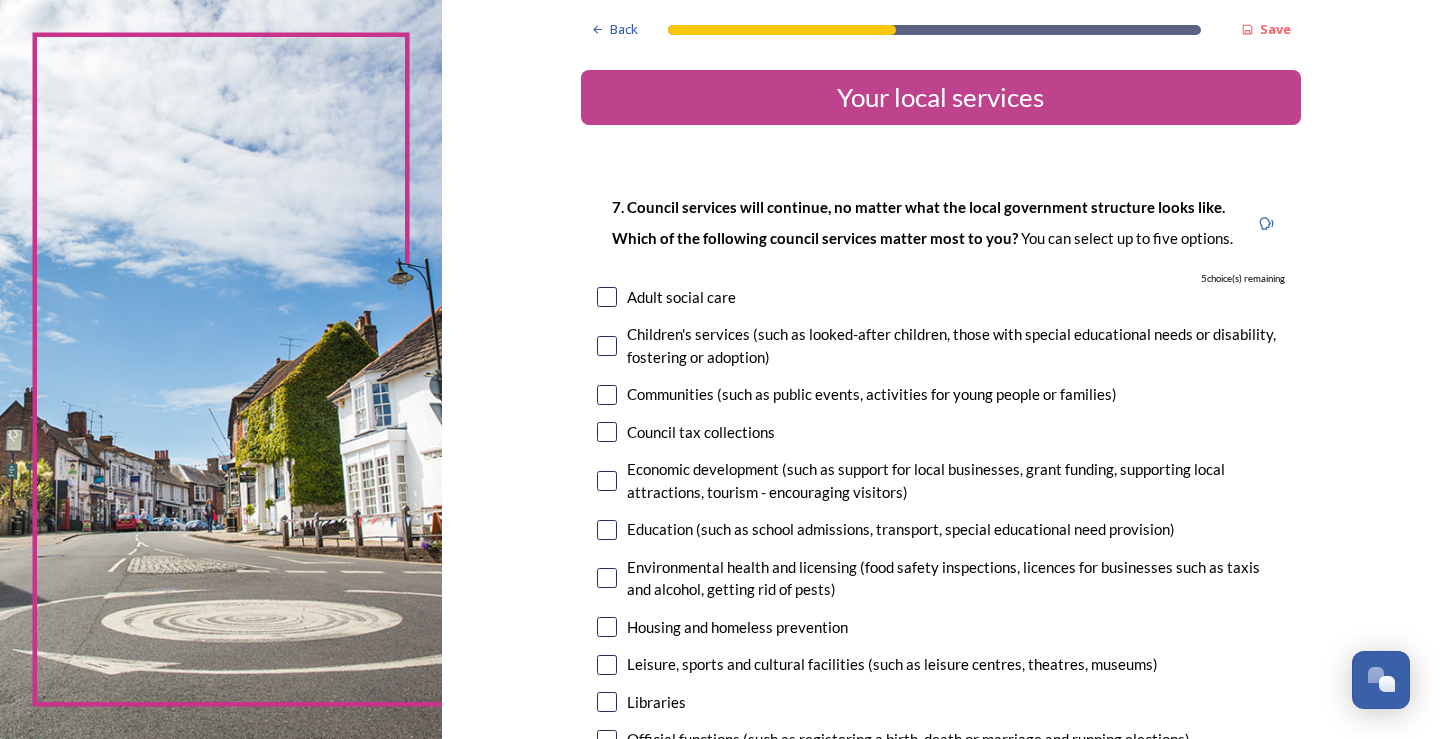 click at bounding box center [607, 432] 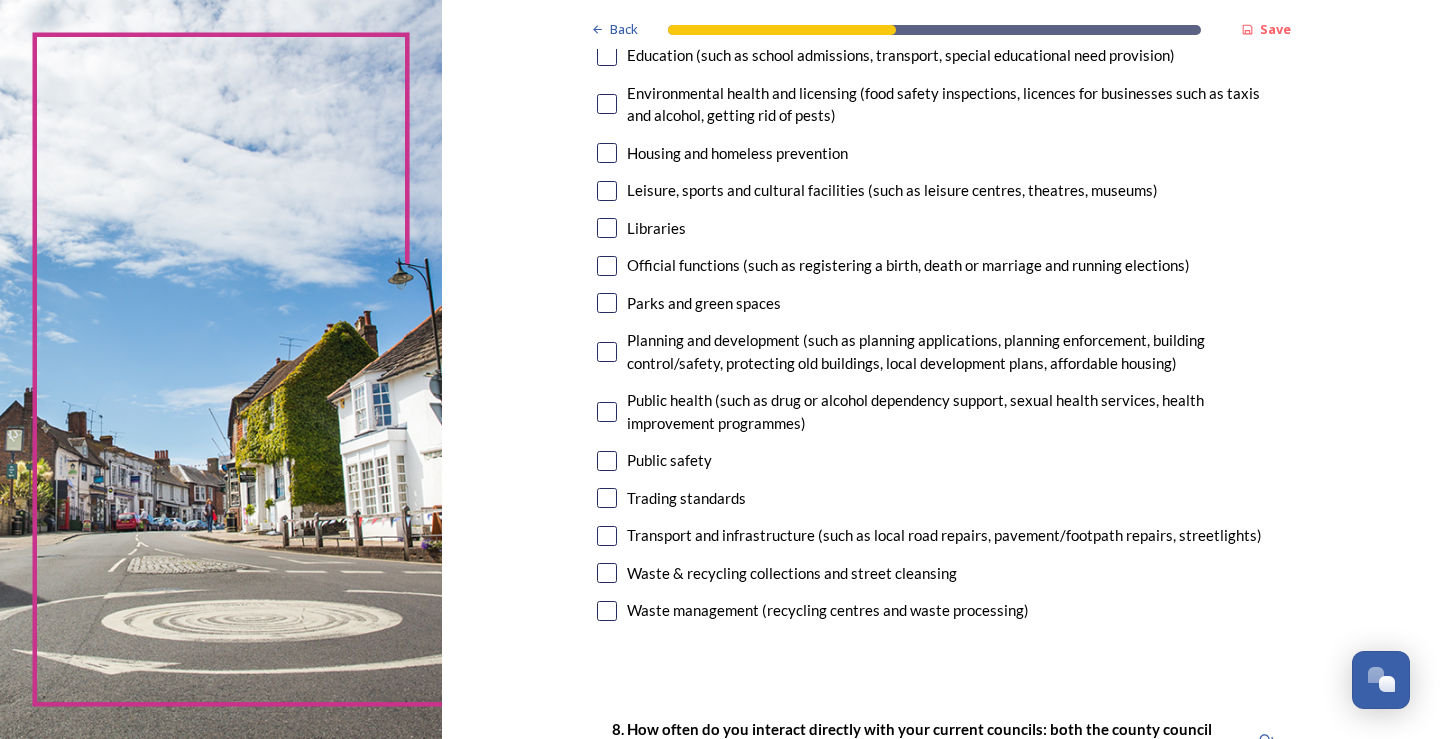 scroll, scrollTop: 500, scrollLeft: 0, axis: vertical 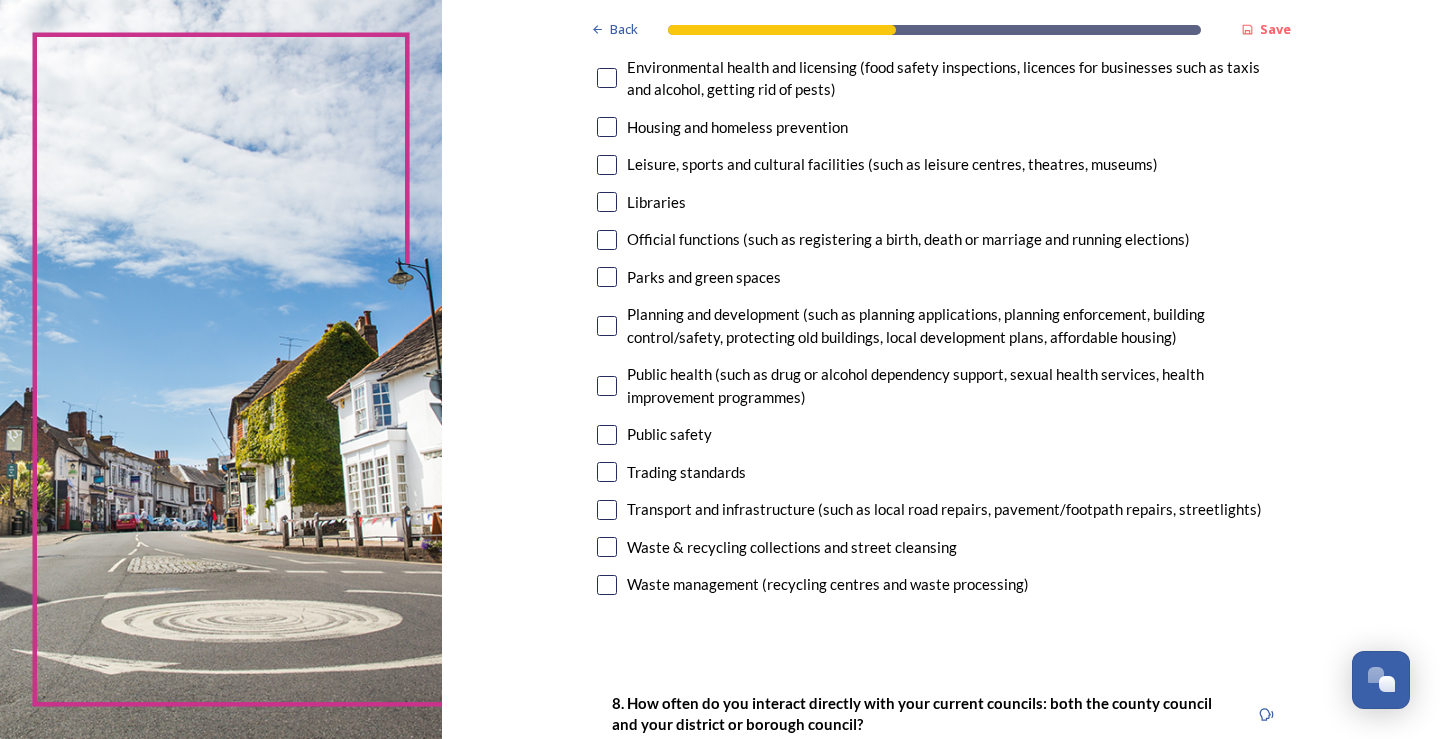 click at bounding box center (607, 277) 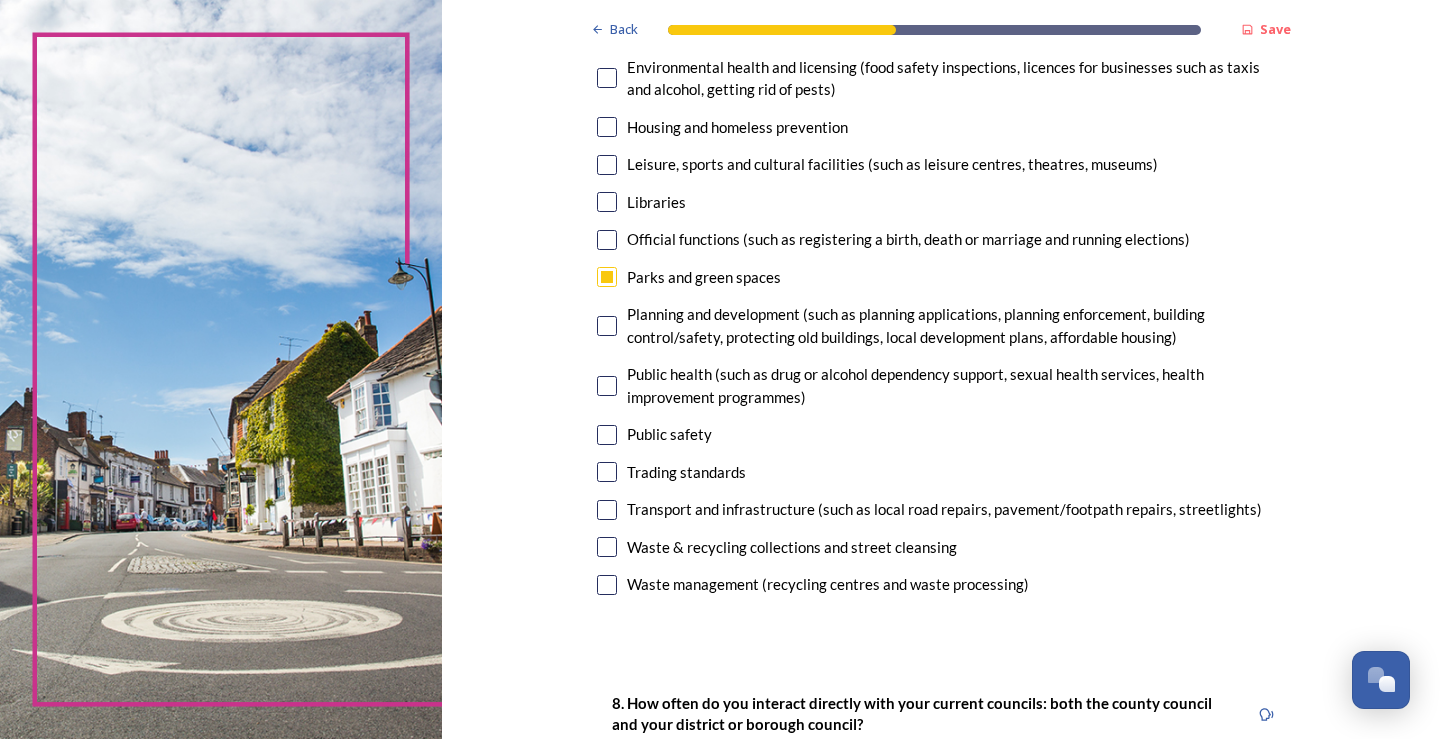 click at bounding box center (607, 510) 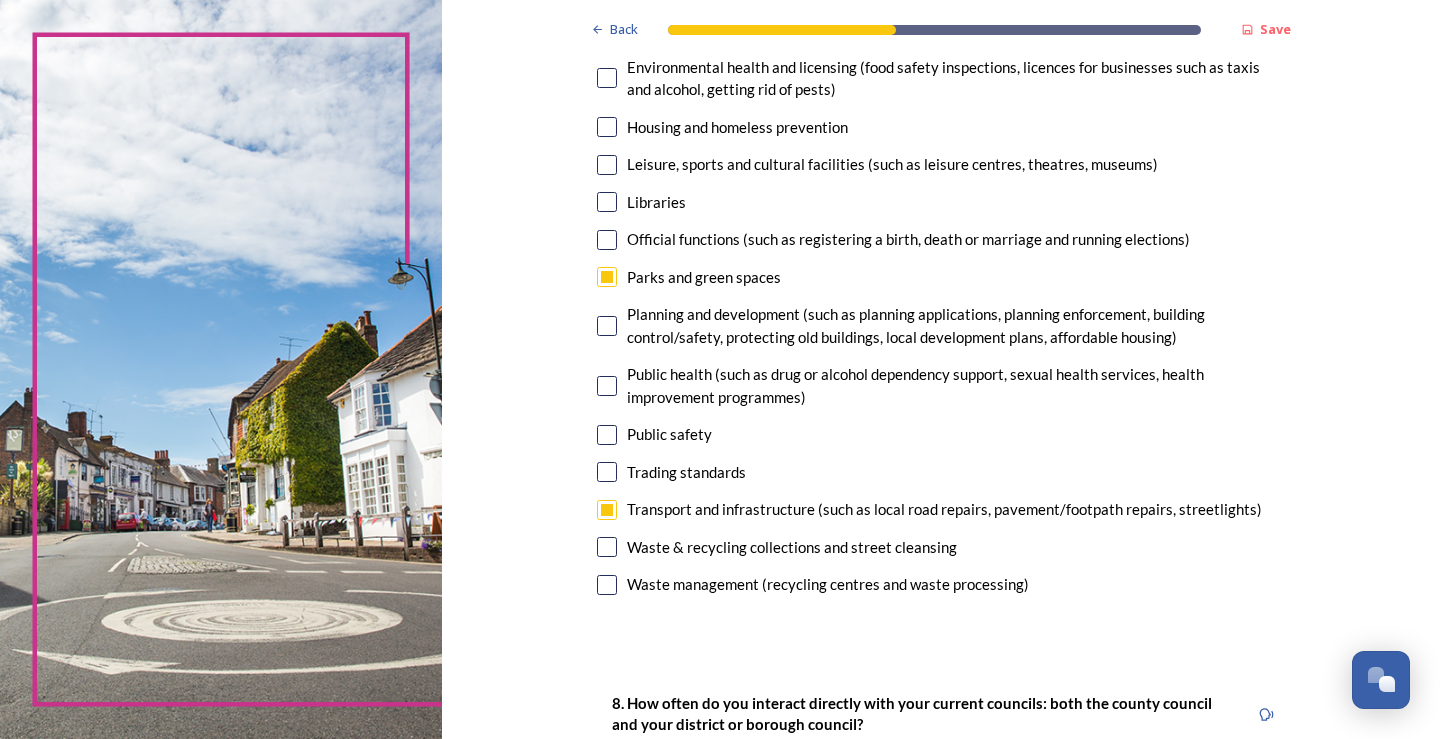 click at bounding box center [607, 547] 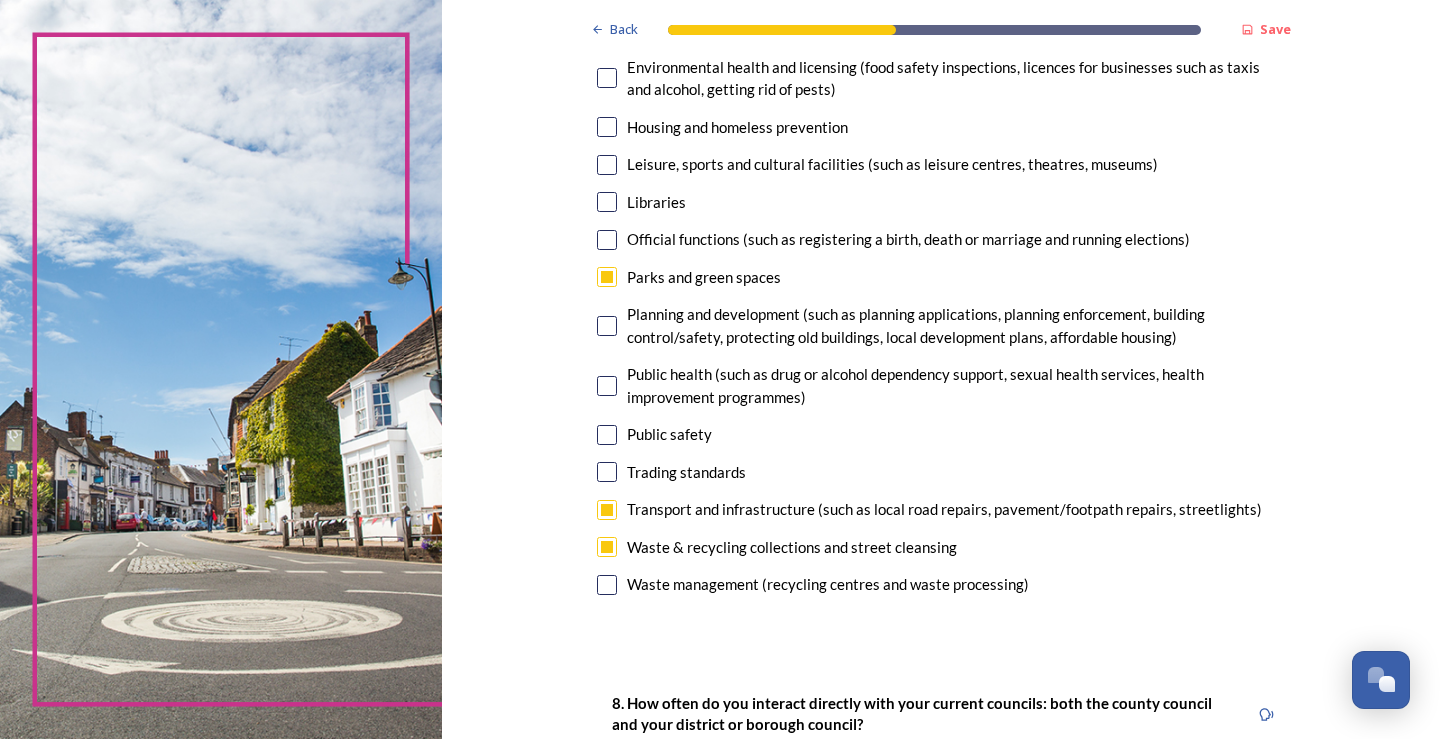click at bounding box center [607, 585] 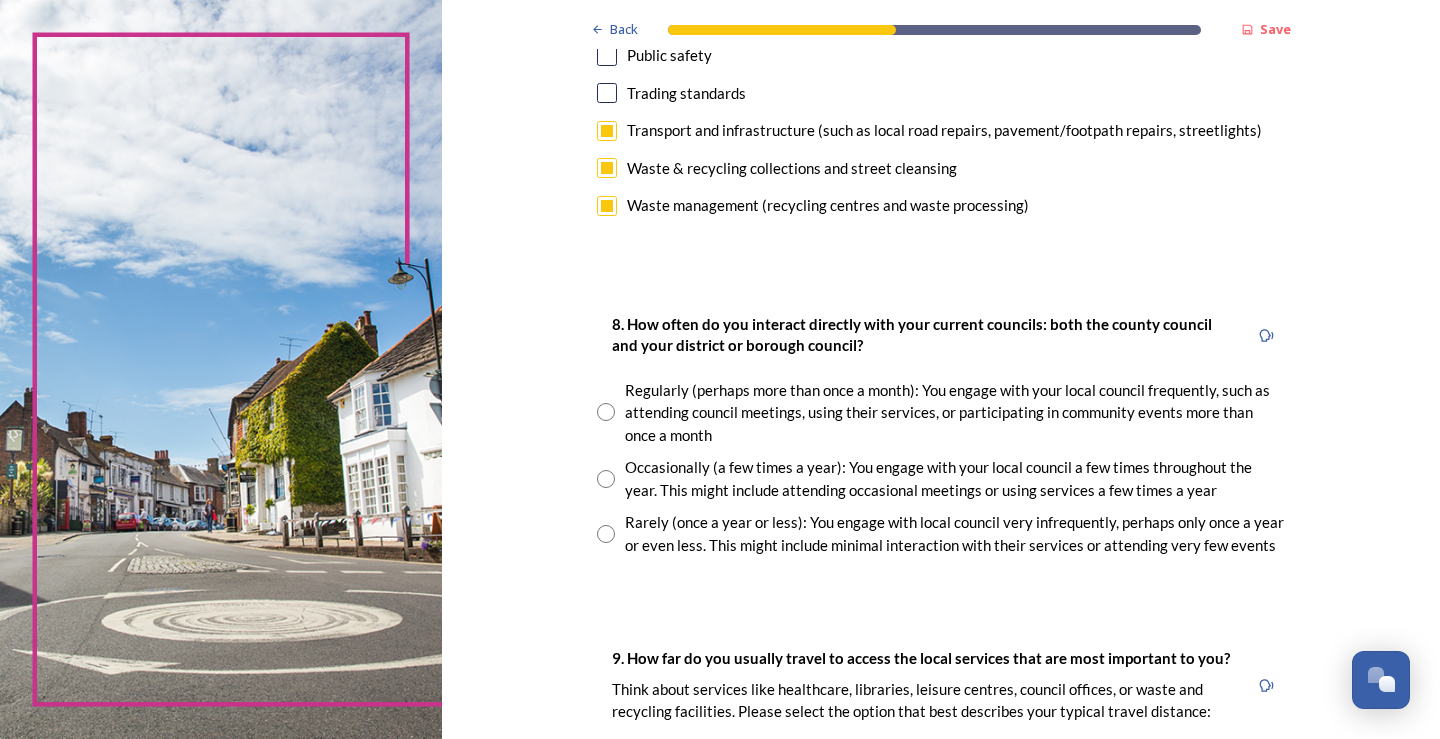 scroll, scrollTop: 900, scrollLeft: 0, axis: vertical 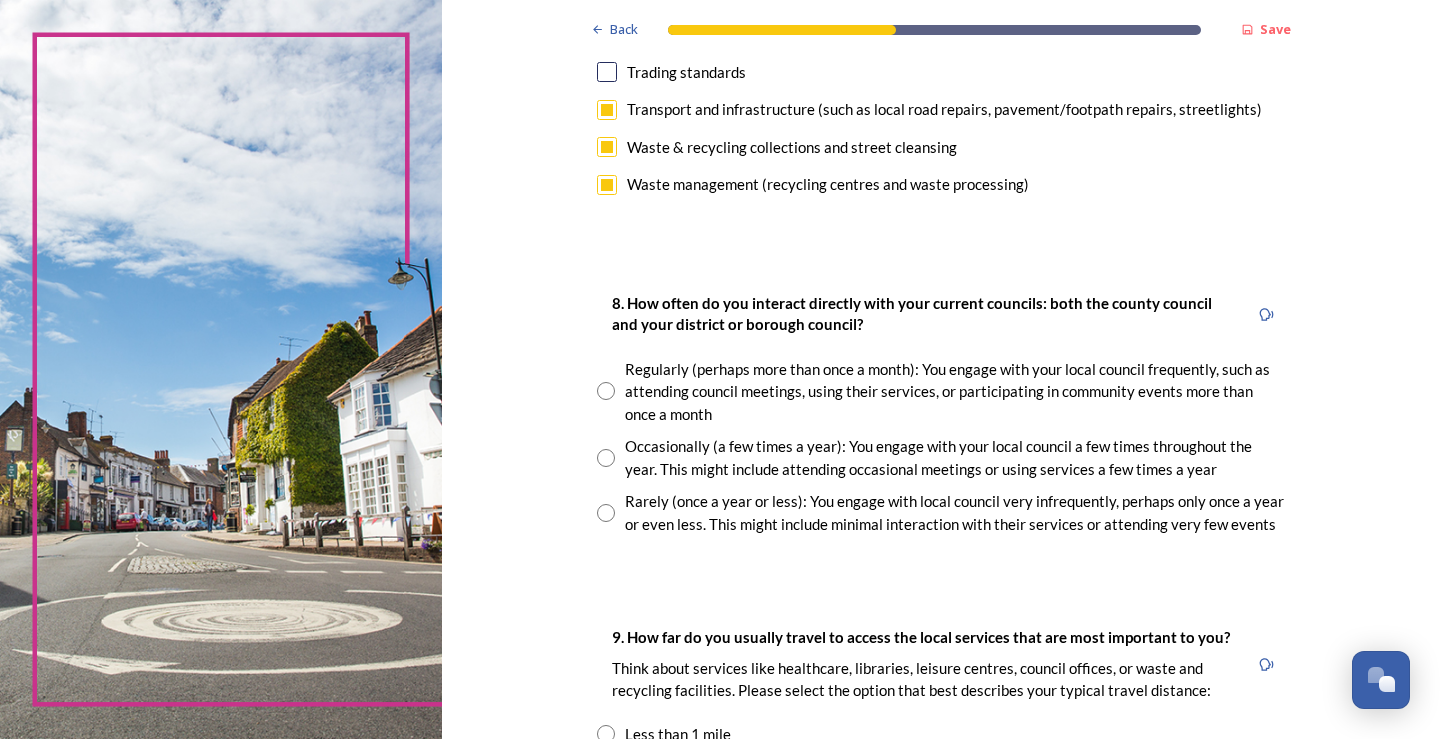 click at bounding box center [606, 513] 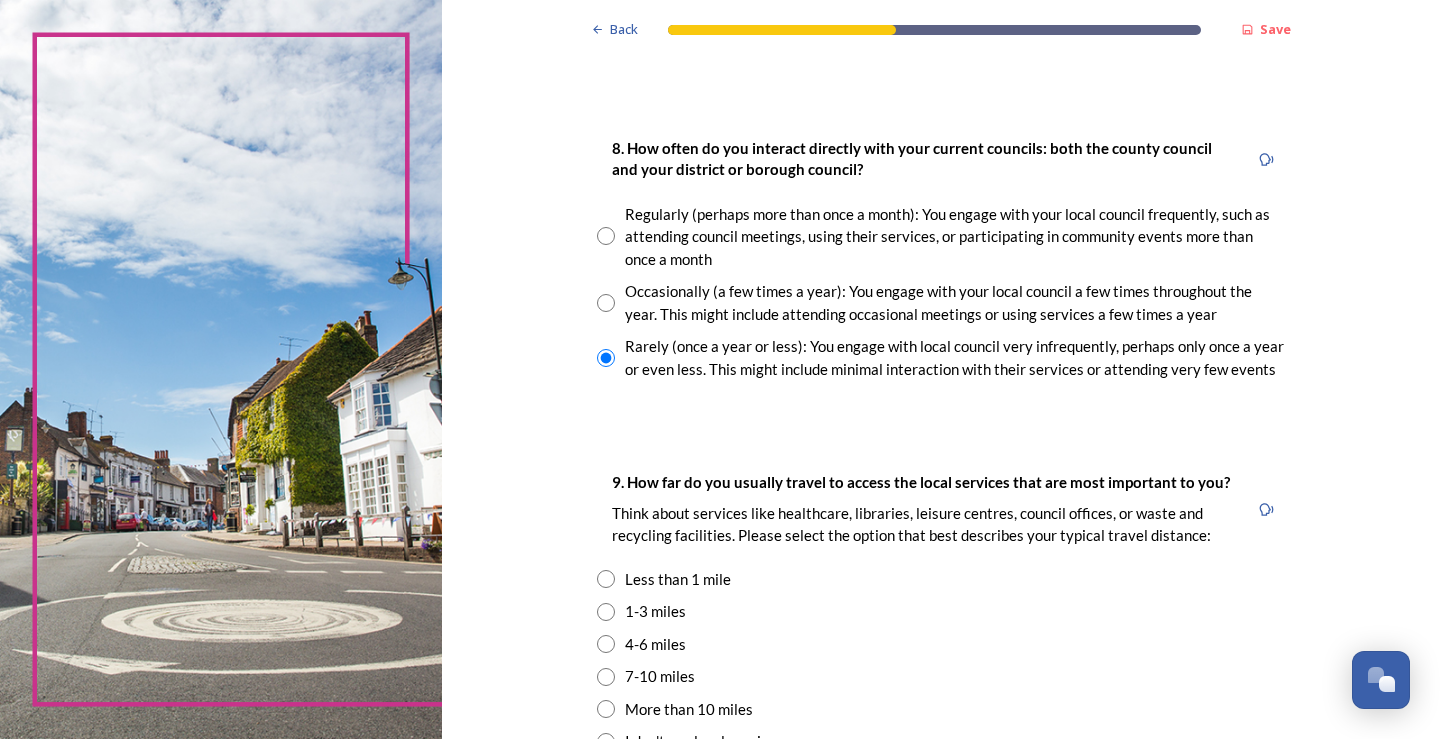 scroll, scrollTop: 1100, scrollLeft: 0, axis: vertical 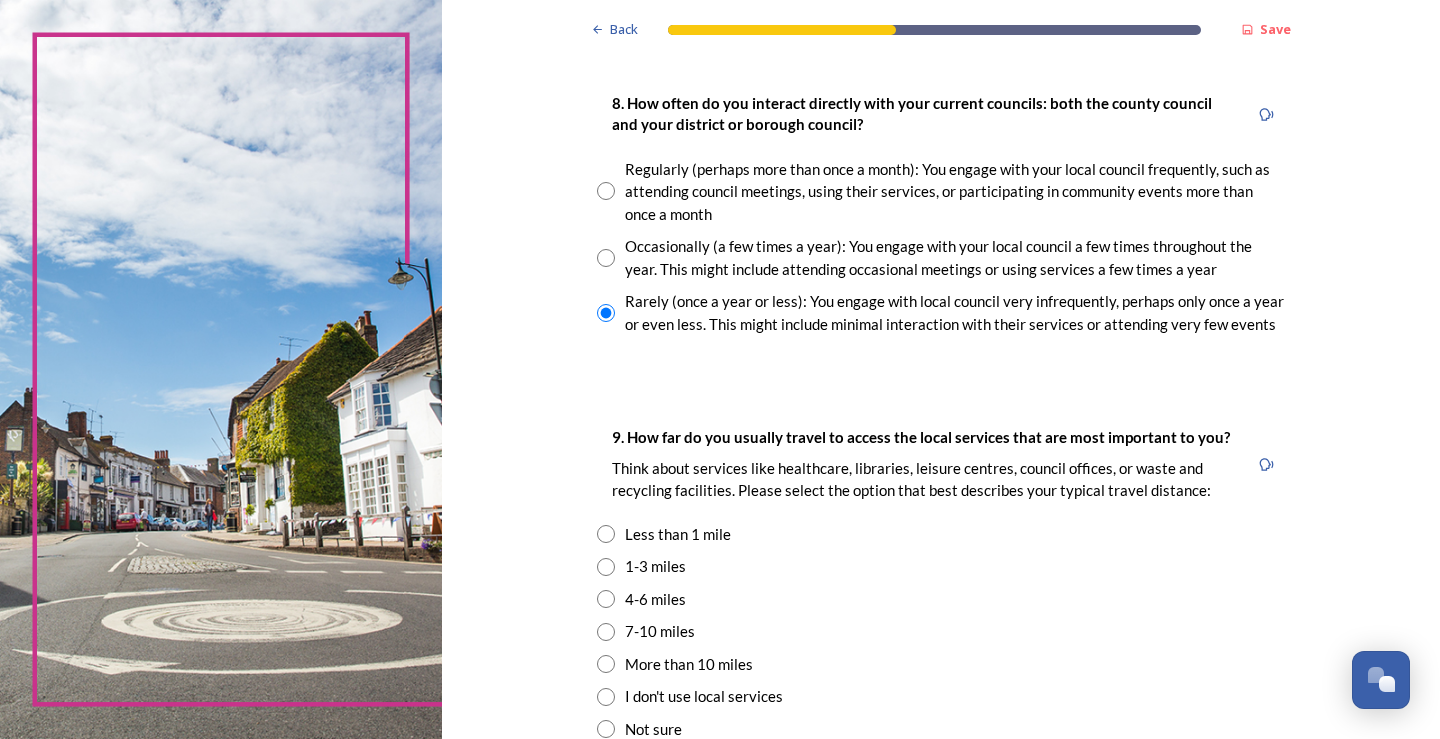 click at bounding box center [606, 567] 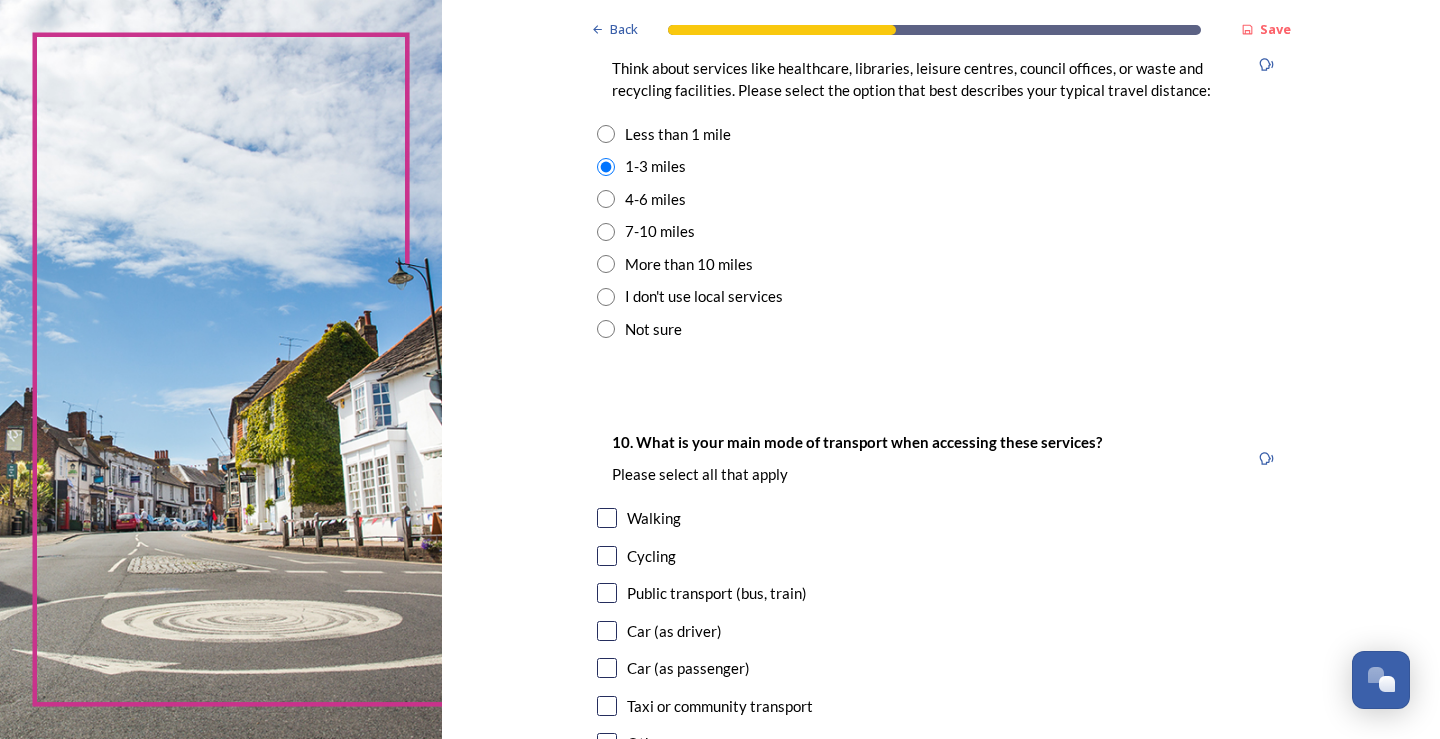 scroll, scrollTop: 1600, scrollLeft: 0, axis: vertical 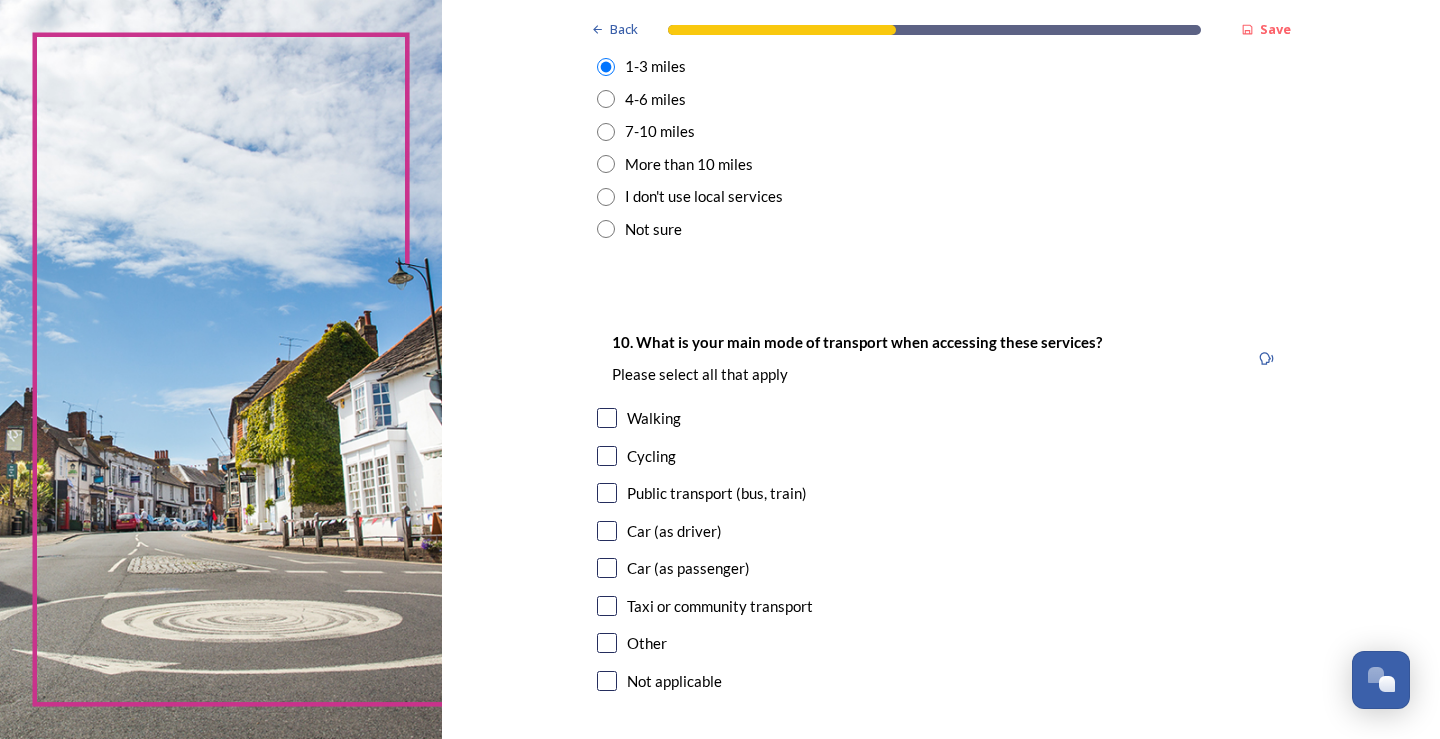click at bounding box center [607, 418] 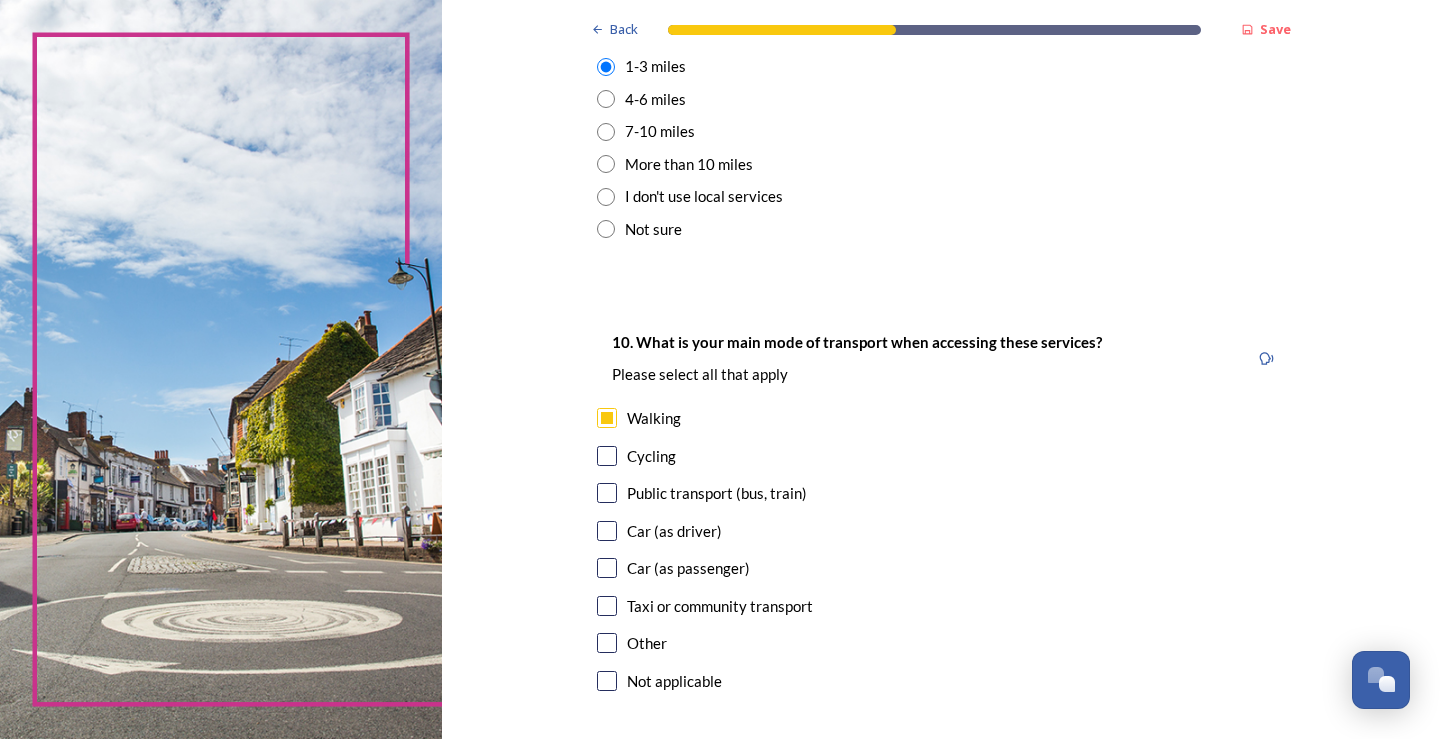 click at bounding box center (607, 531) 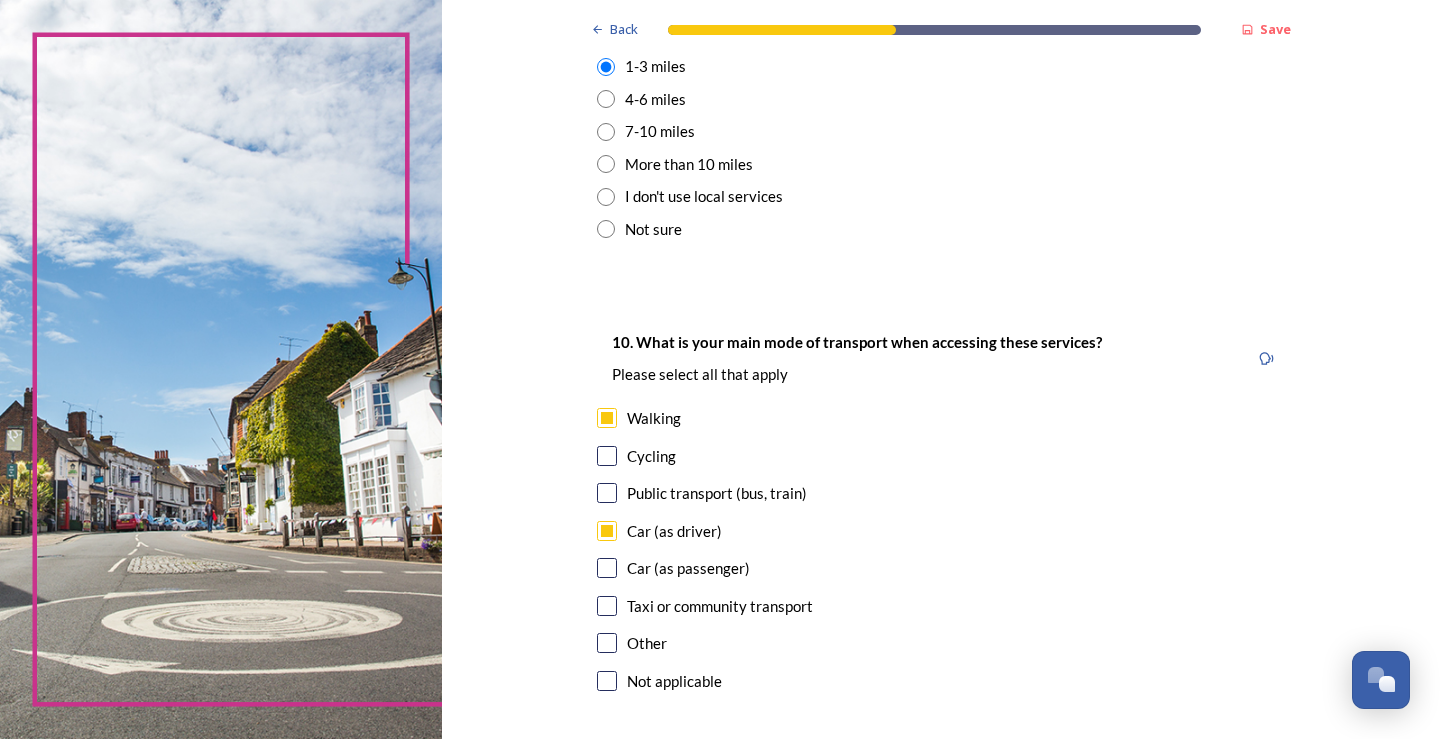 click at bounding box center [607, 568] 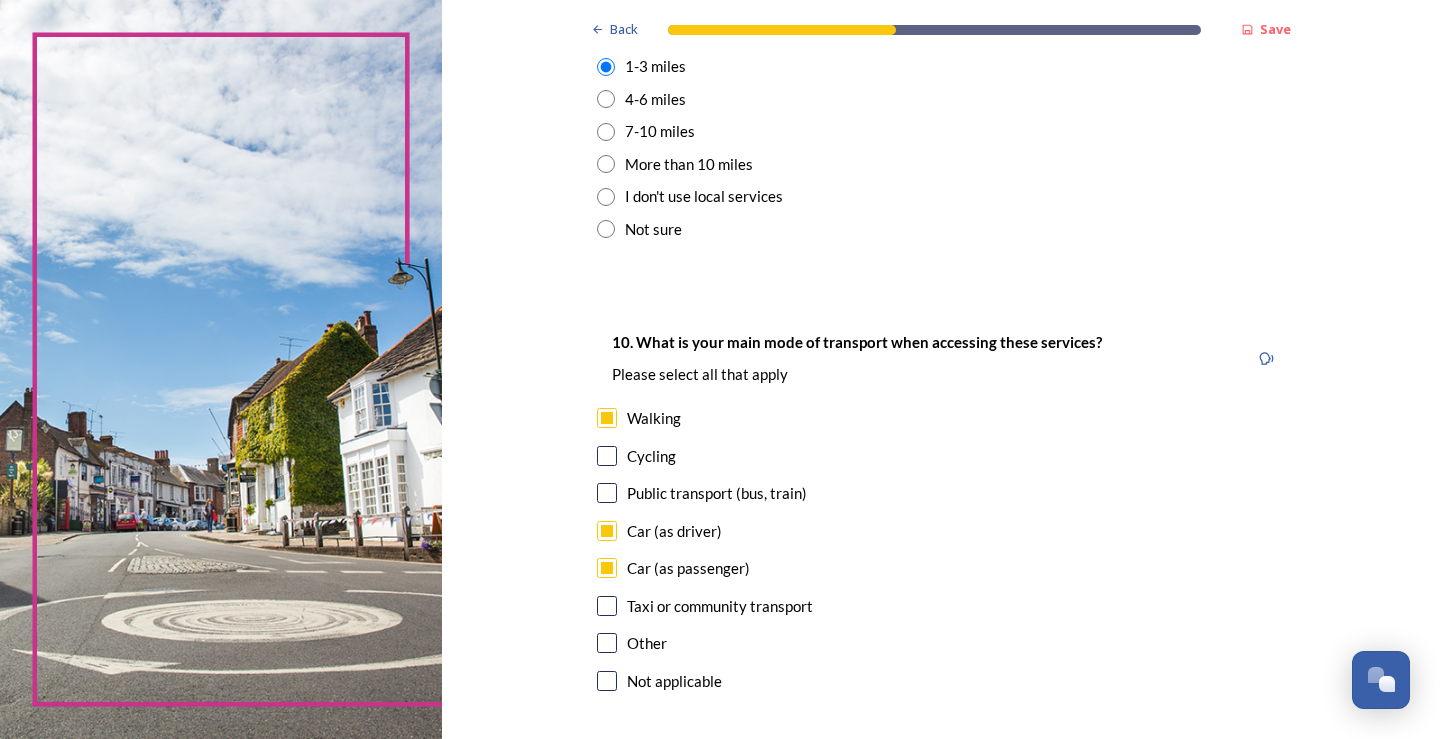 click at bounding box center (607, 493) 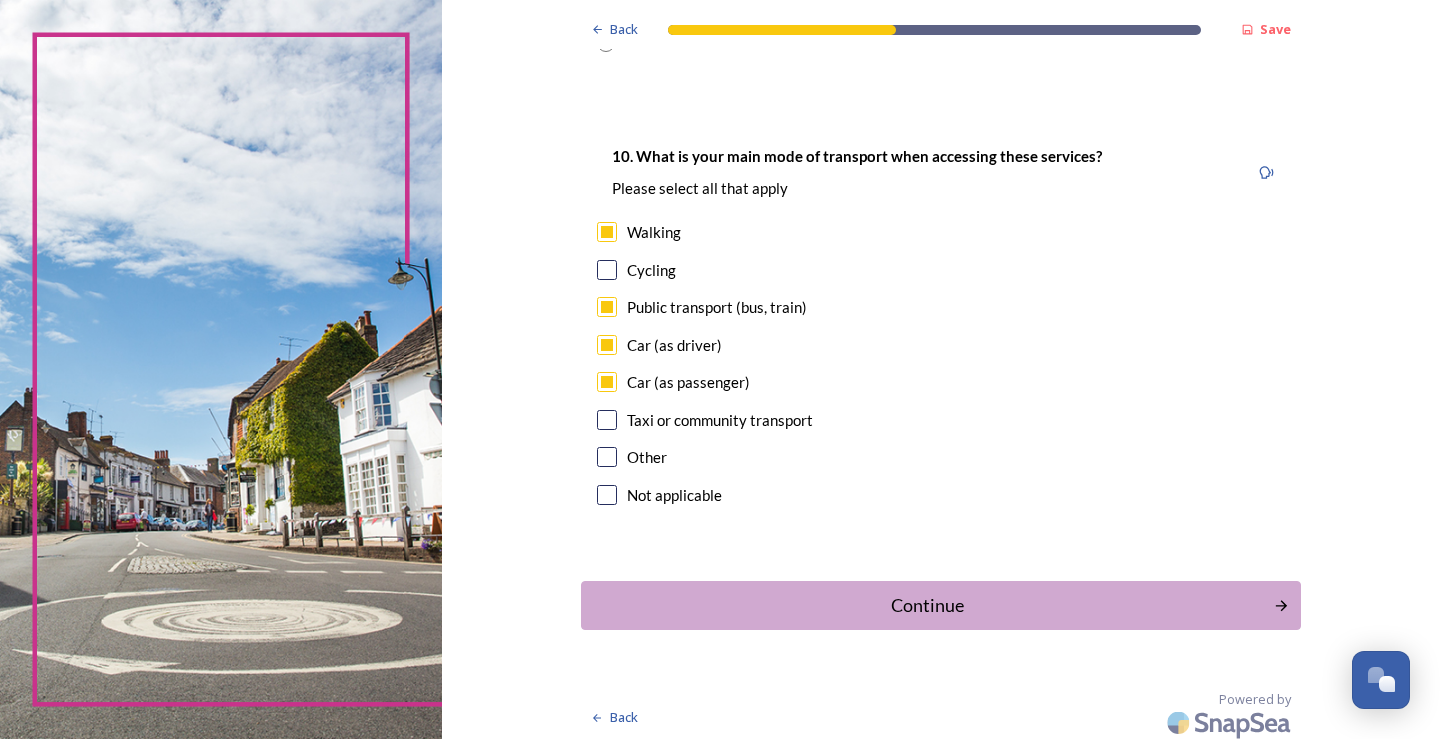 scroll, scrollTop: 1793, scrollLeft: 0, axis: vertical 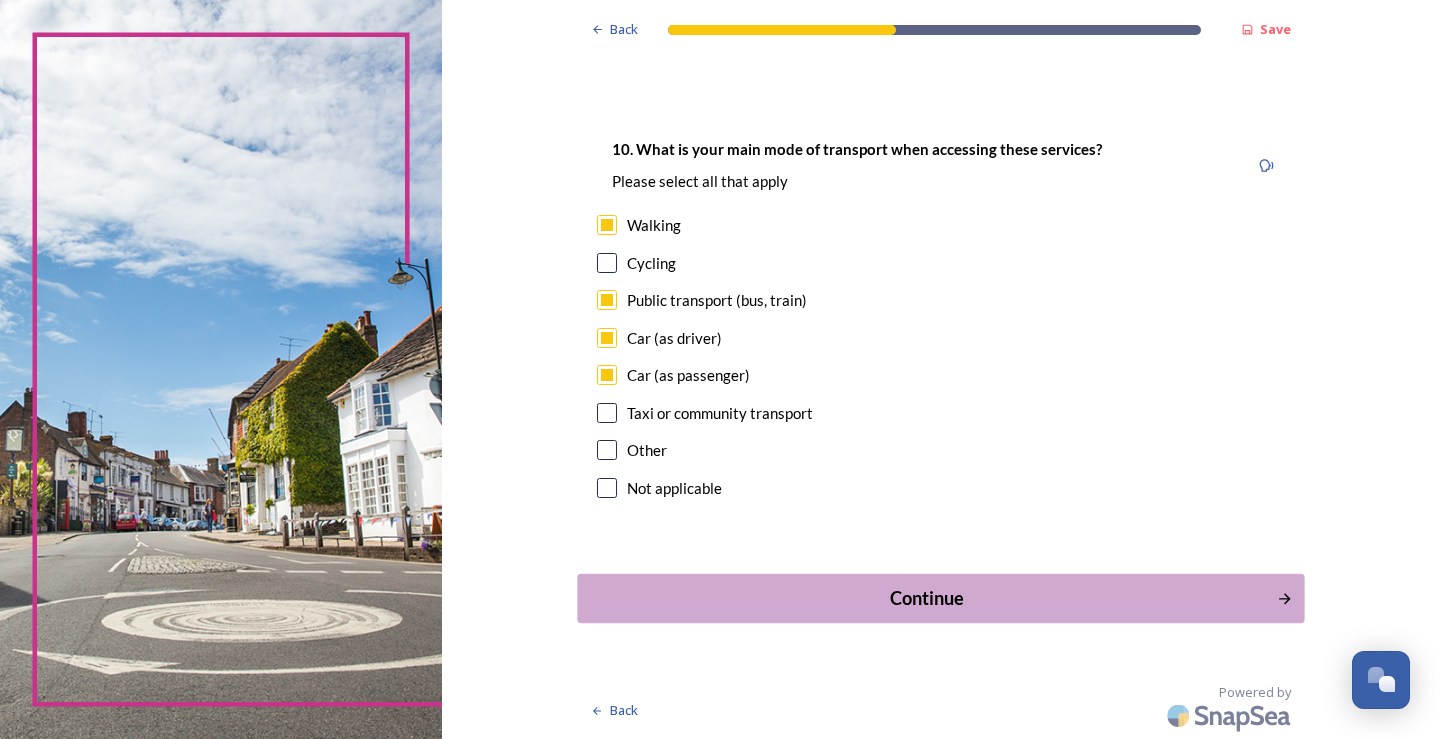 click on "Continue" at bounding box center [926, 598] 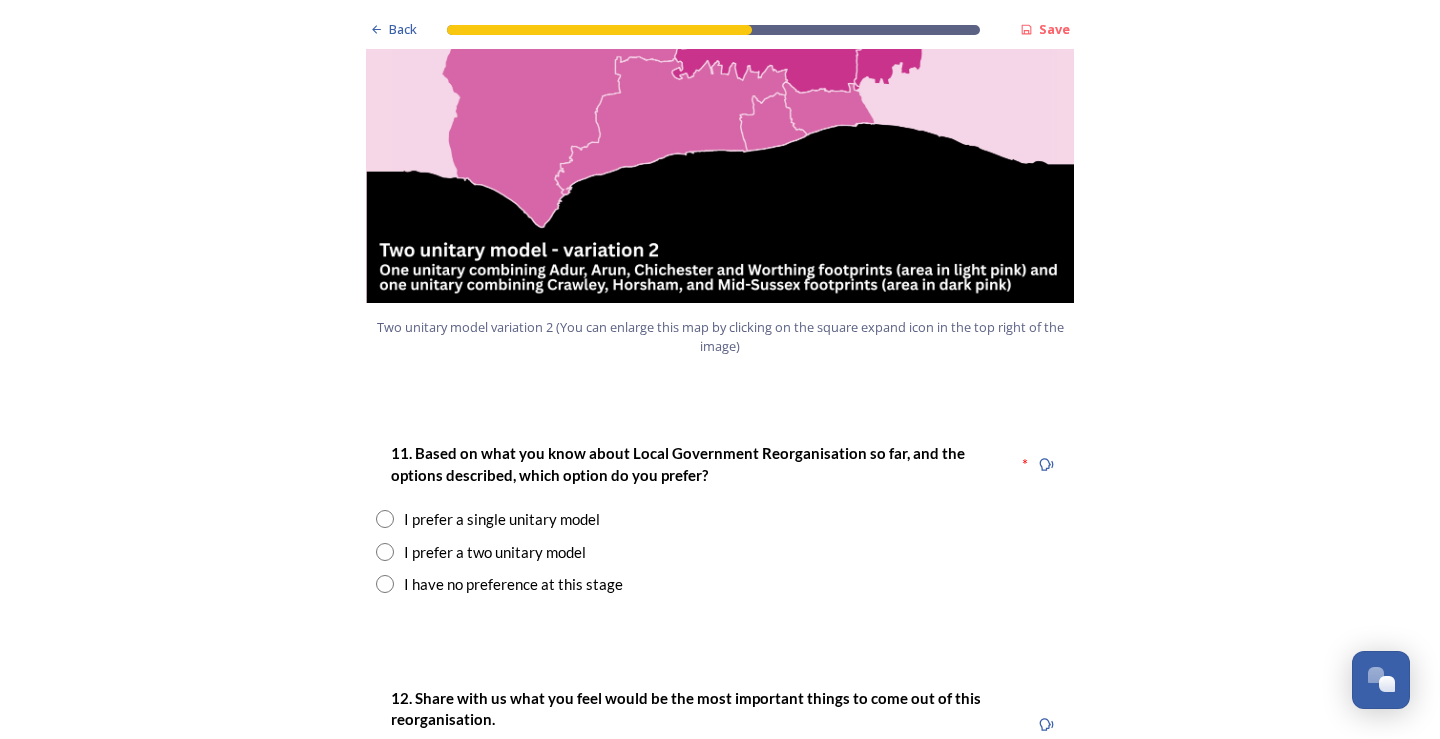 scroll, scrollTop: 2300, scrollLeft: 0, axis: vertical 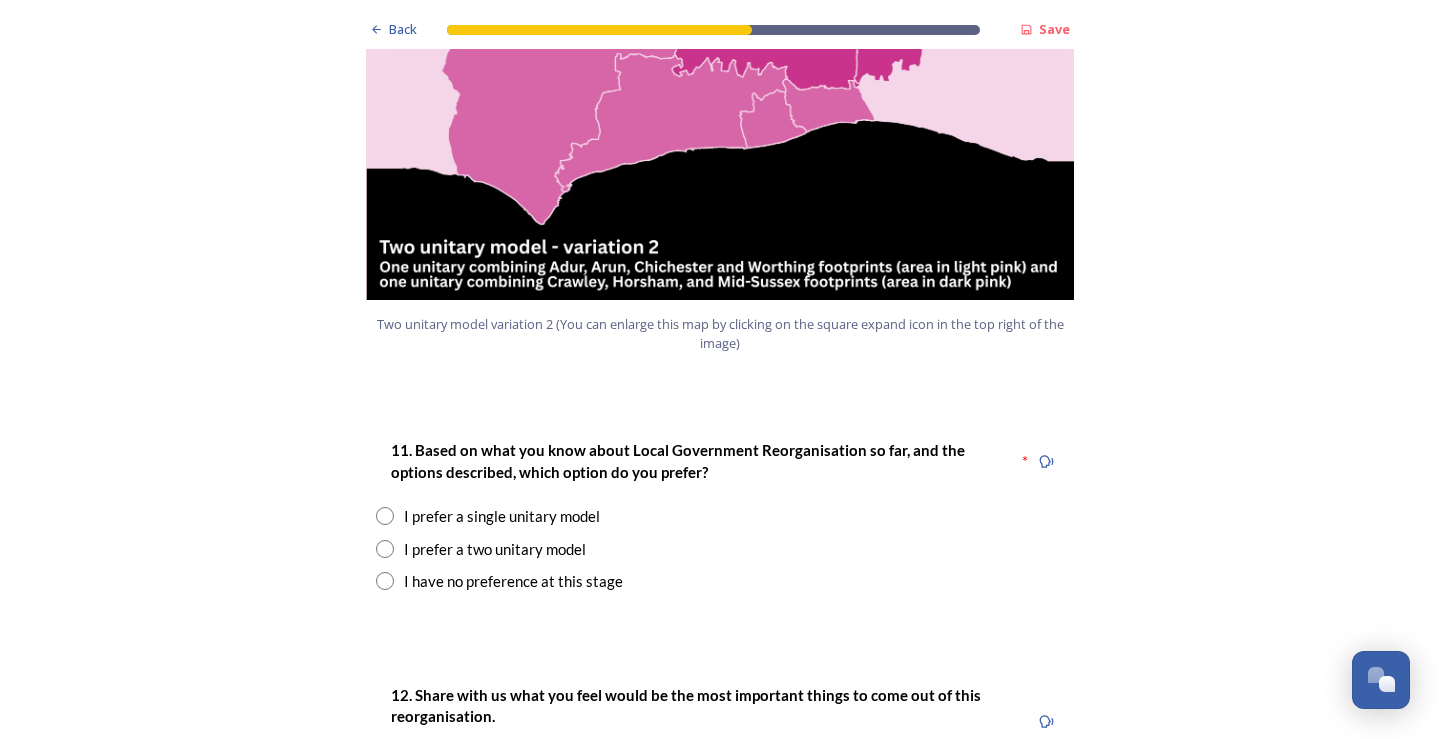 click at bounding box center [385, 549] 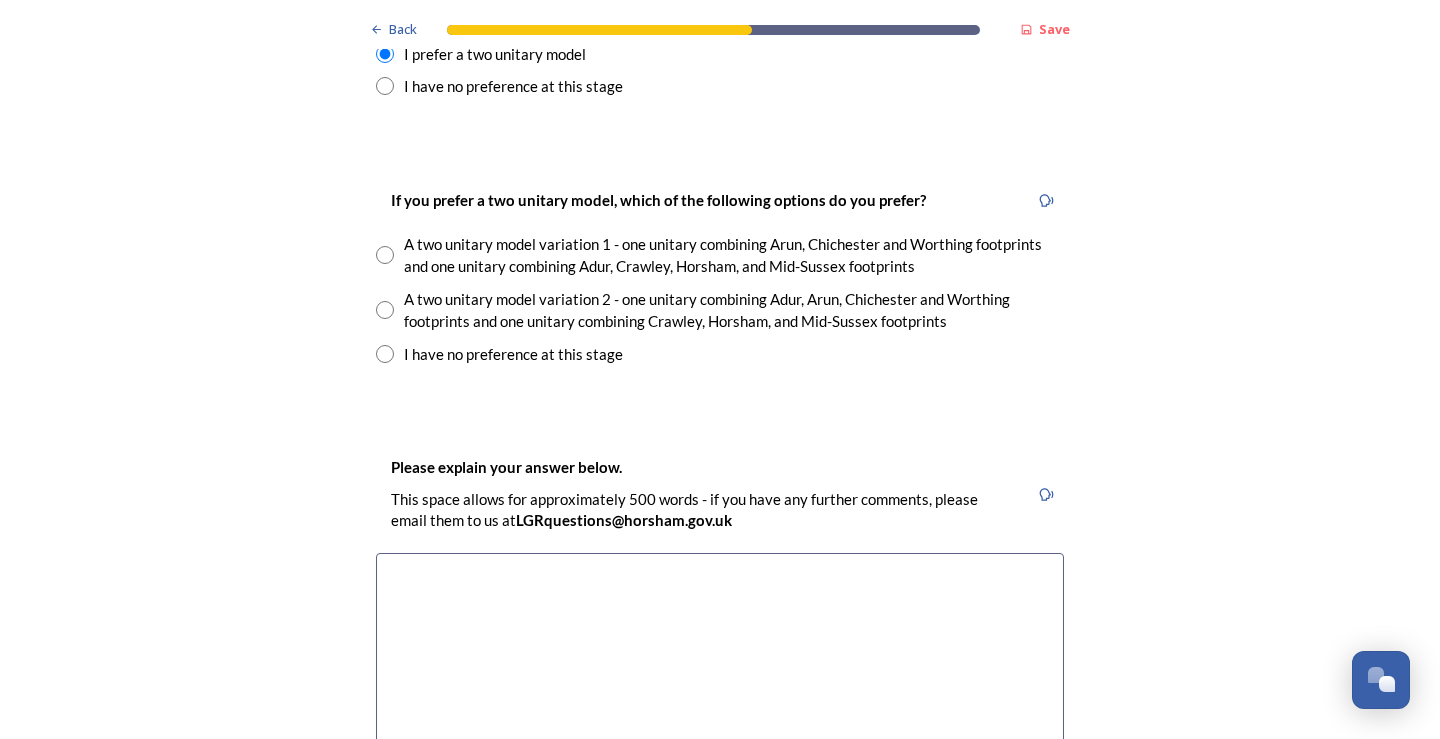 scroll, scrollTop: 2800, scrollLeft: 0, axis: vertical 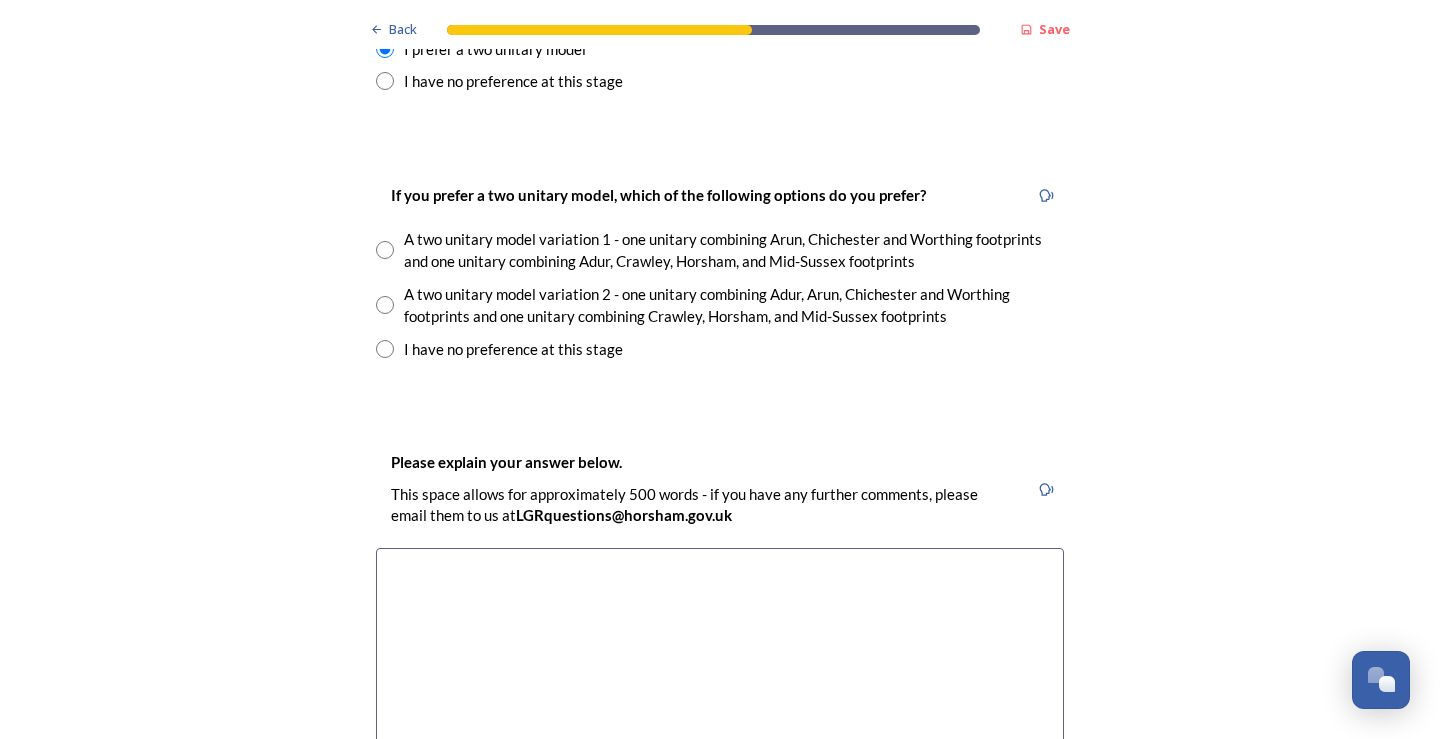 click at bounding box center [385, 305] 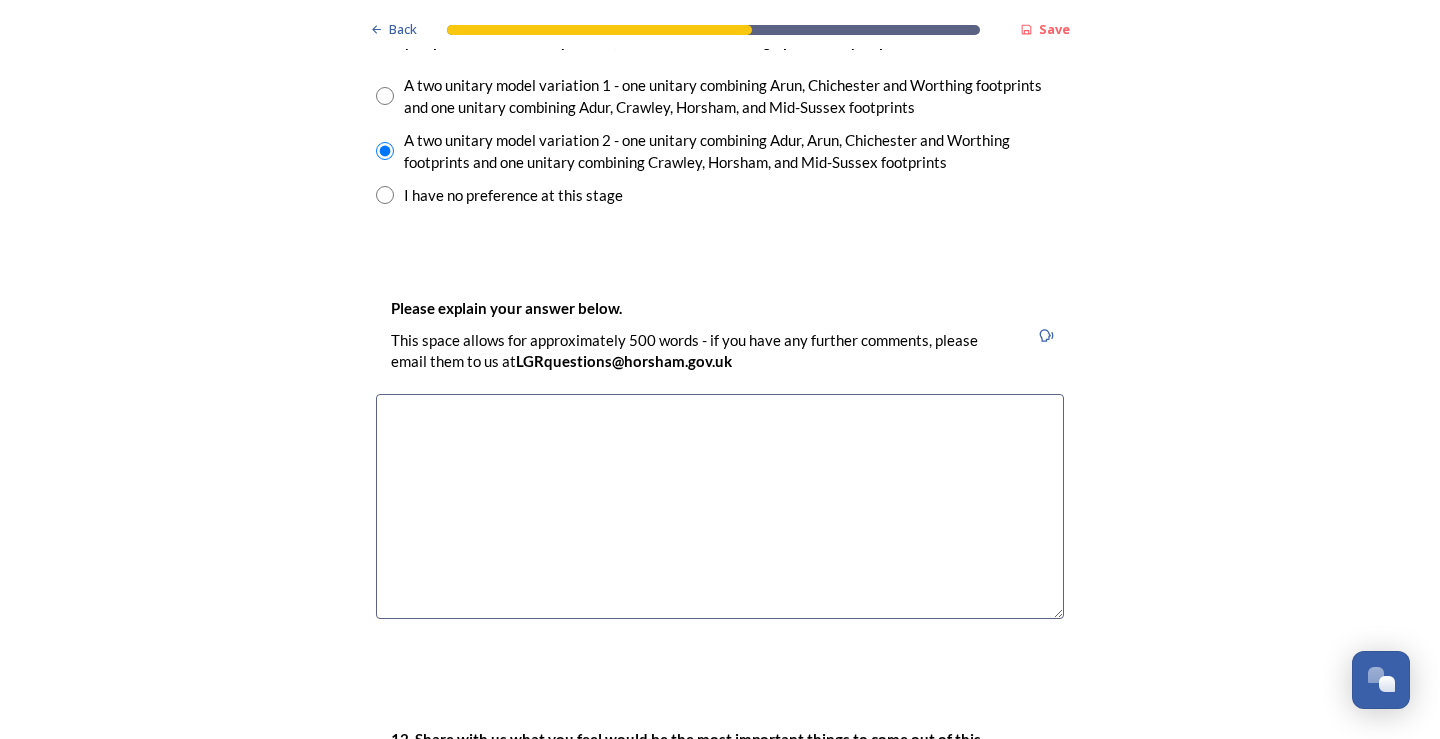 scroll, scrollTop: 3000, scrollLeft: 0, axis: vertical 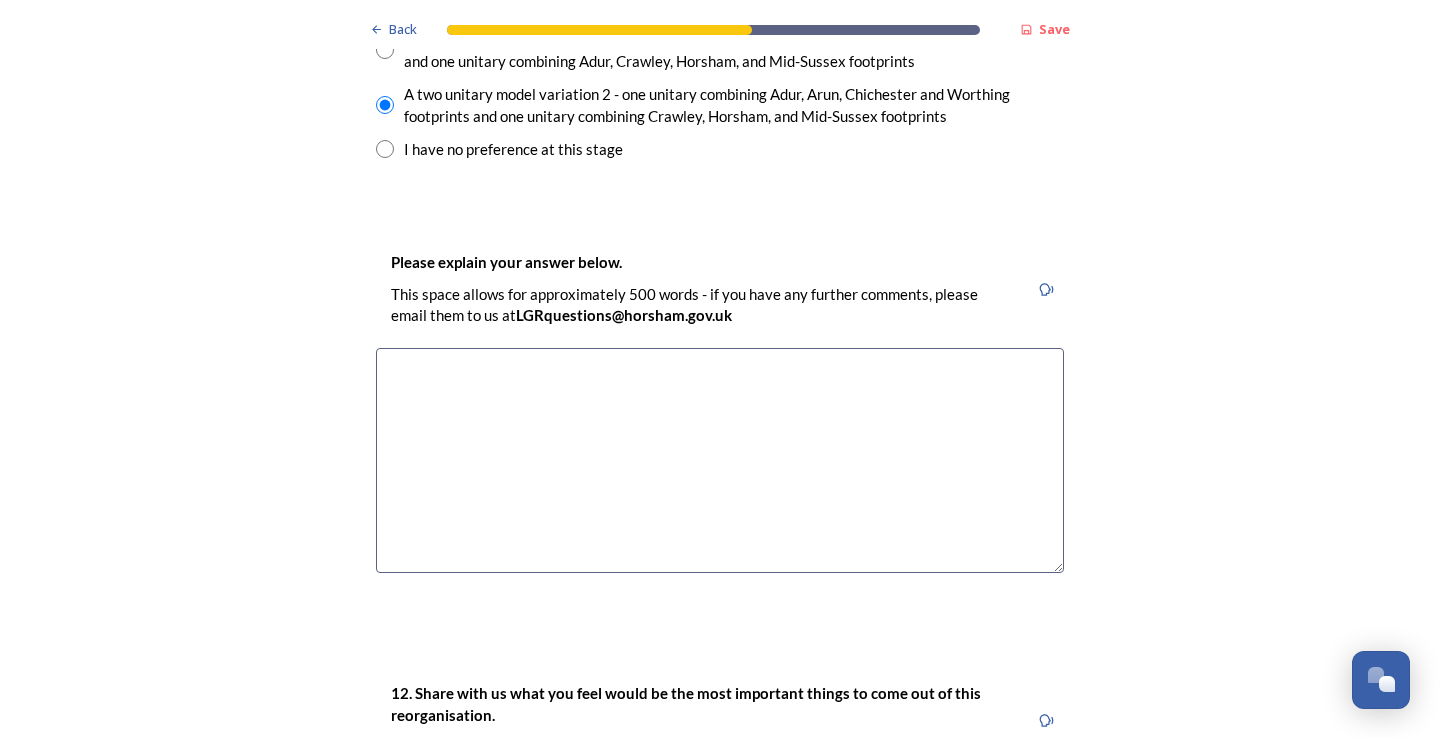 click at bounding box center (720, 460) 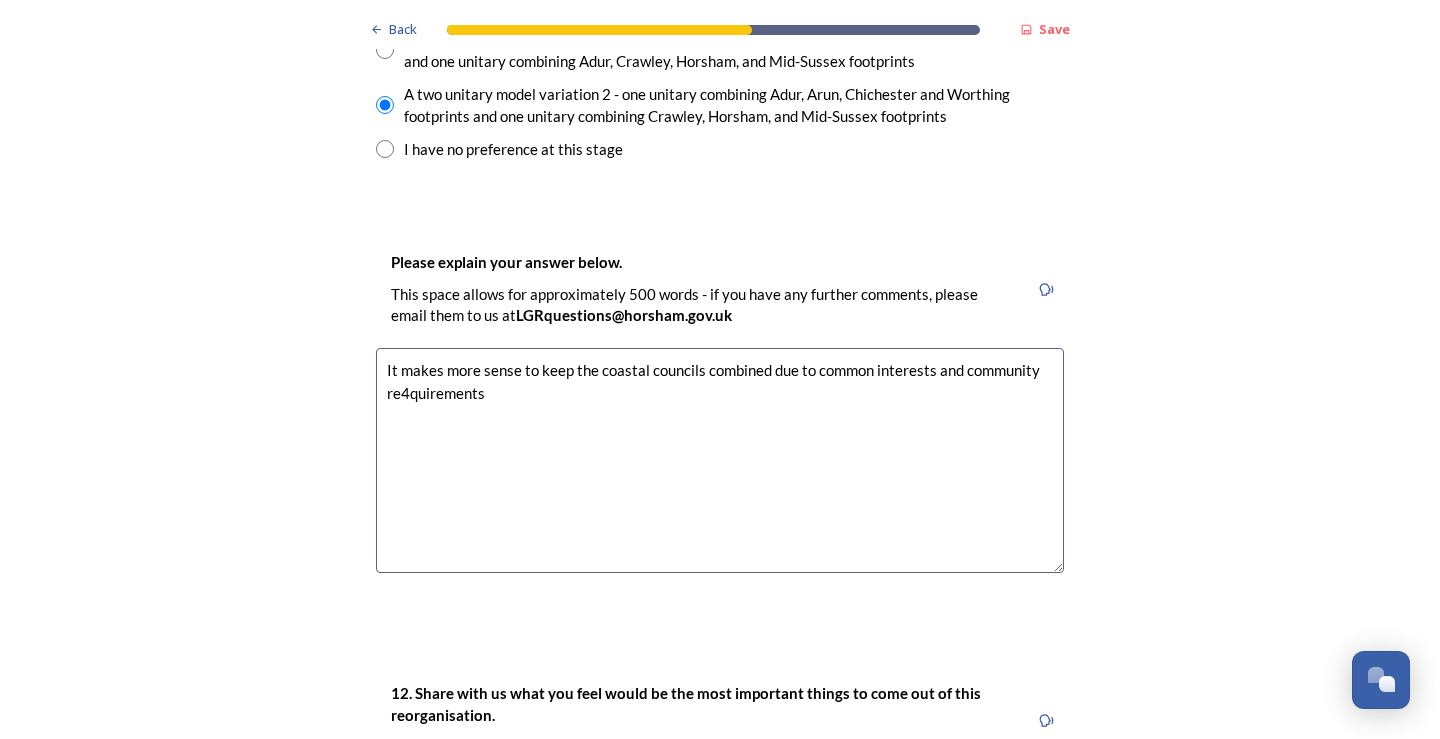 click on "It makes more sense to keep the coastal councils combined due to common interests and community re4quirements" at bounding box center (720, 460) 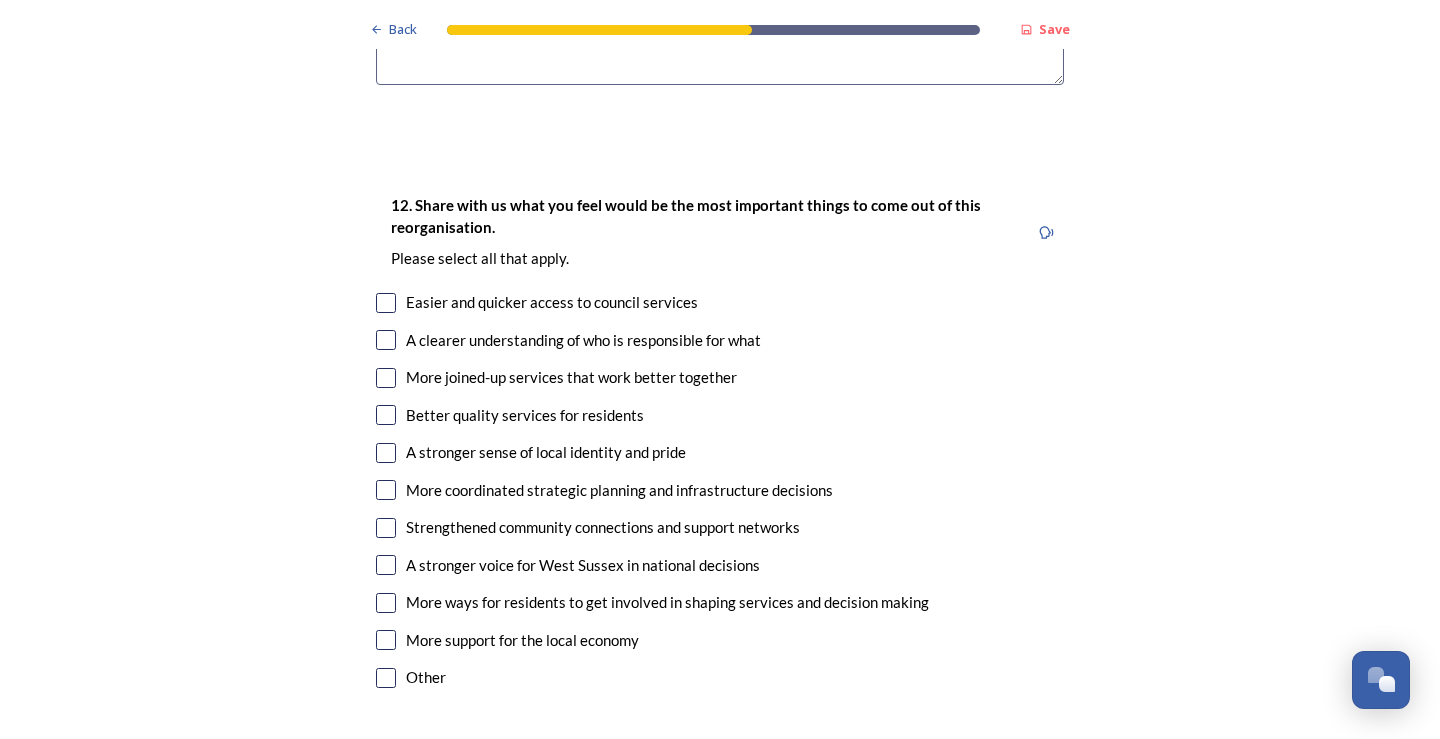 scroll, scrollTop: 3500, scrollLeft: 0, axis: vertical 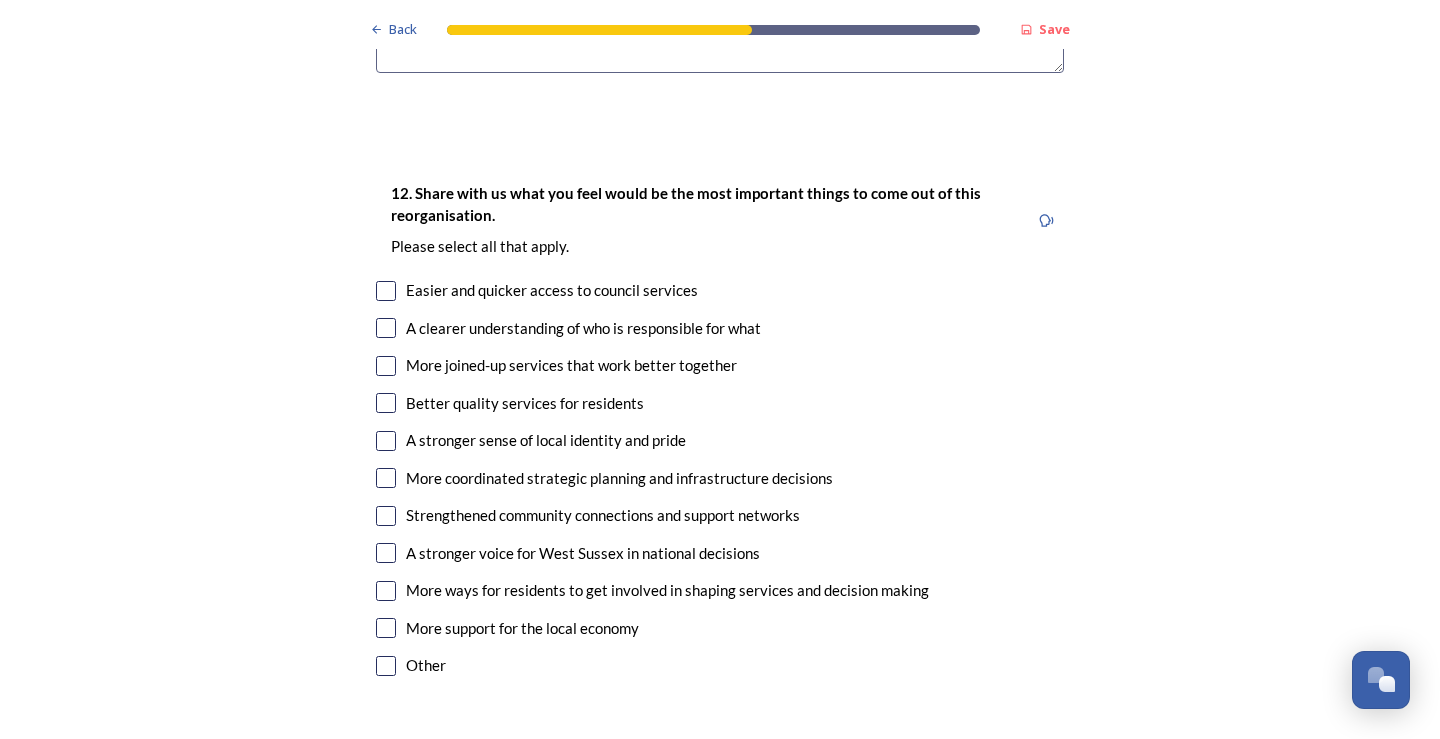type on "It makes more sense to keep the coastal councils combined due to common interests and community requirements" 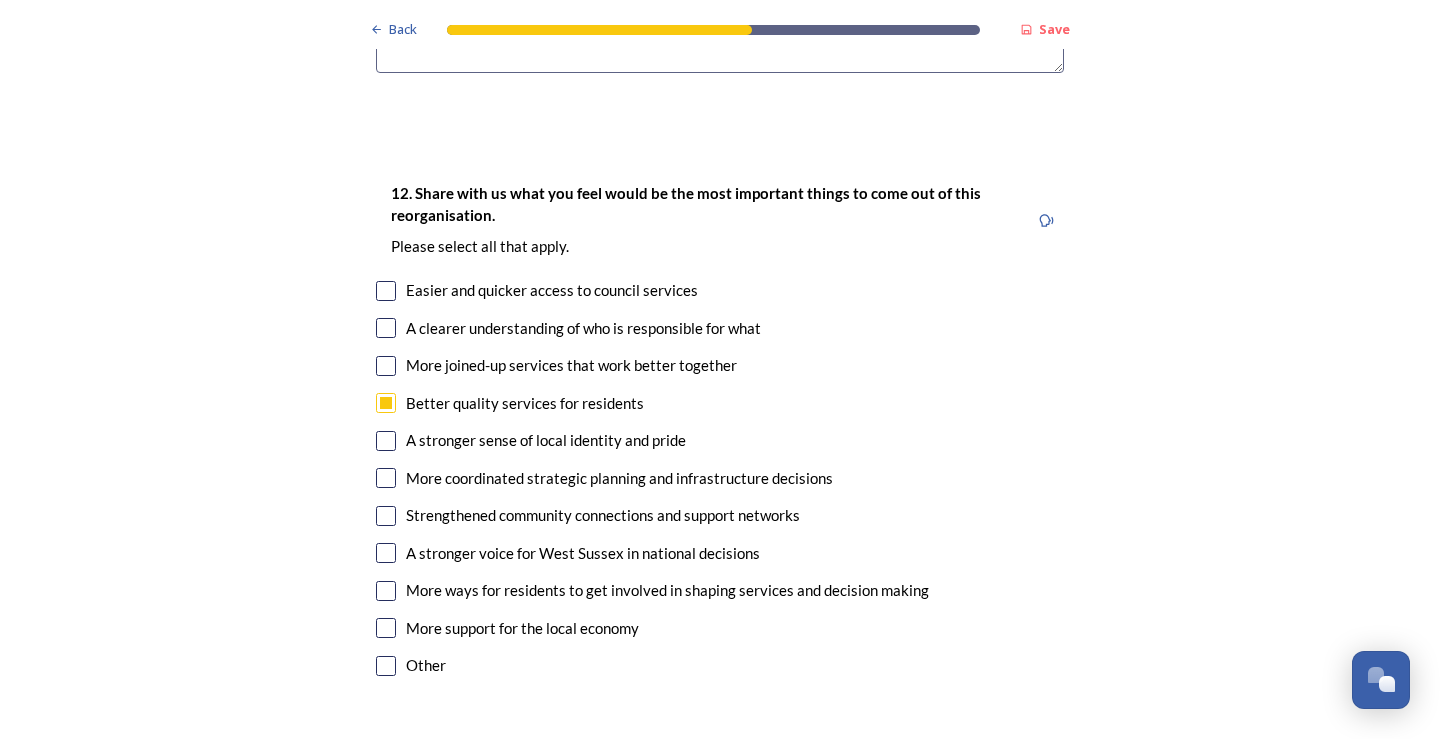 click at bounding box center [386, 478] 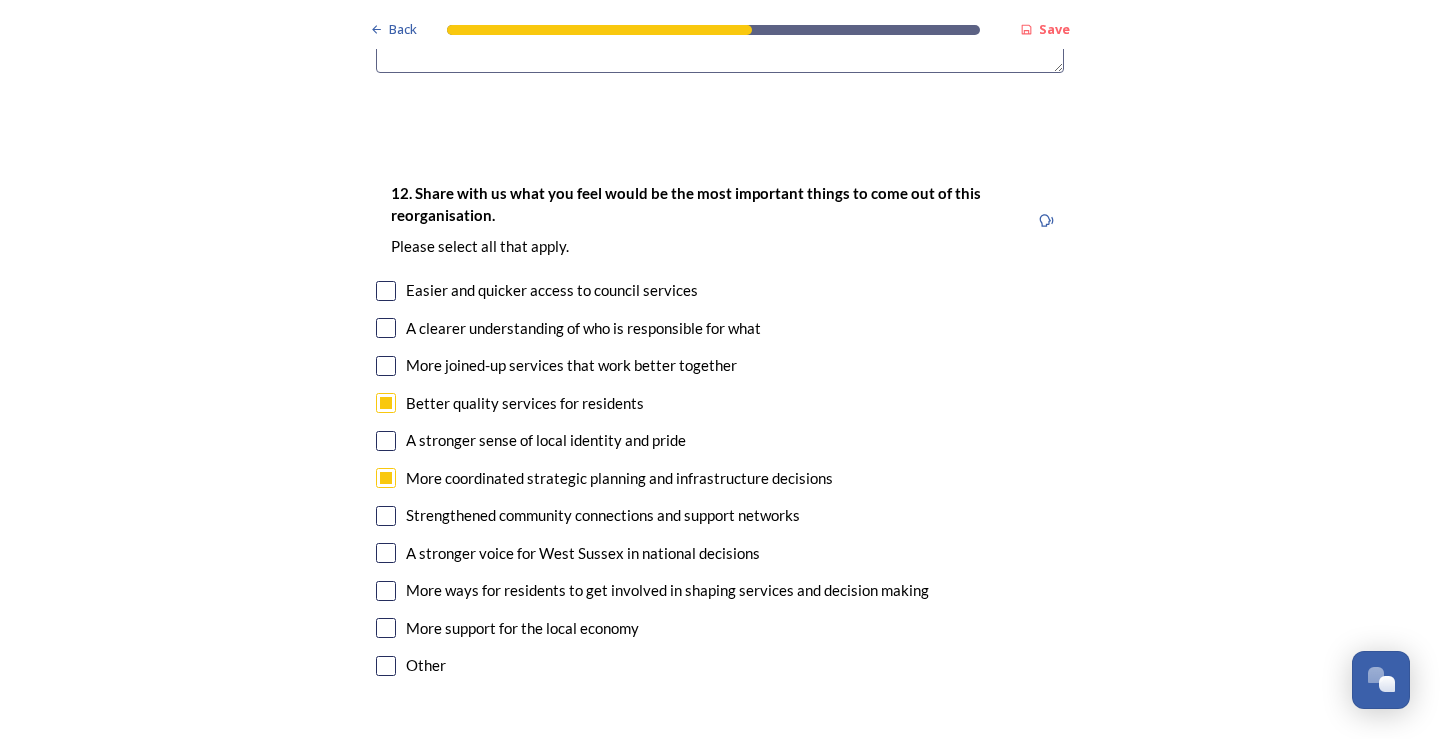 click at bounding box center [386, 628] 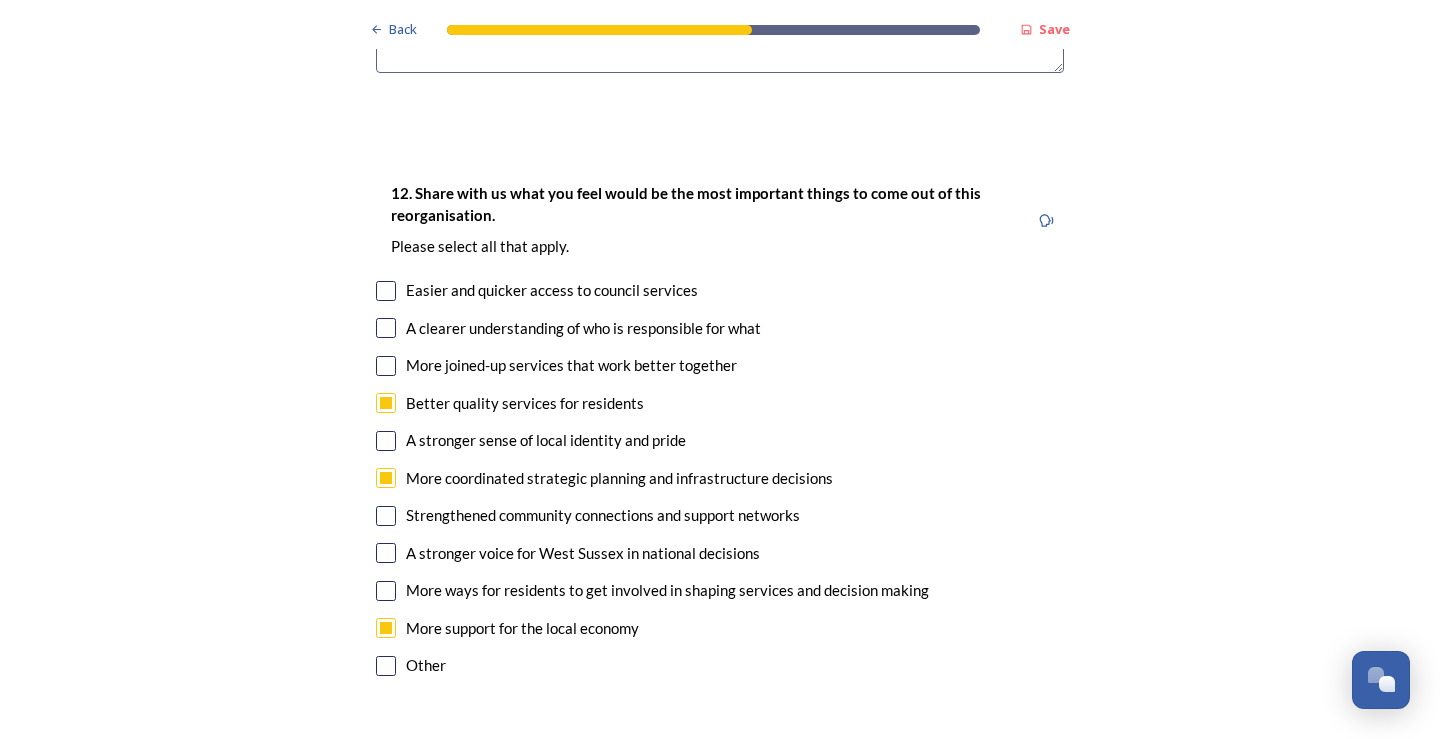 click at bounding box center [386, 328] 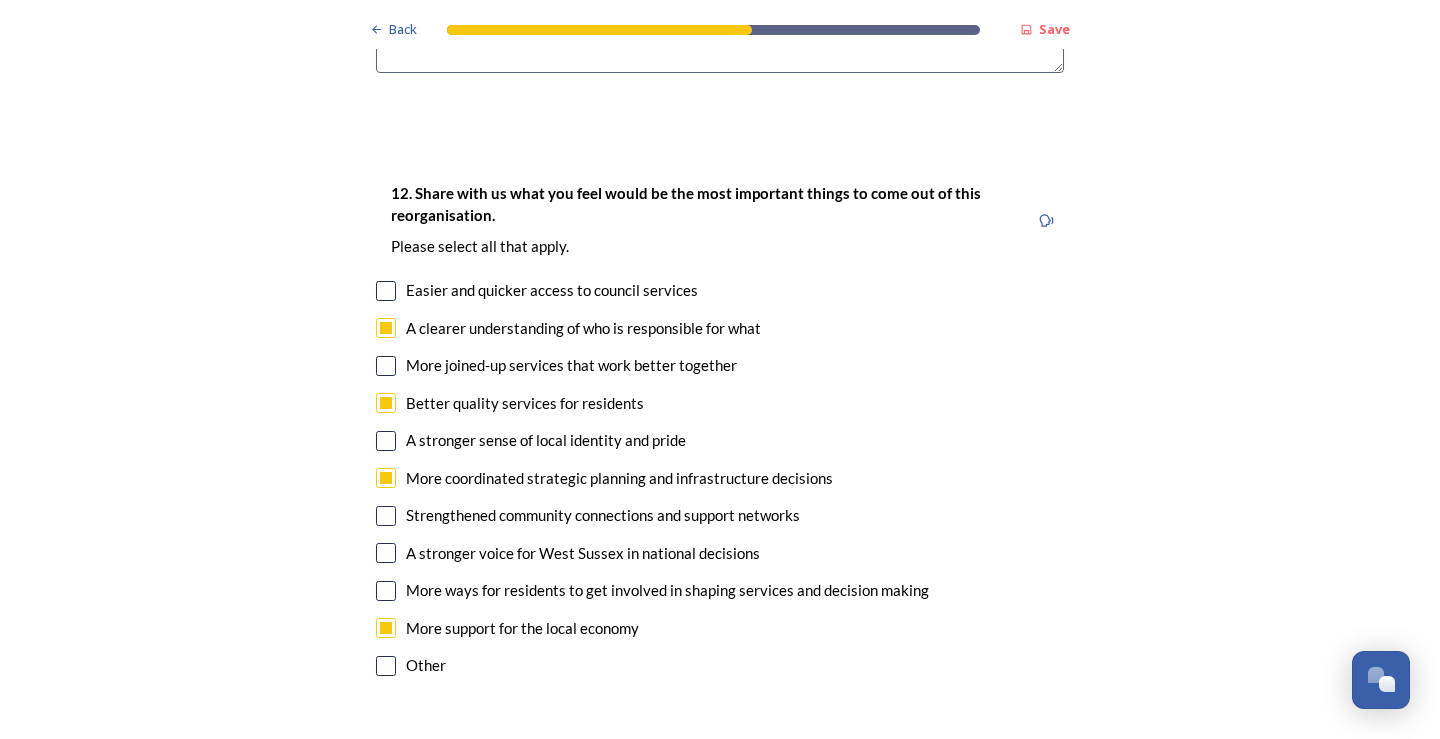 click at bounding box center [386, 366] 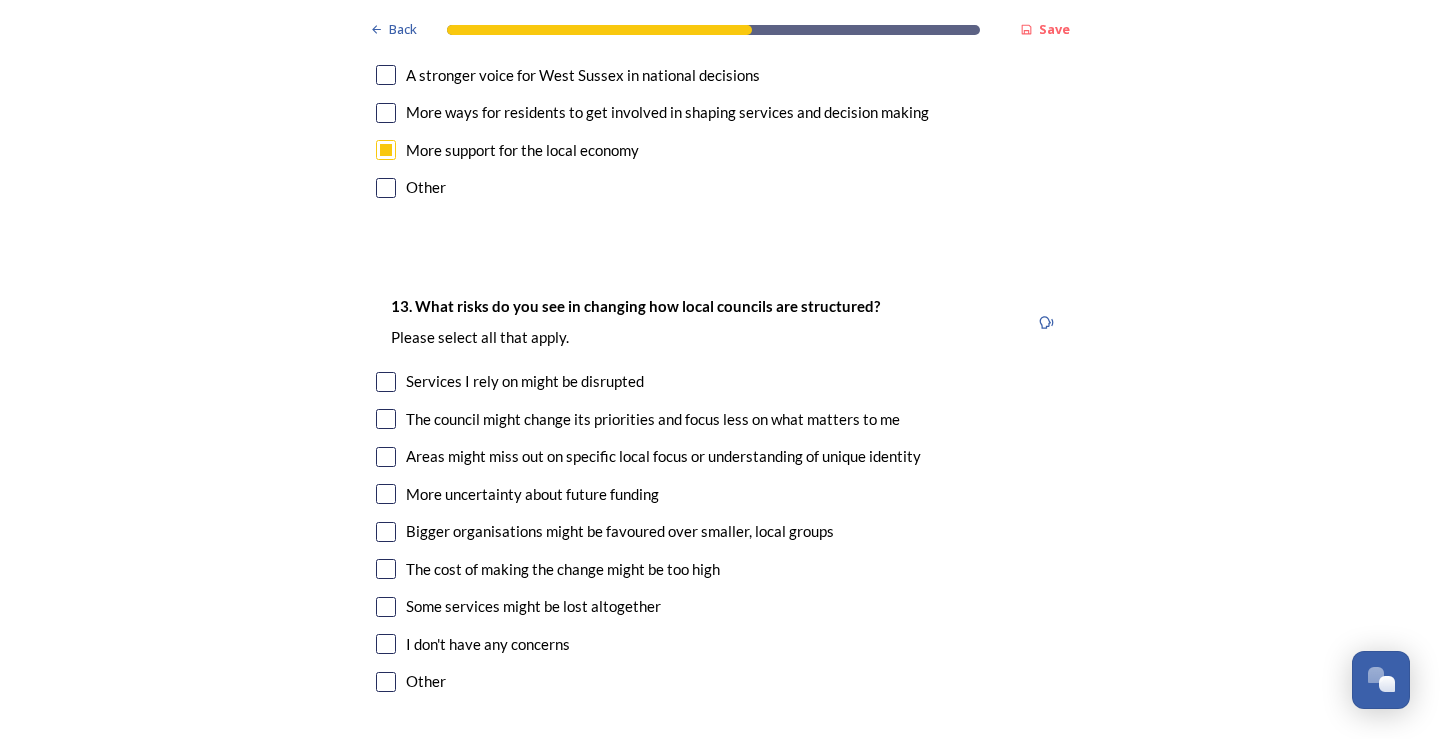 scroll, scrollTop: 4000, scrollLeft: 0, axis: vertical 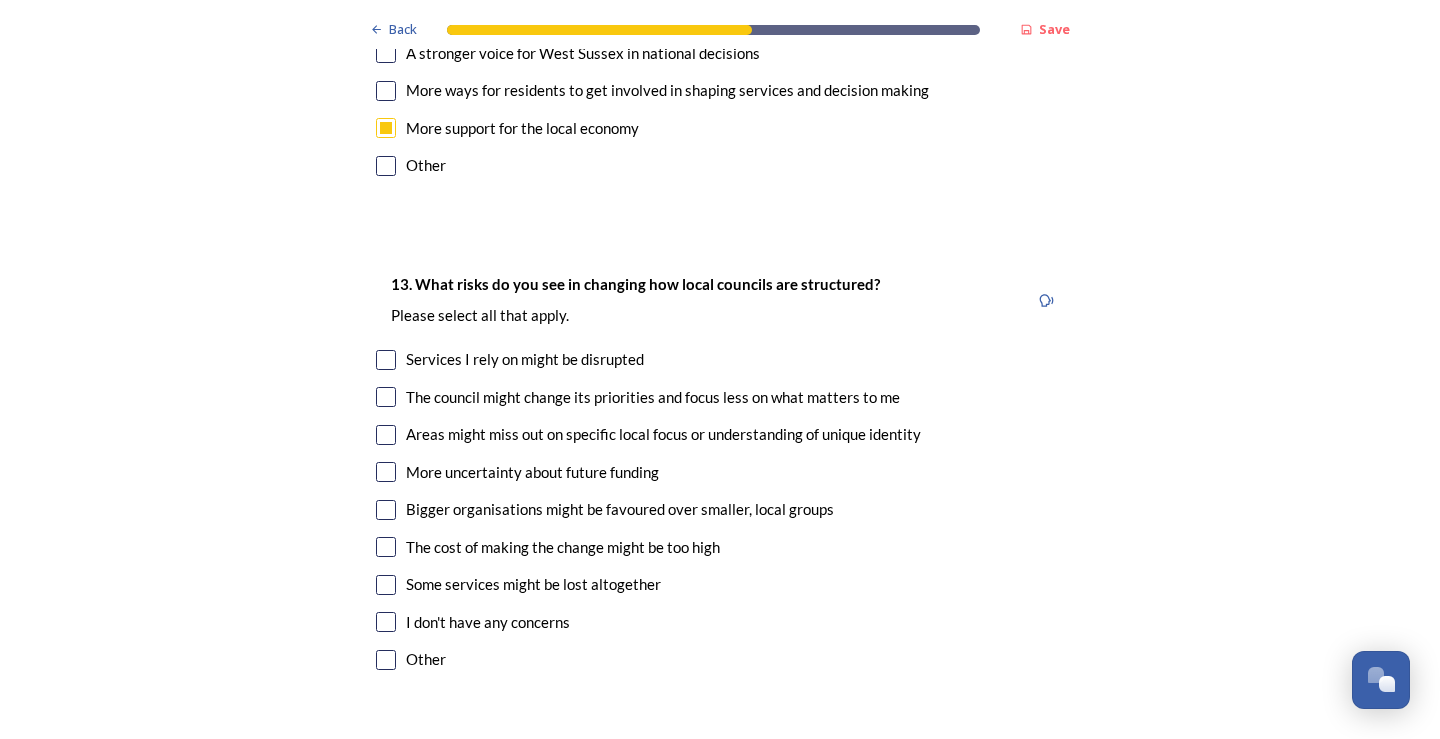 click at bounding box center [386, 360] 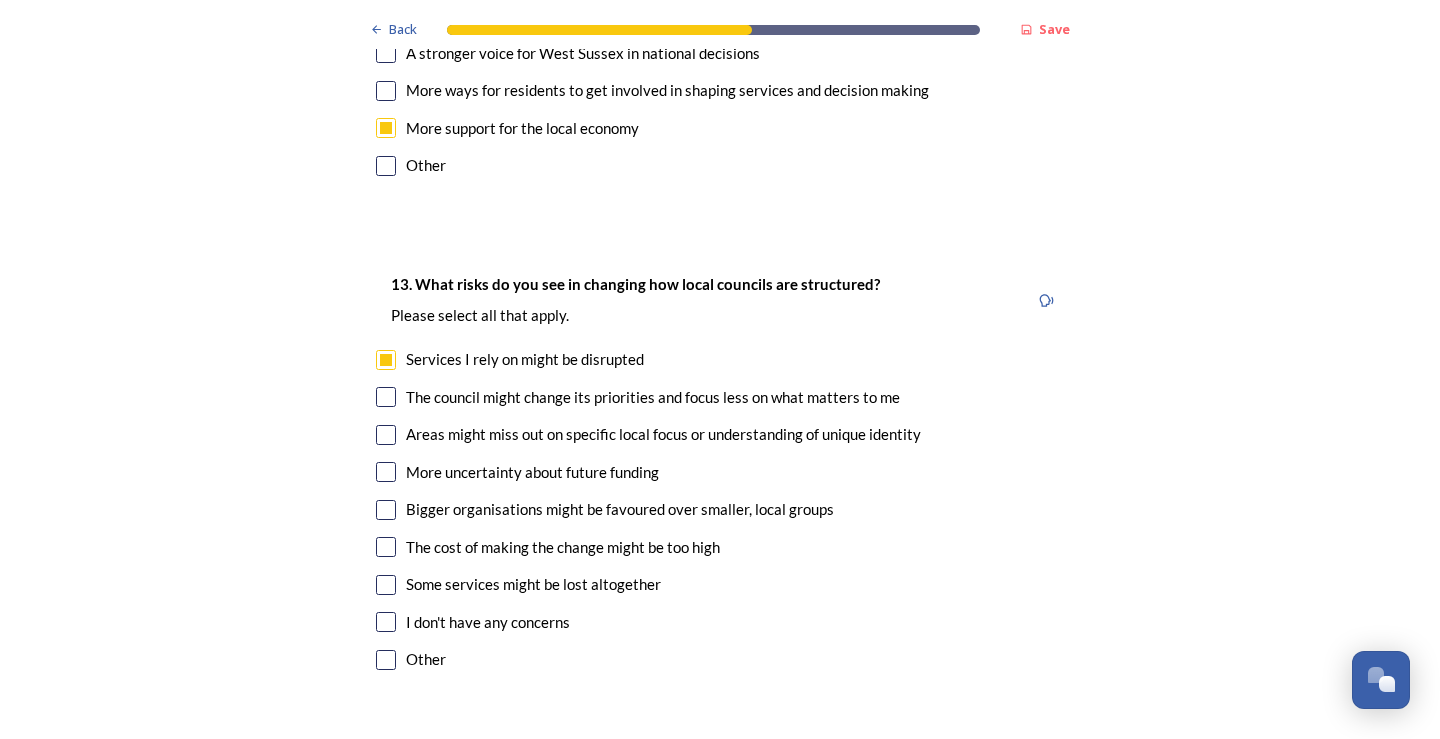 click at bounding box center (386, 435) 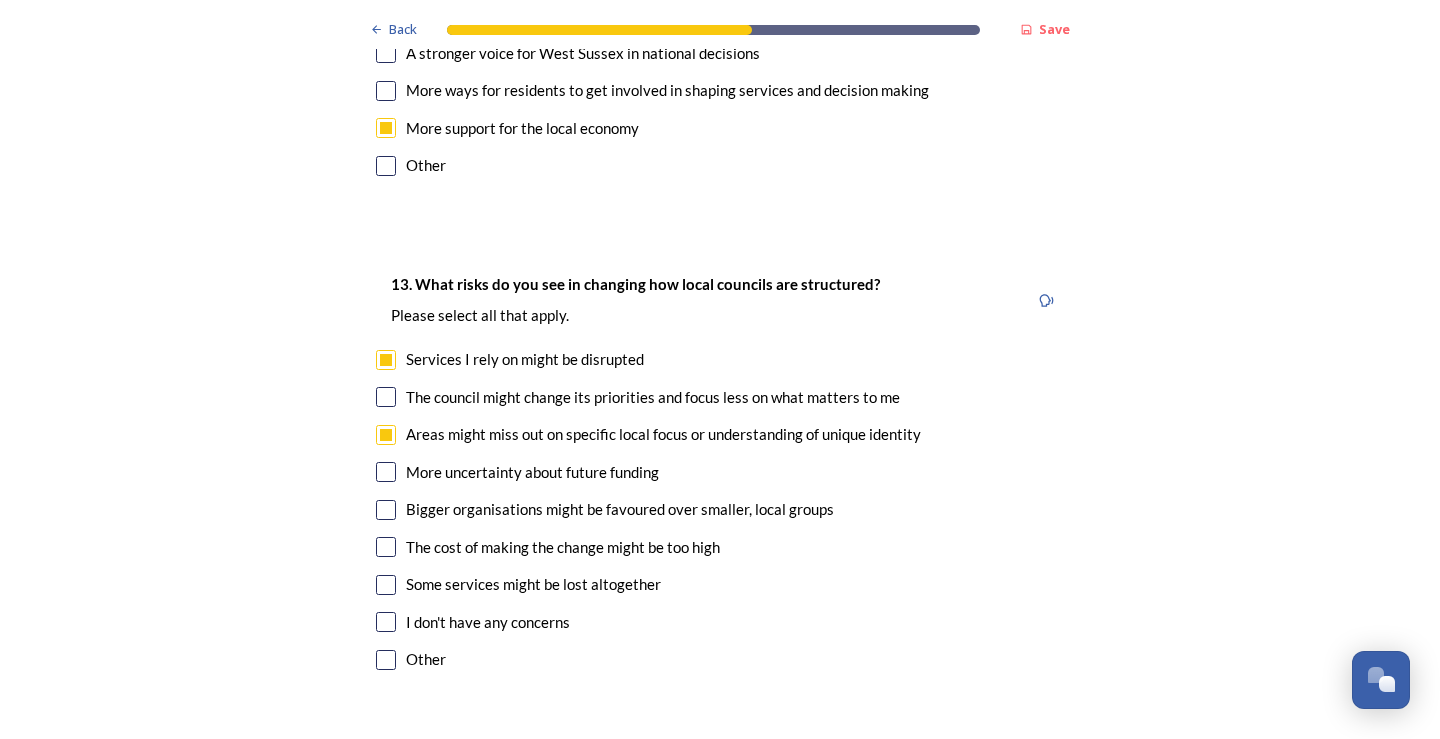 click at bounding box center (386, 472) 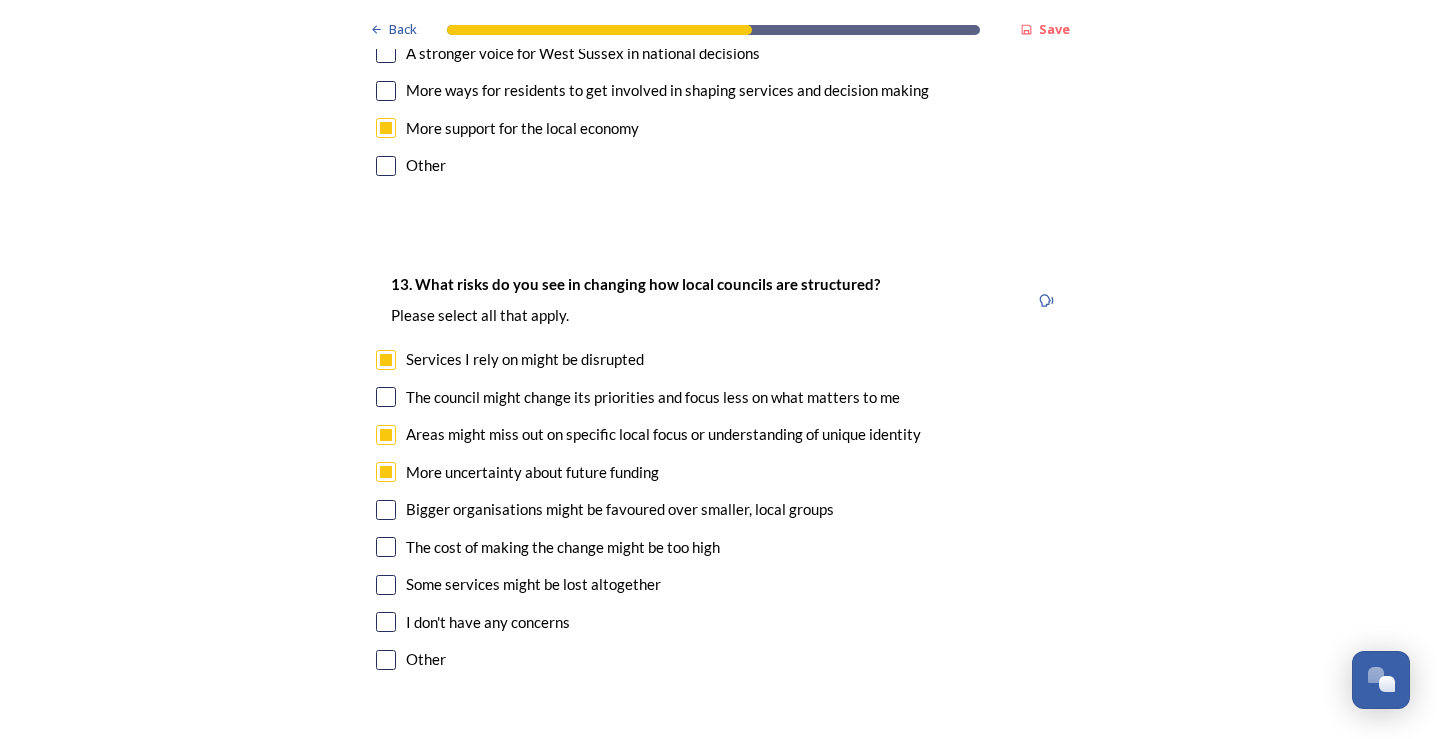 click at bounding box center (386, 510) 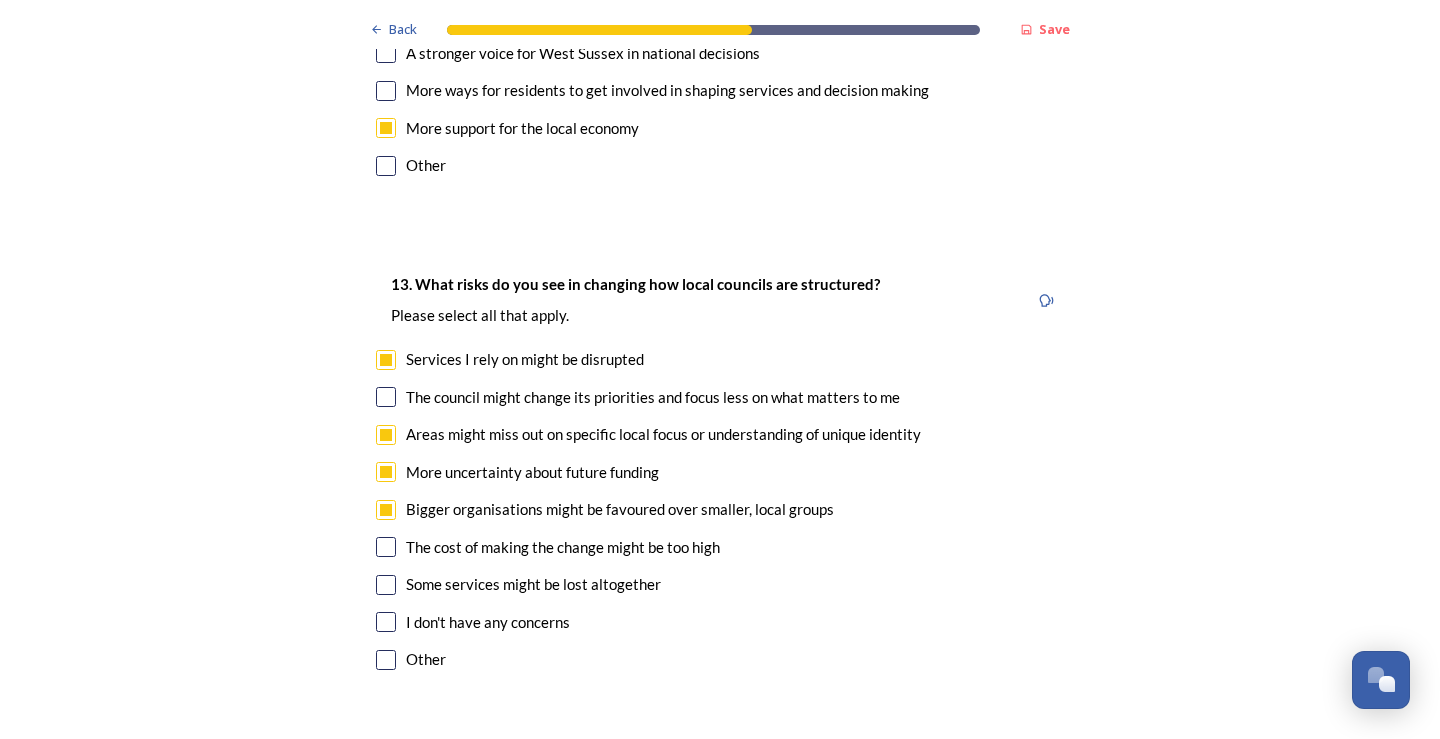 click at bounding box center [386, 547] 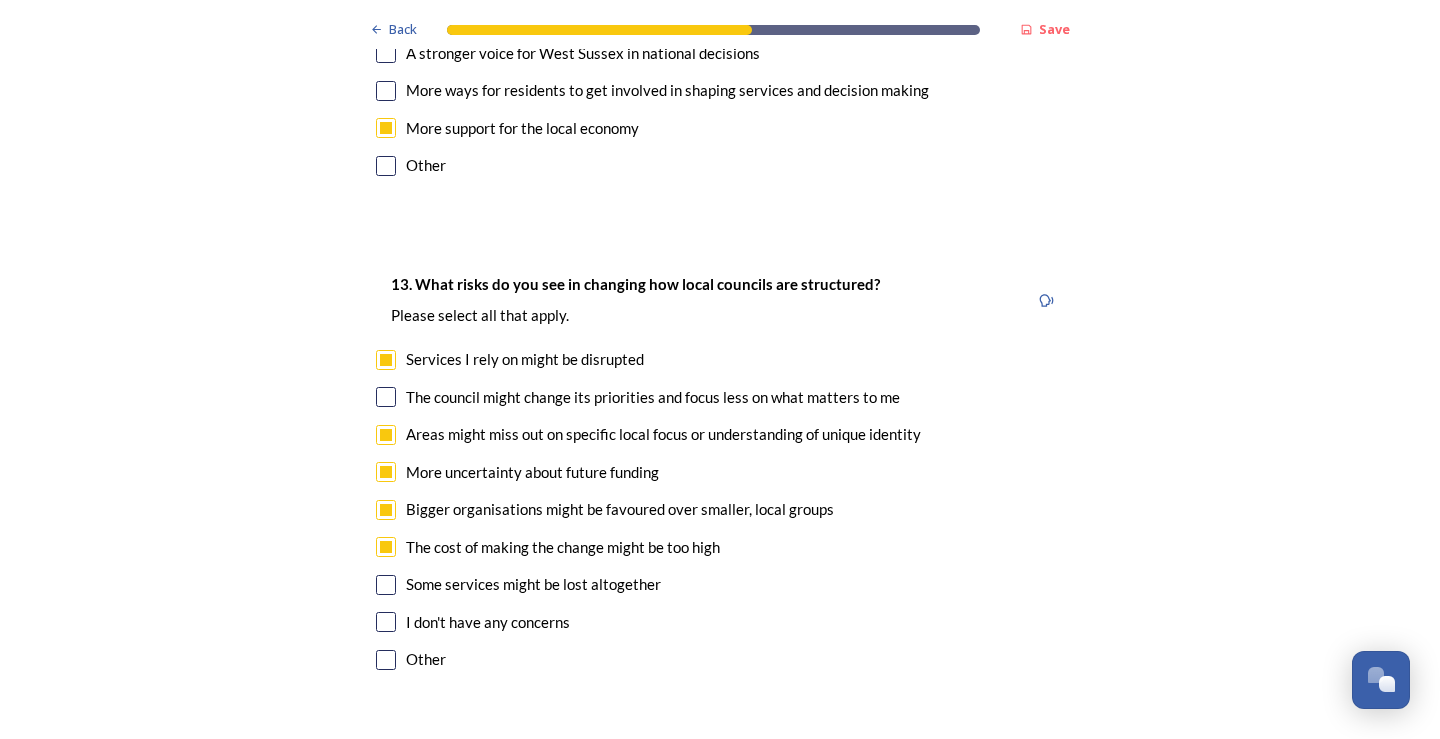 click on "13. What risks do you see in changing how local councils are structured? ﻿Please select all that apply. Services I rely on might be disrupted The council might change its priorities and focus less on what matters to me Areas might miss out on specific local focus or understanding of unique identity More uncertainty about future funding Bigger organisations might be favoured over smaller, local groups The cost of making the change might be too high Some services might be lost altogether I don't have any concerns Other" at bounding box center [720, 474] 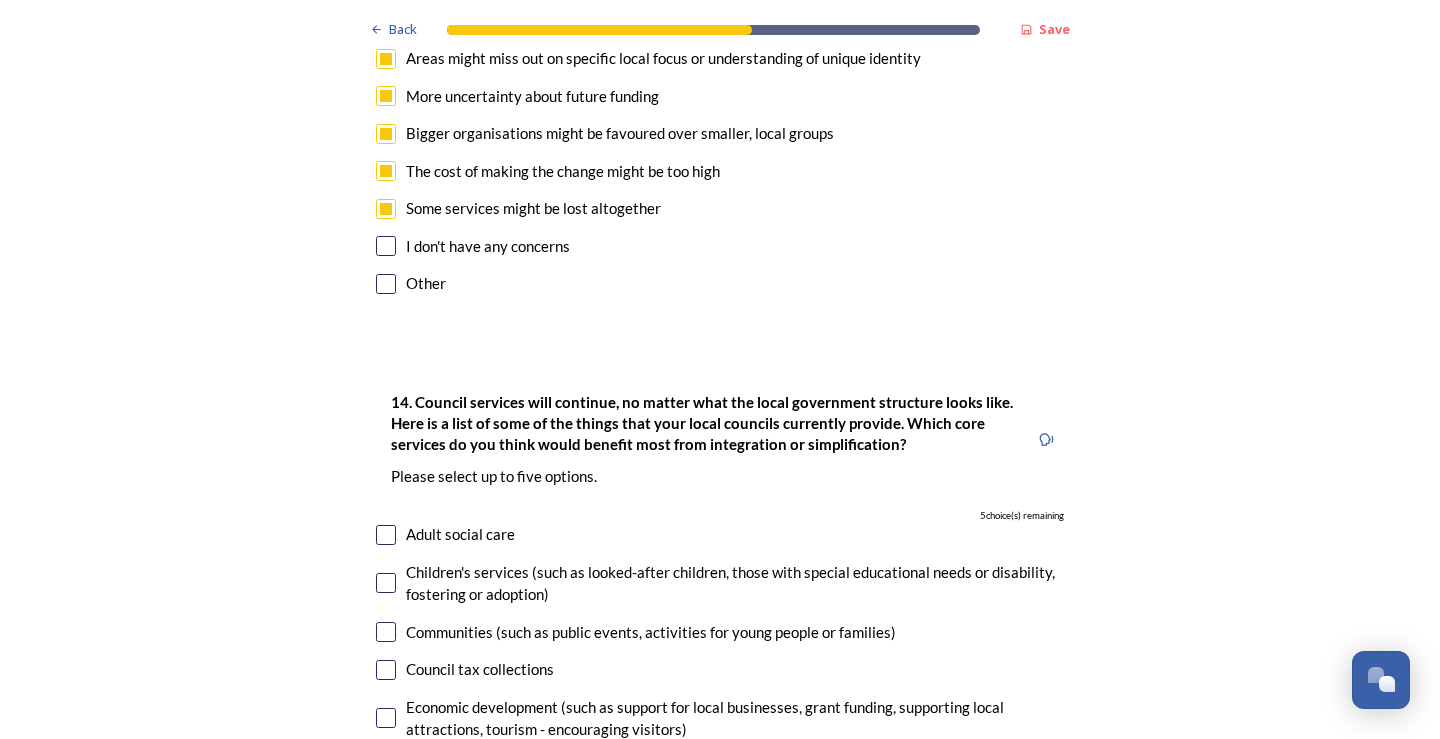 scroll, scrollTop: 4400, scrollLeft: 0, axis: vertical 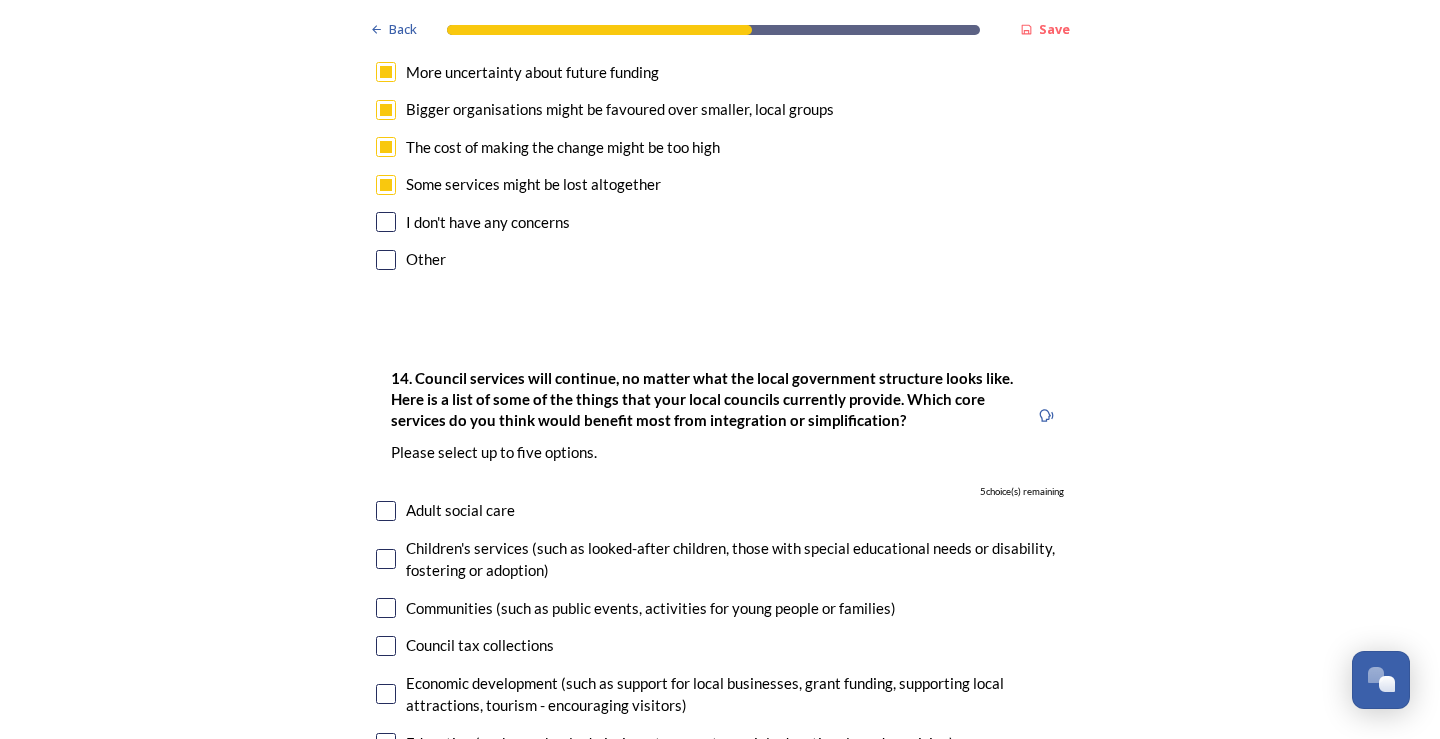 click at bounding box center [386, 511] 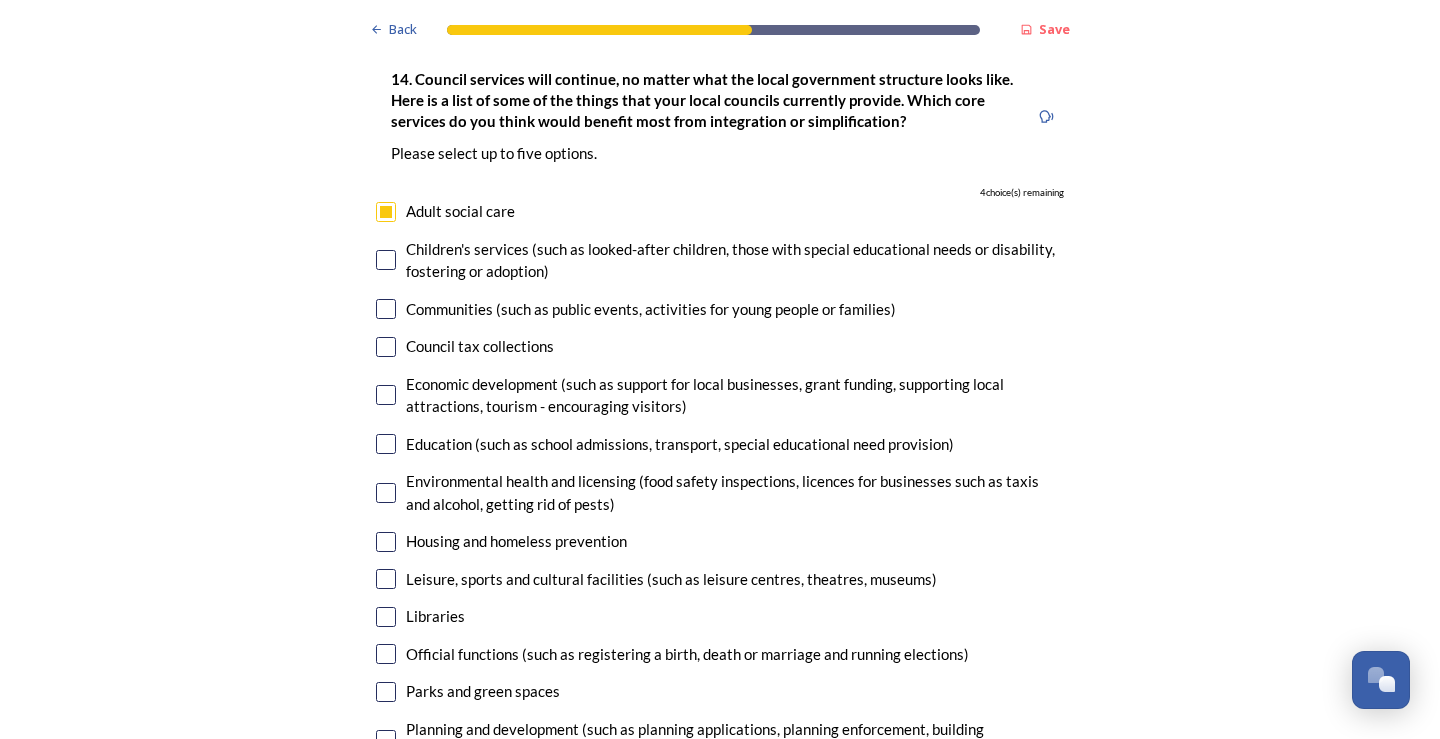 scroll, scrollTop: 4700, scrollLeft: 0, axis: vertical 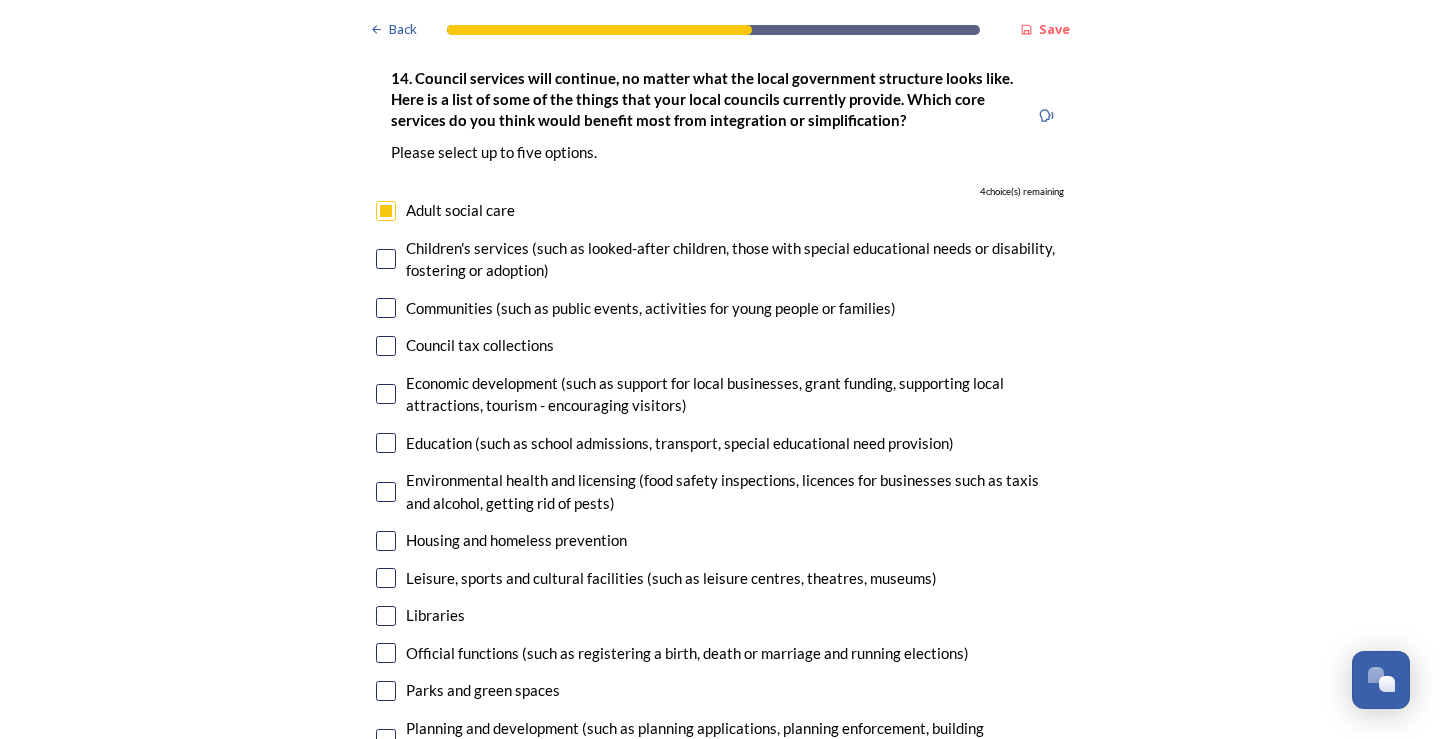 click at bounding box center [386, 259] 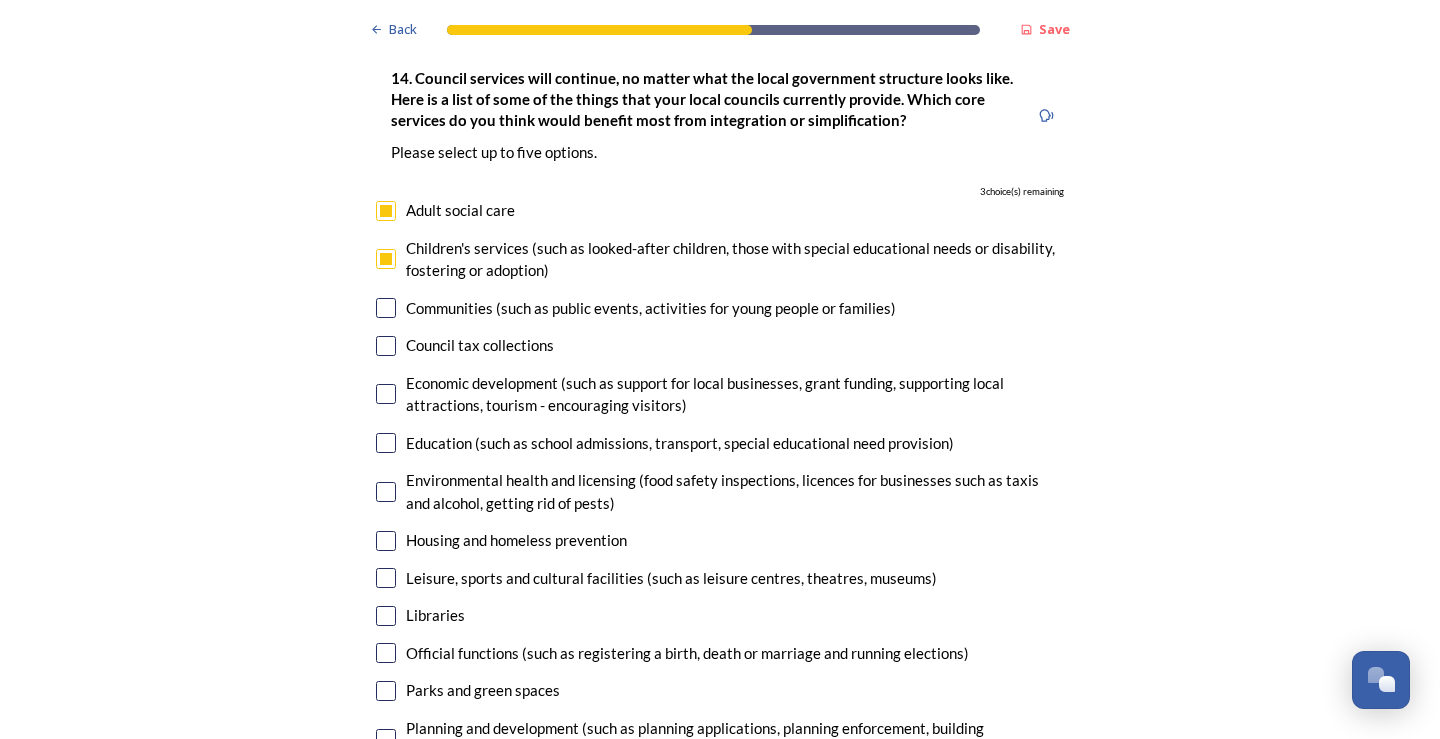 click at bounding box center [386, 394] 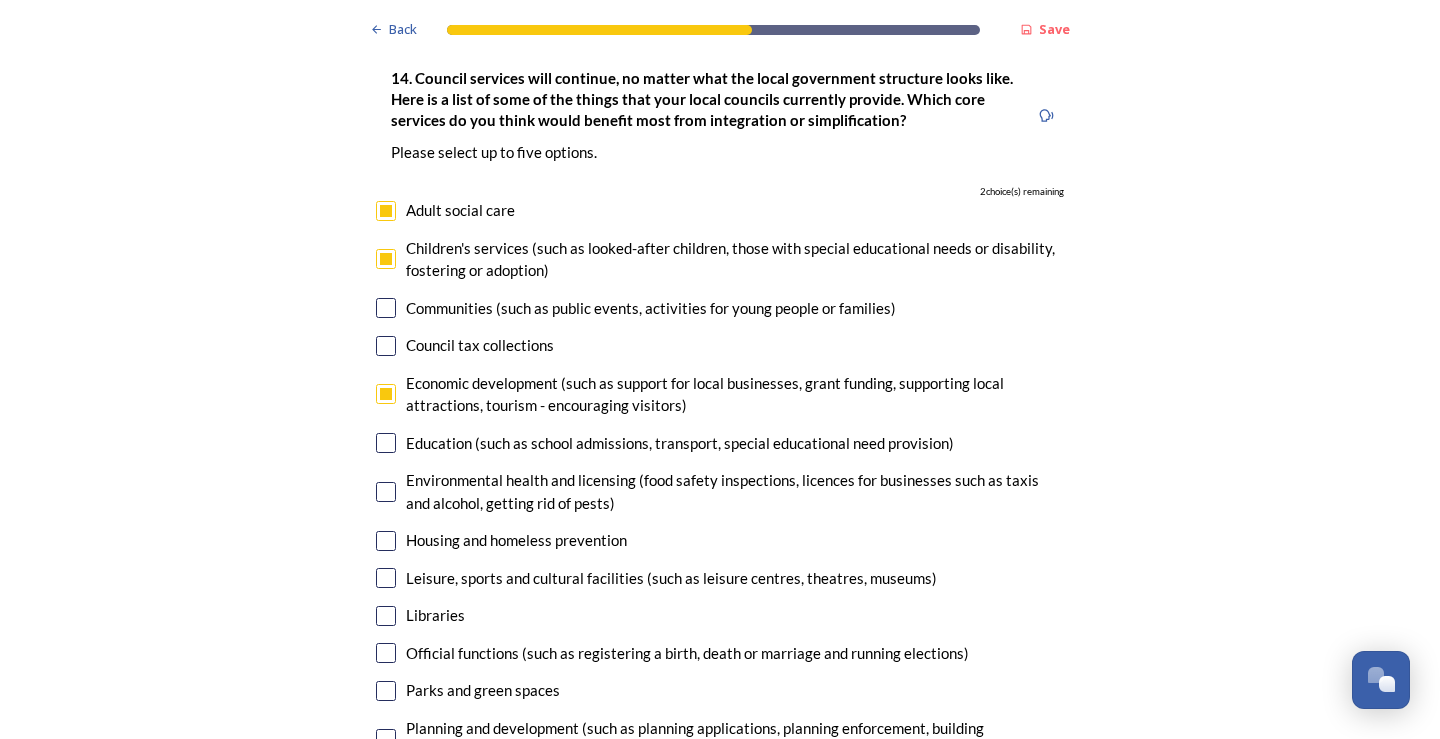 click at bounding box center (386, 541) 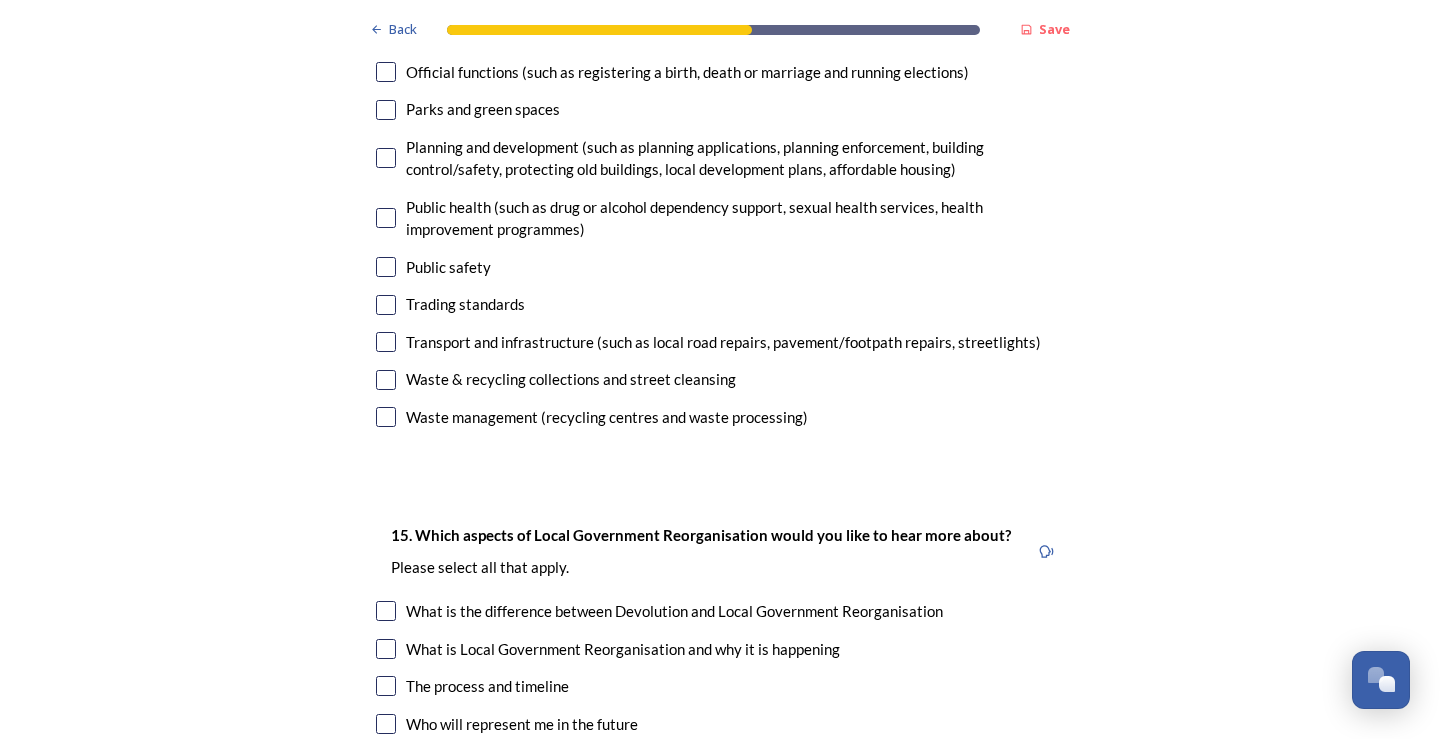 scroll, scrollTop: 5500, scrollLeft: 0, axis: vertical 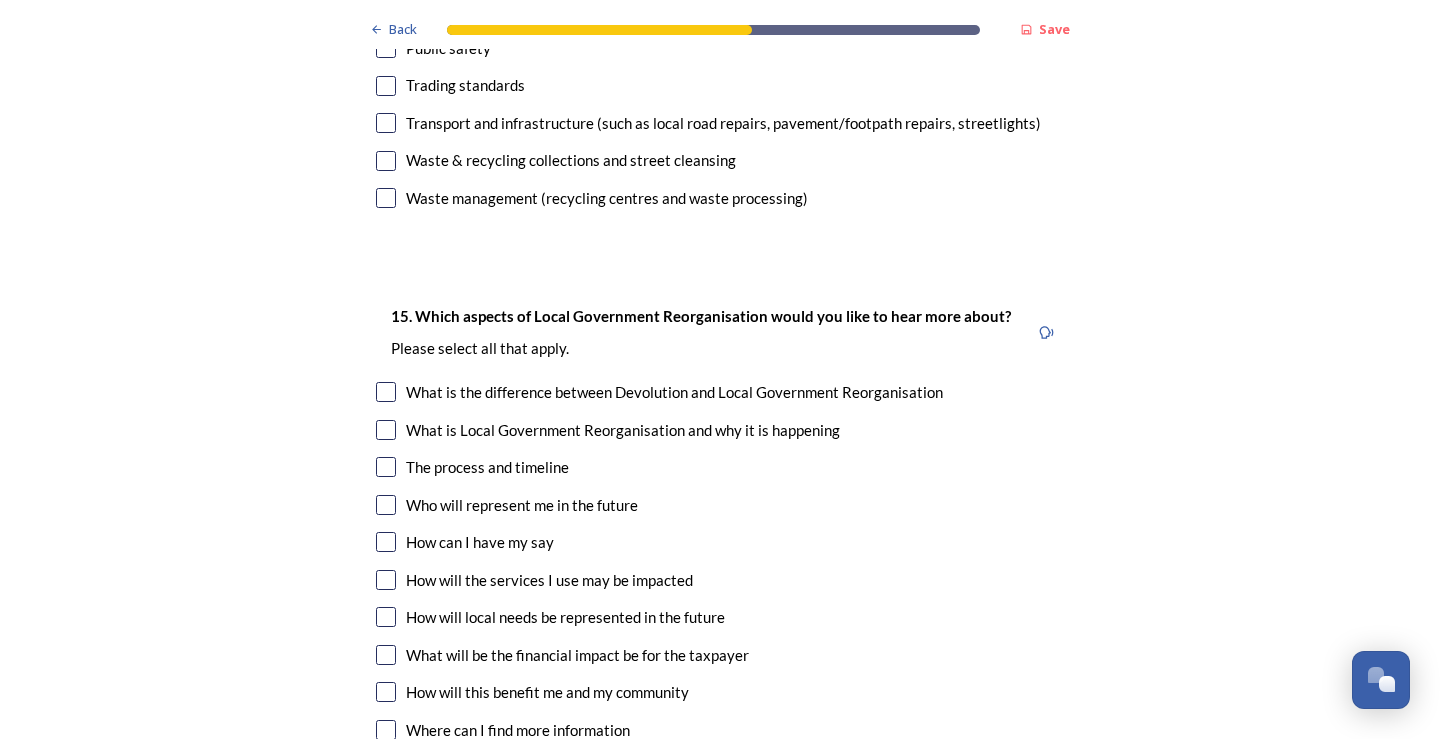 click at bounding box center (386, 655) 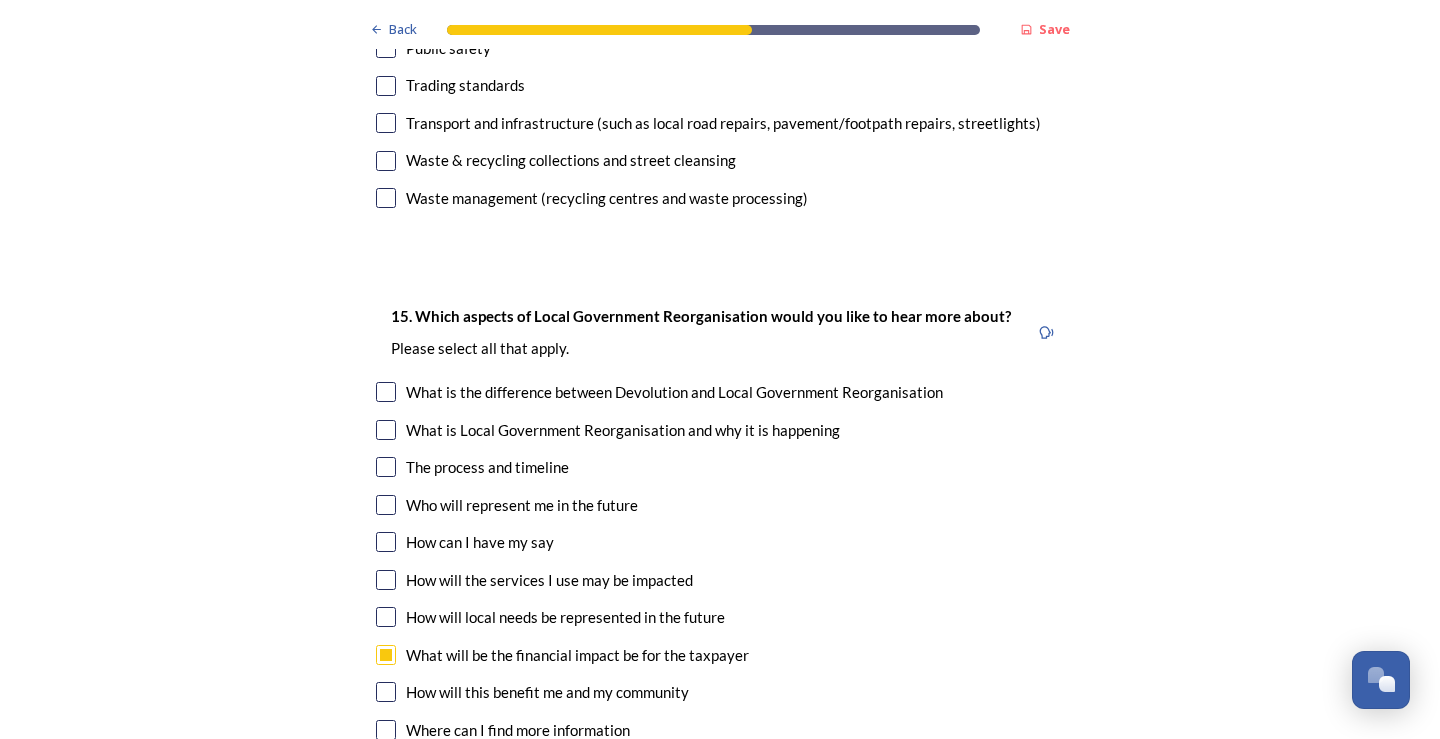 click at bounding box center (386, 692) 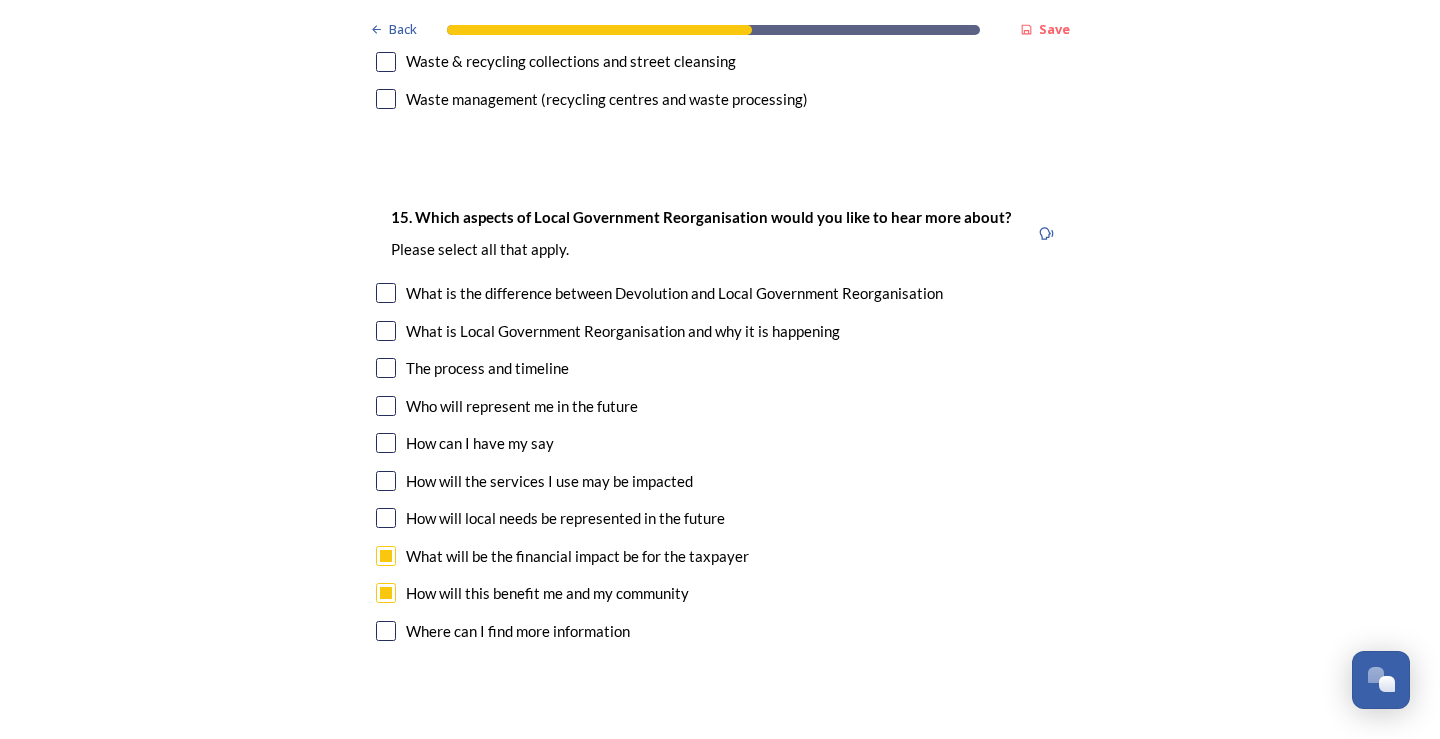 scroll, scrollTop: 5600, scrollLeft: 0, axis: vertical 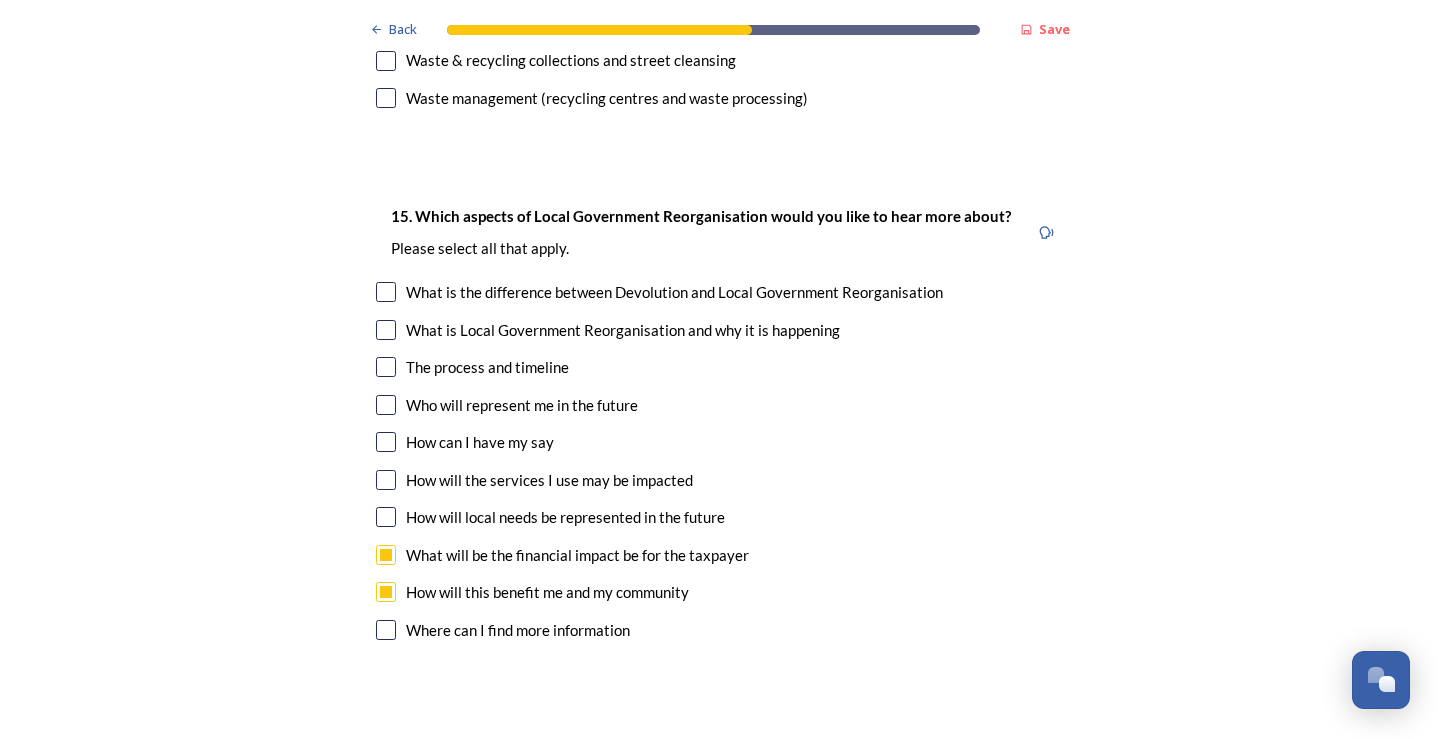 click at bounding box center [386, 367] 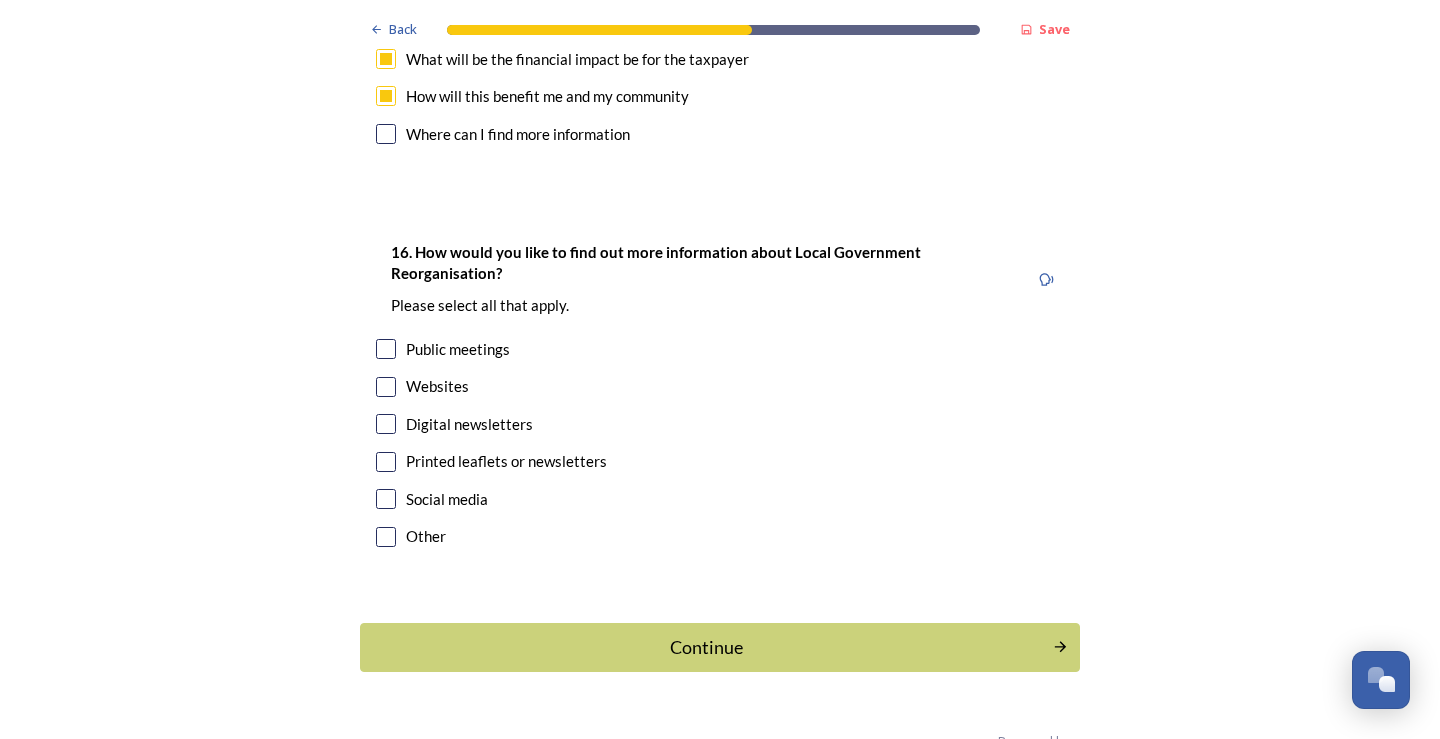scroll, scrollTop: 6100, scrollLeft: 0, axis: vertical 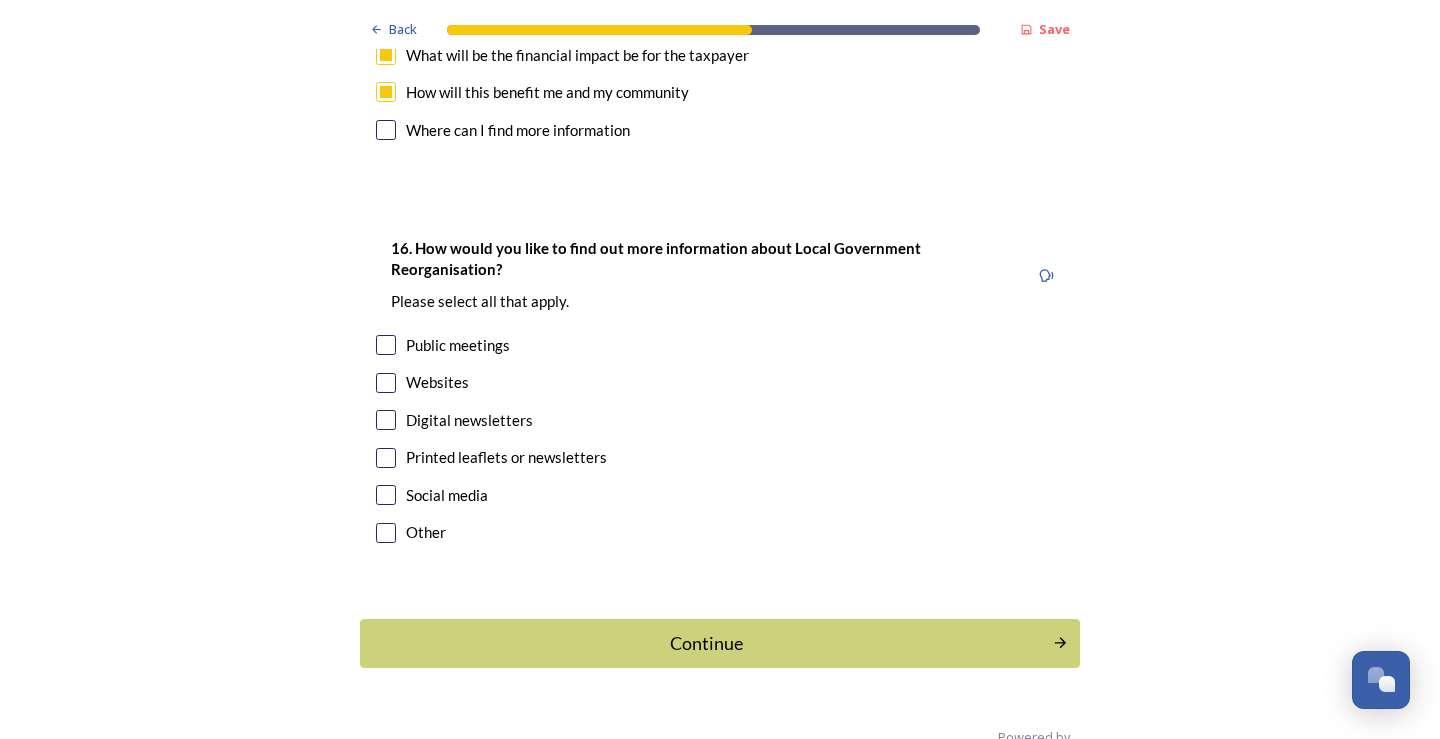 click at bounding box center [386, 383] 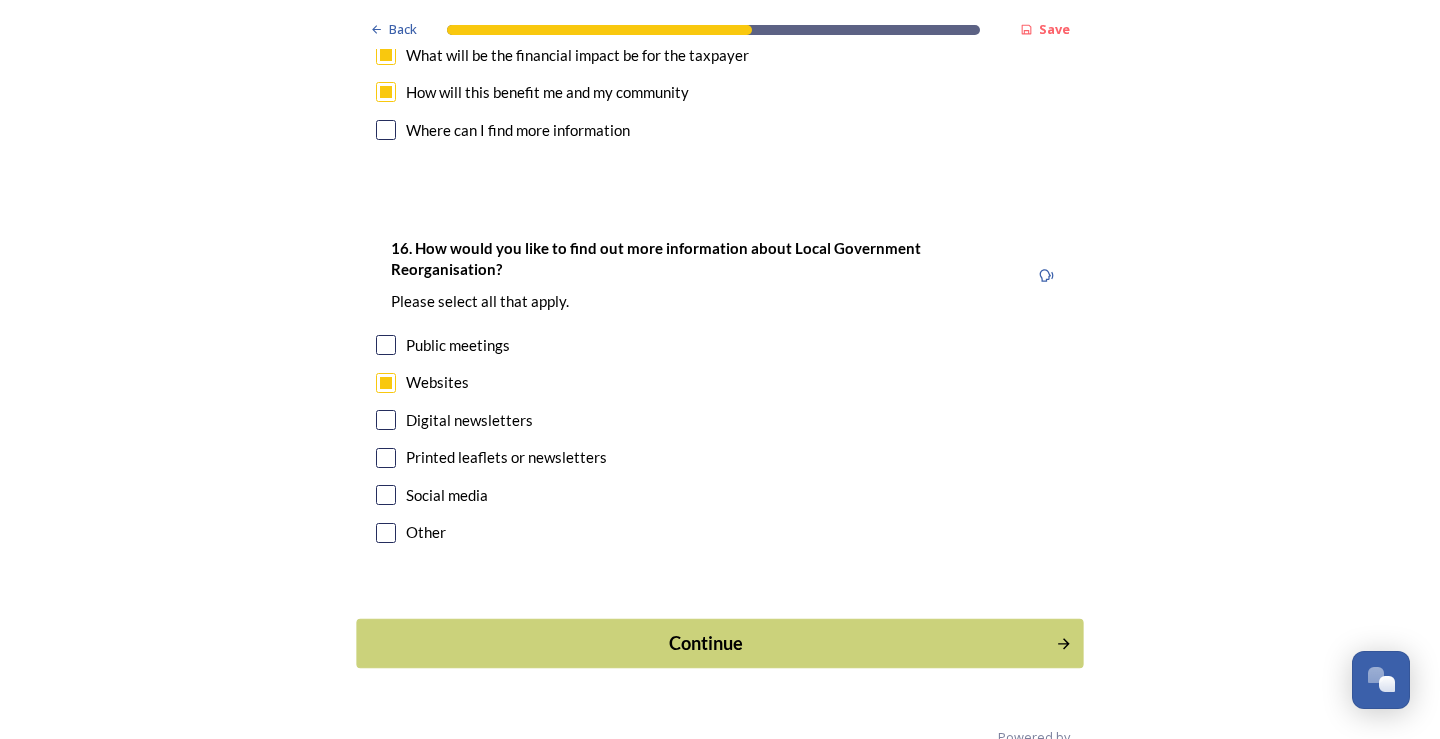 click on "Continue" at bounding box center [706, 643] 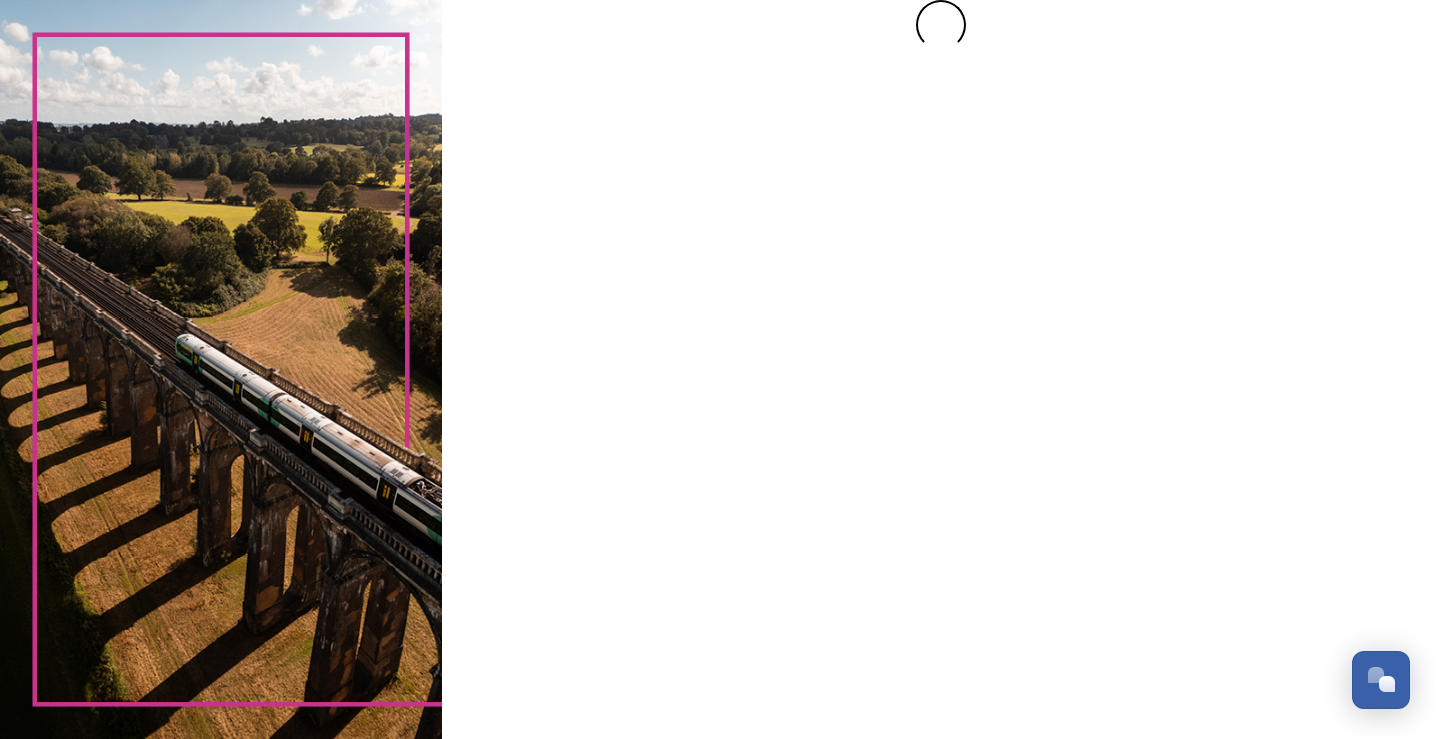scroll, scrollTop: 0, scrollLeft: 0, axis: both 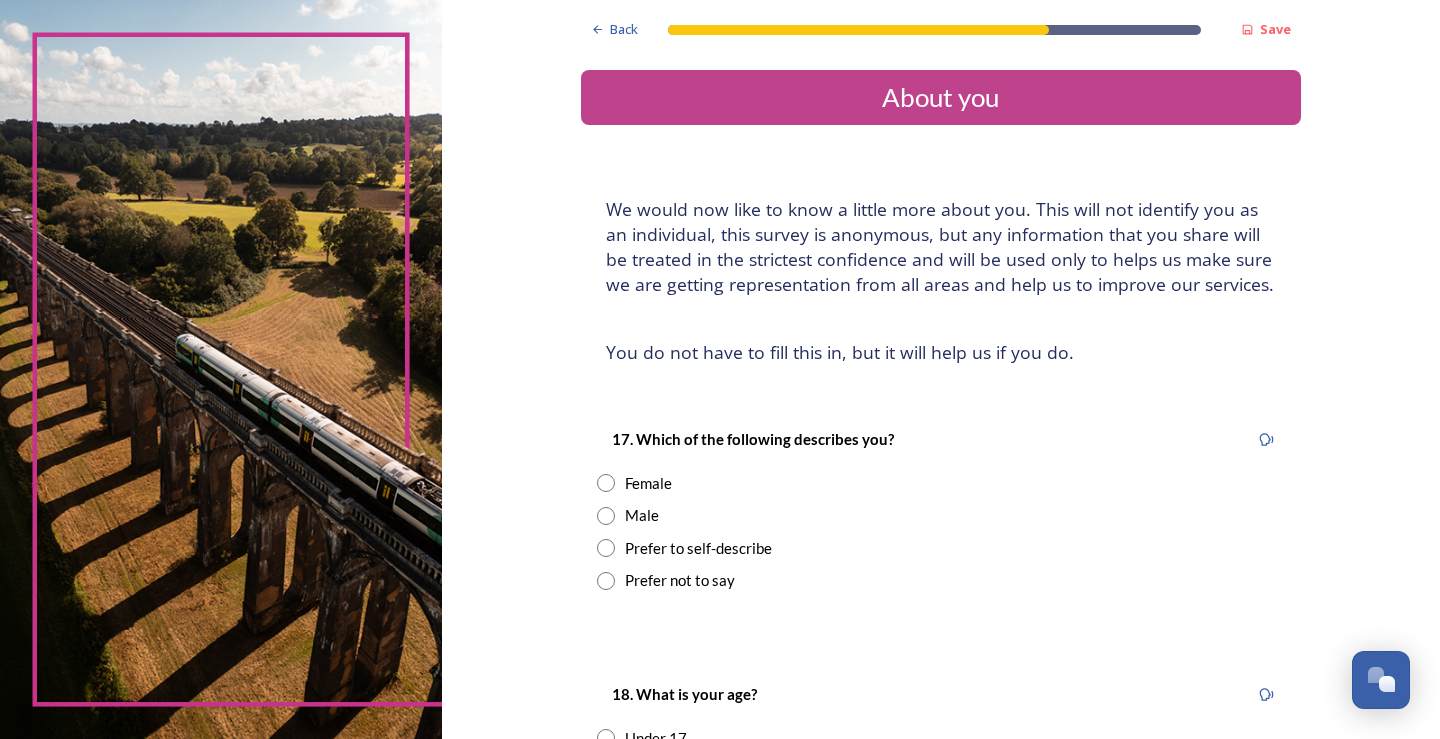 click at bounding box center (606, 483) 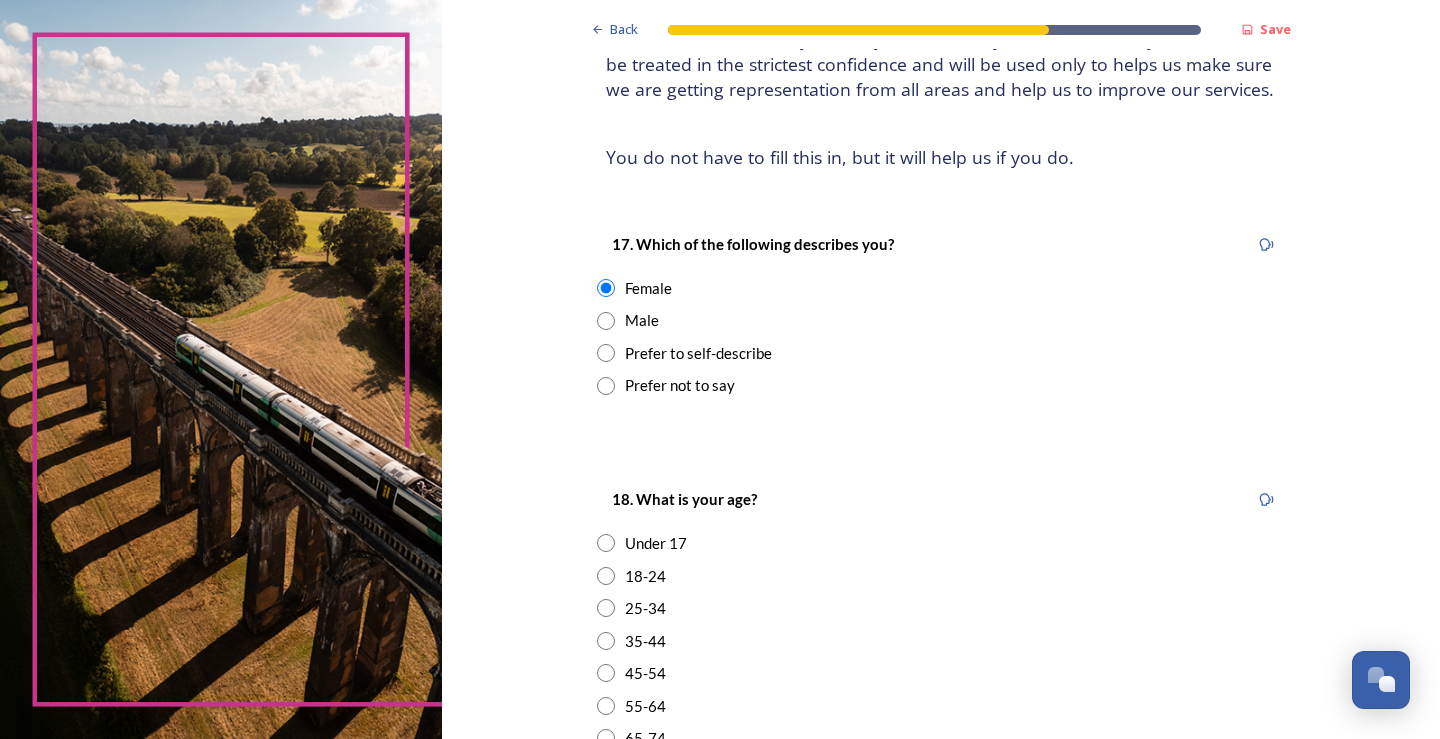 scroll, scrollTop: 400, scrollLeft: 0, axis: vertical 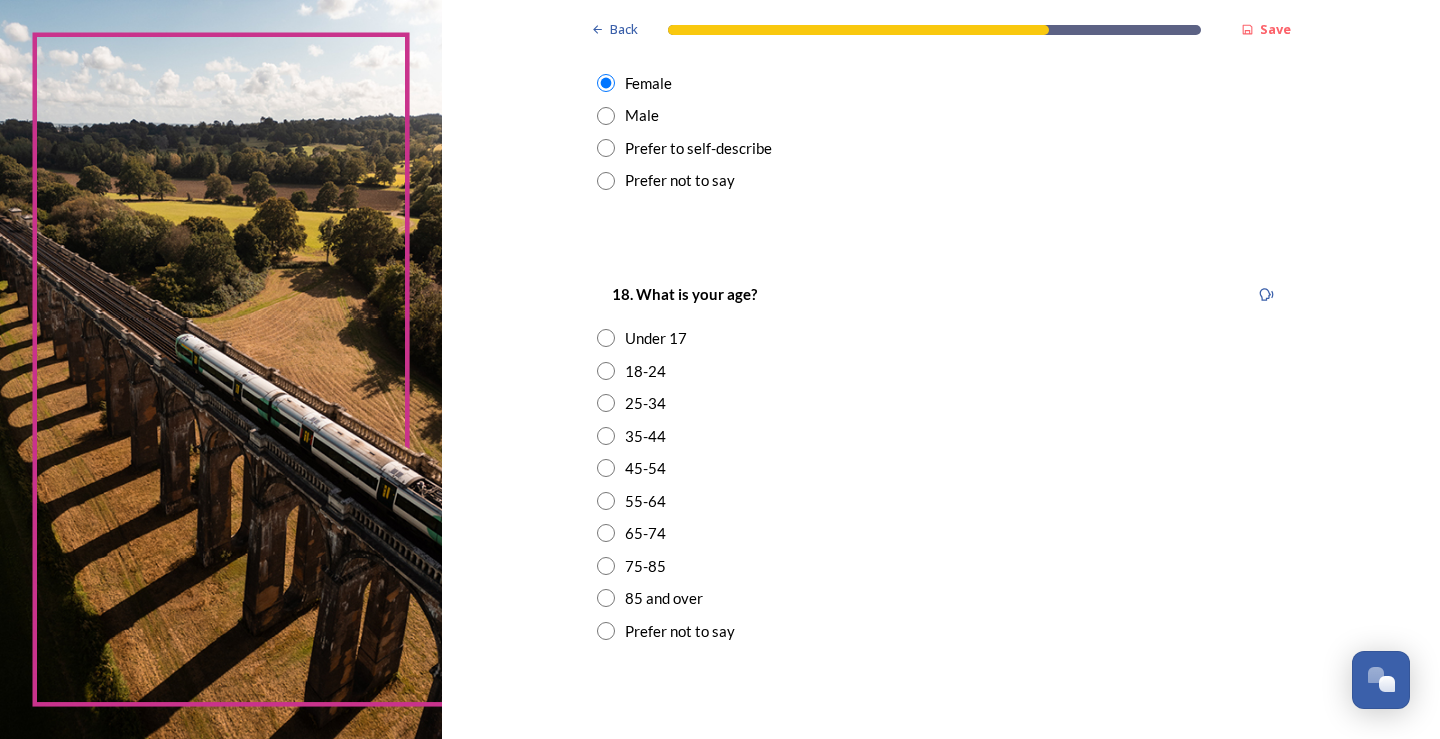 click at bounding box center (606, 468) 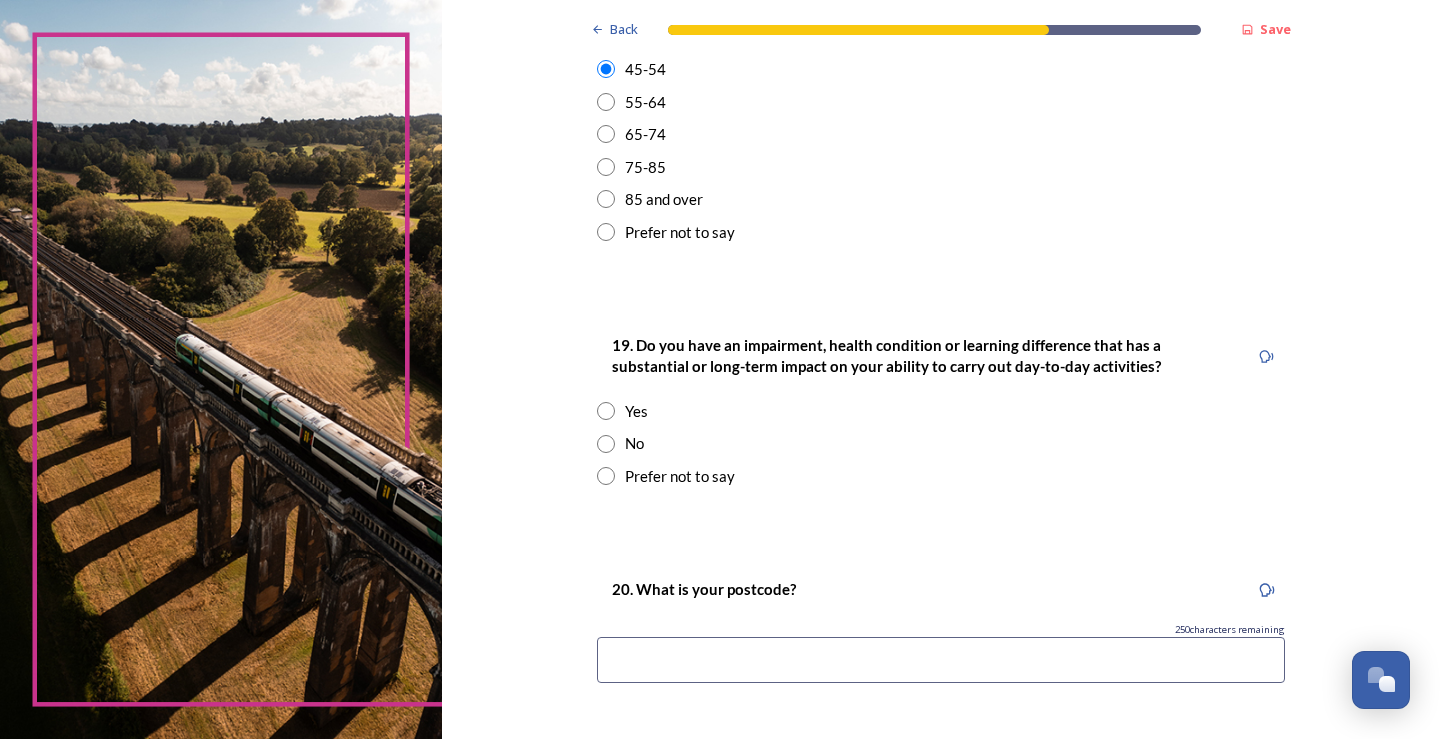 scroll, scrollTop: 800, scrollLeft: 0, axis: vertical 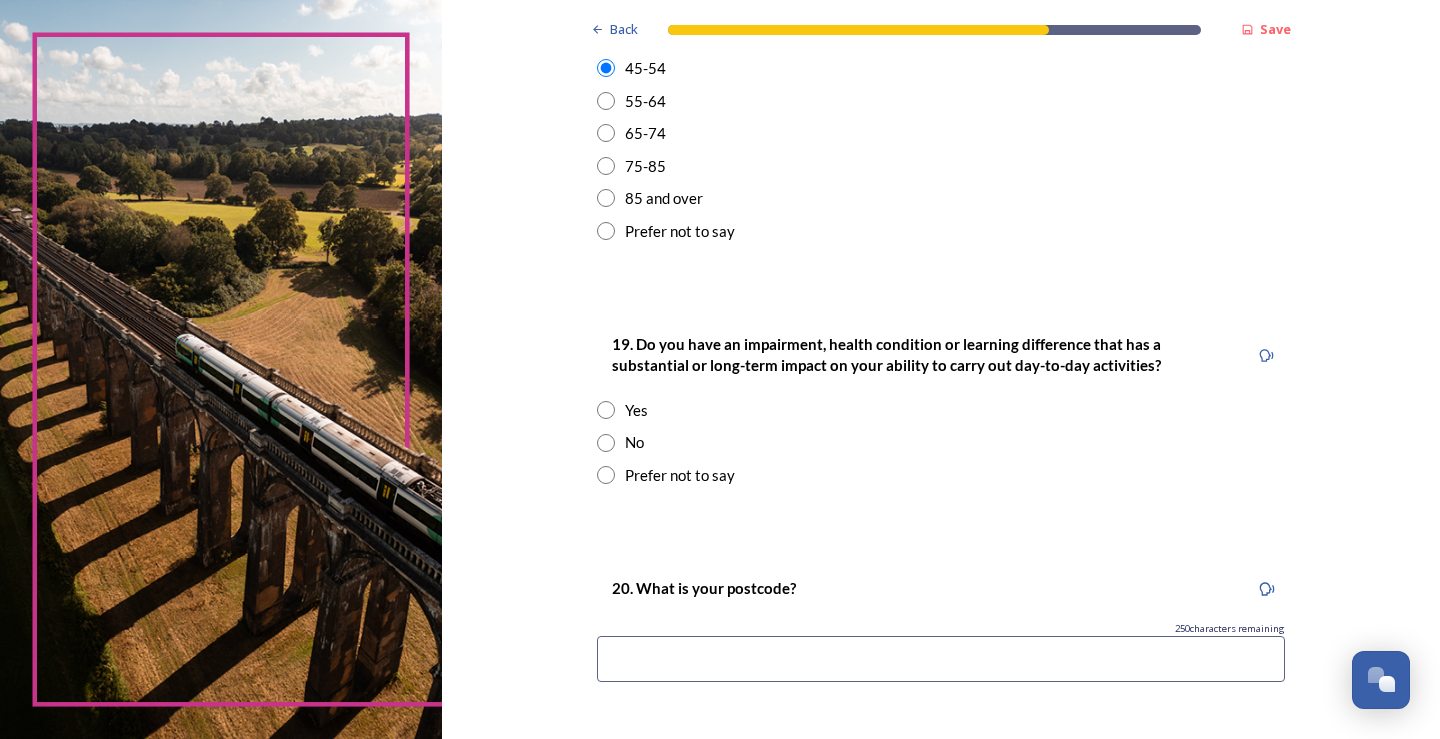 click at bounding box center [606, 443] 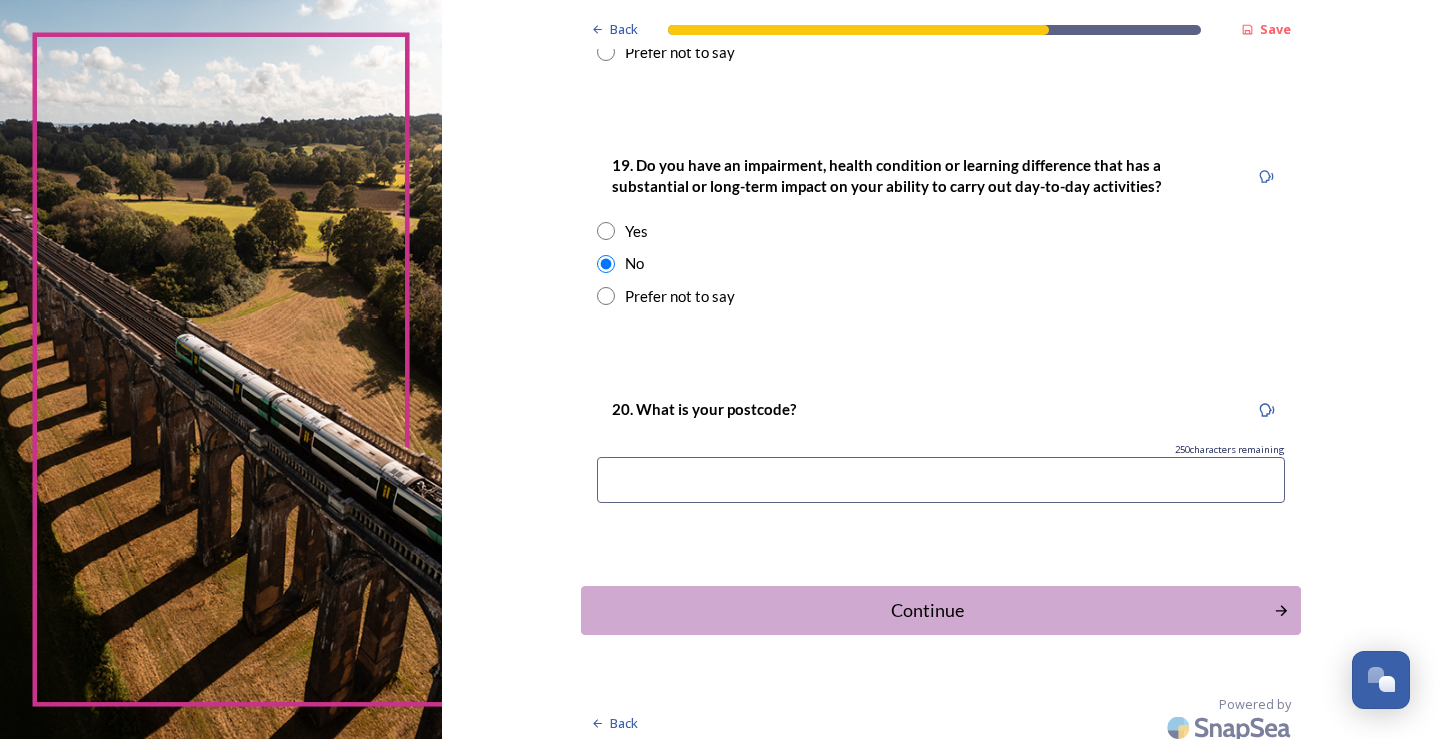 scroll, scrollTop: 991, scrollLeft: 0, axis: vertical 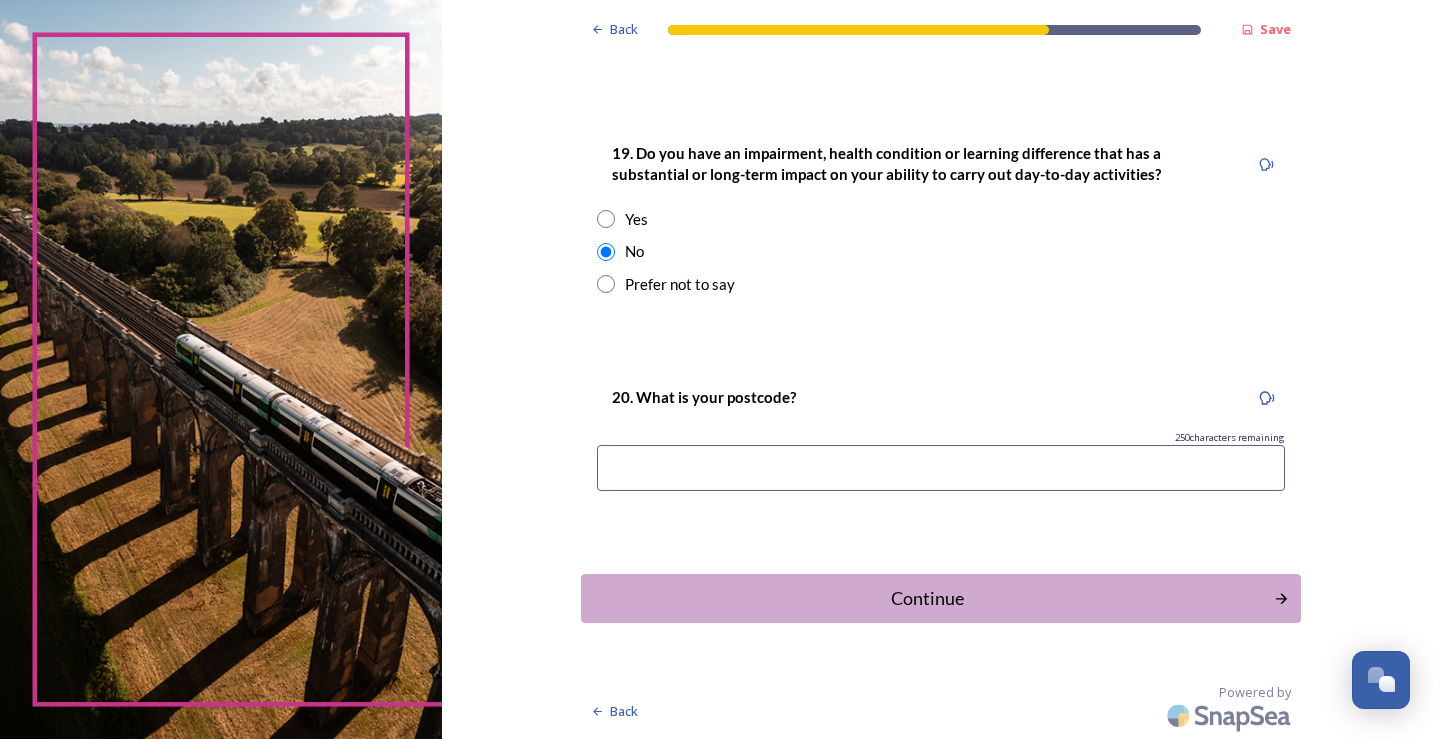 click at bounding box center [941, 468] 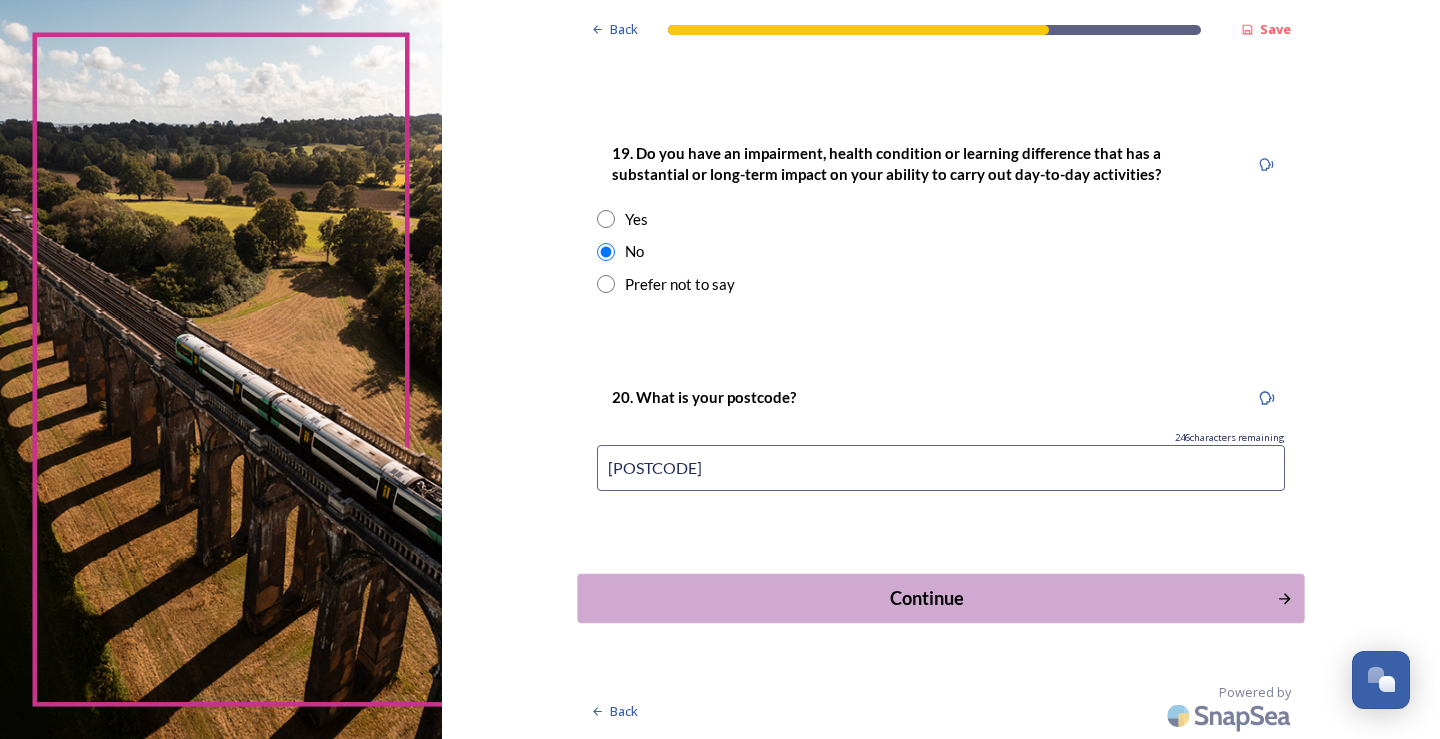 type on "BN15" 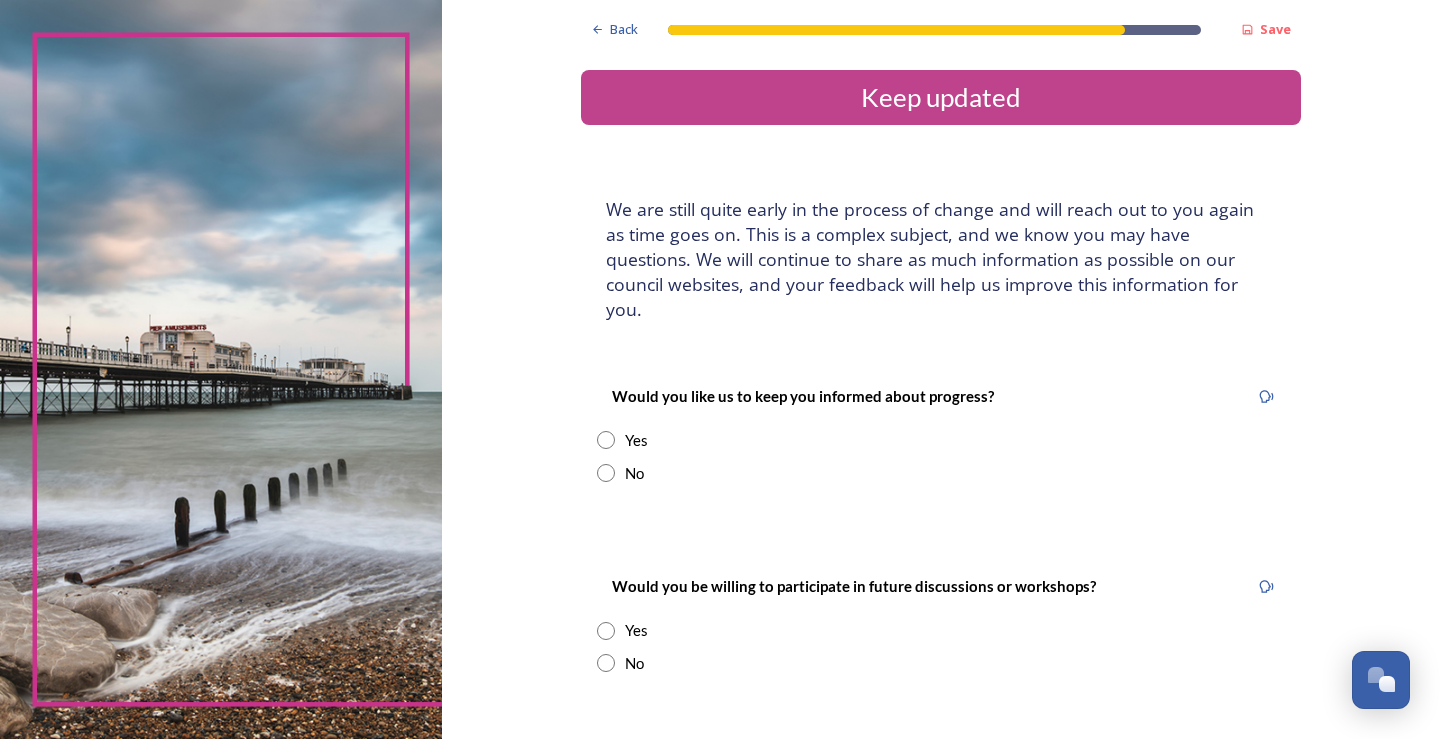 click at bounding box center [606, 473] 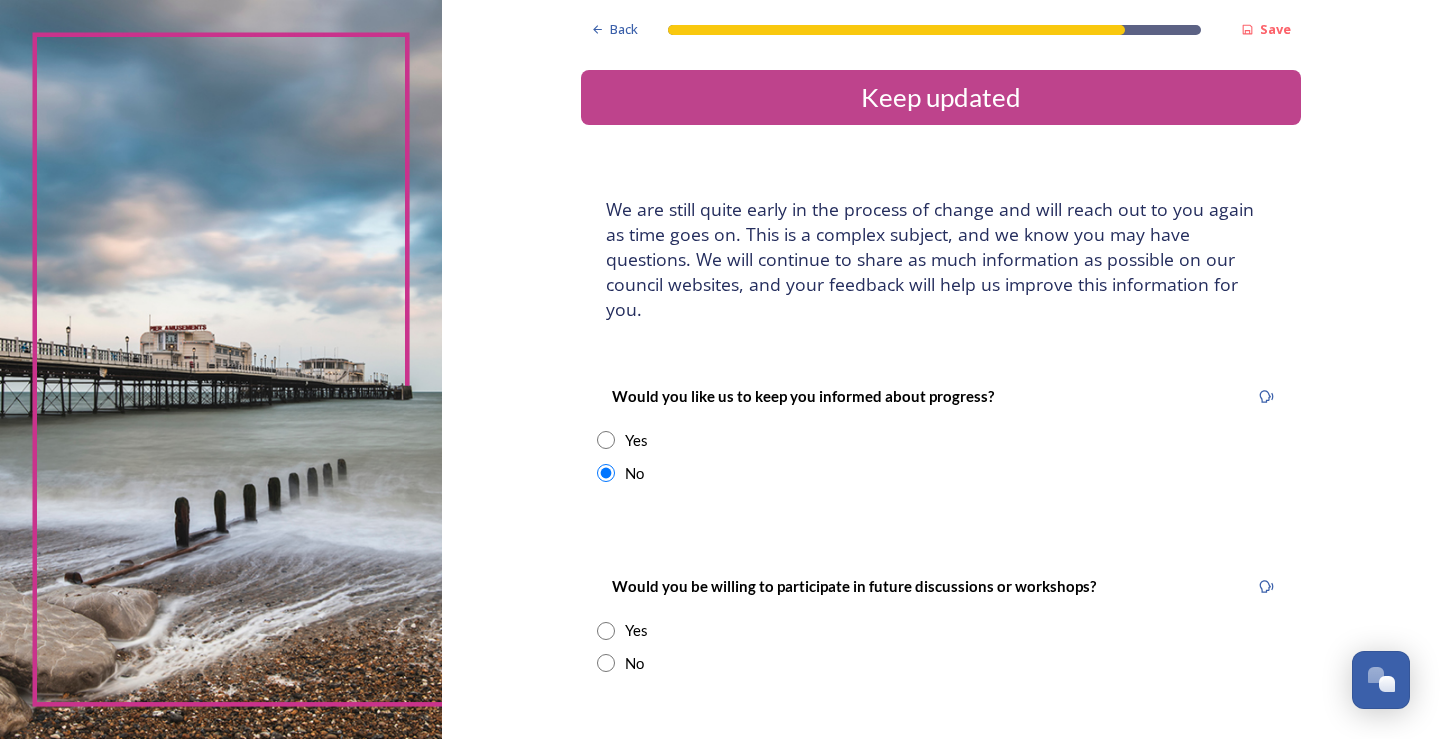 click at bounding box center (606, 663) 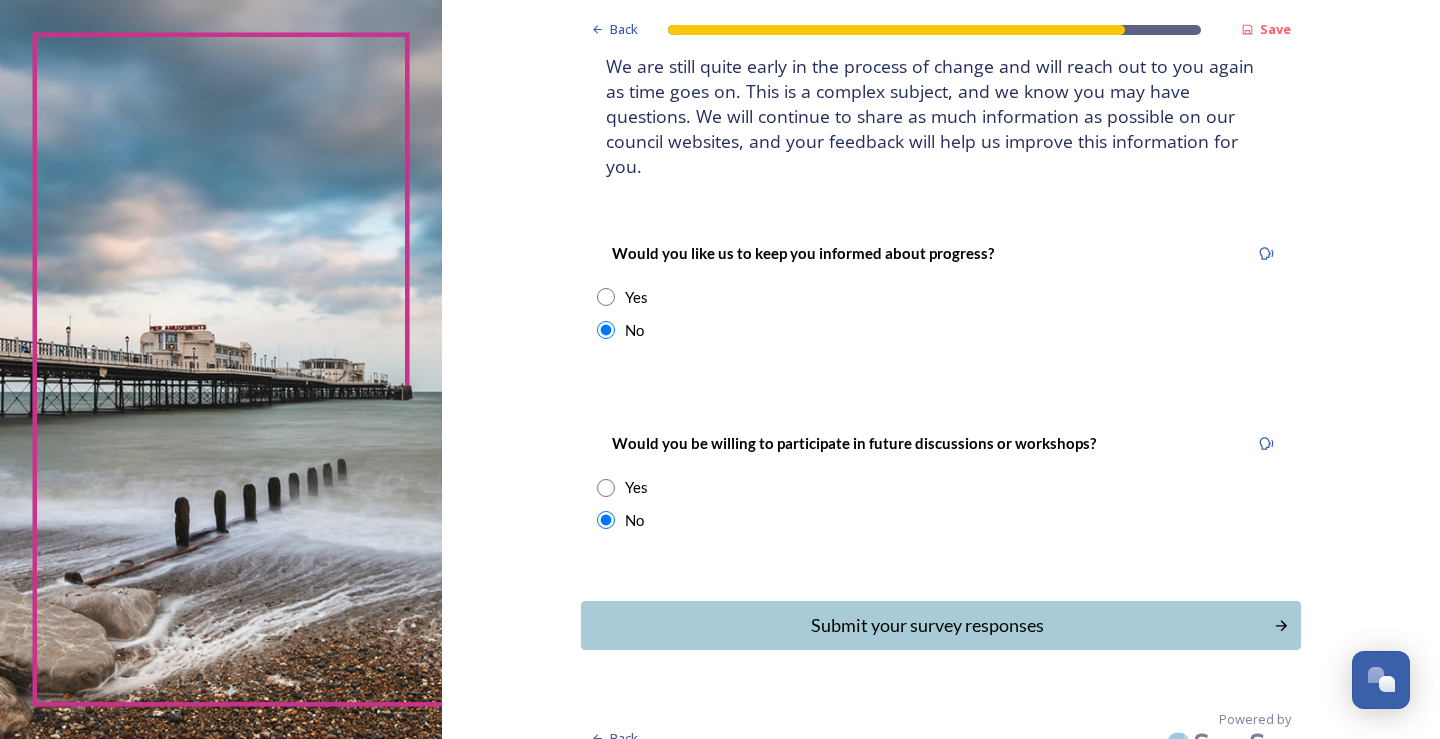 scroll, scrollTop: 145, scrollLeft: 0, axis: vertical 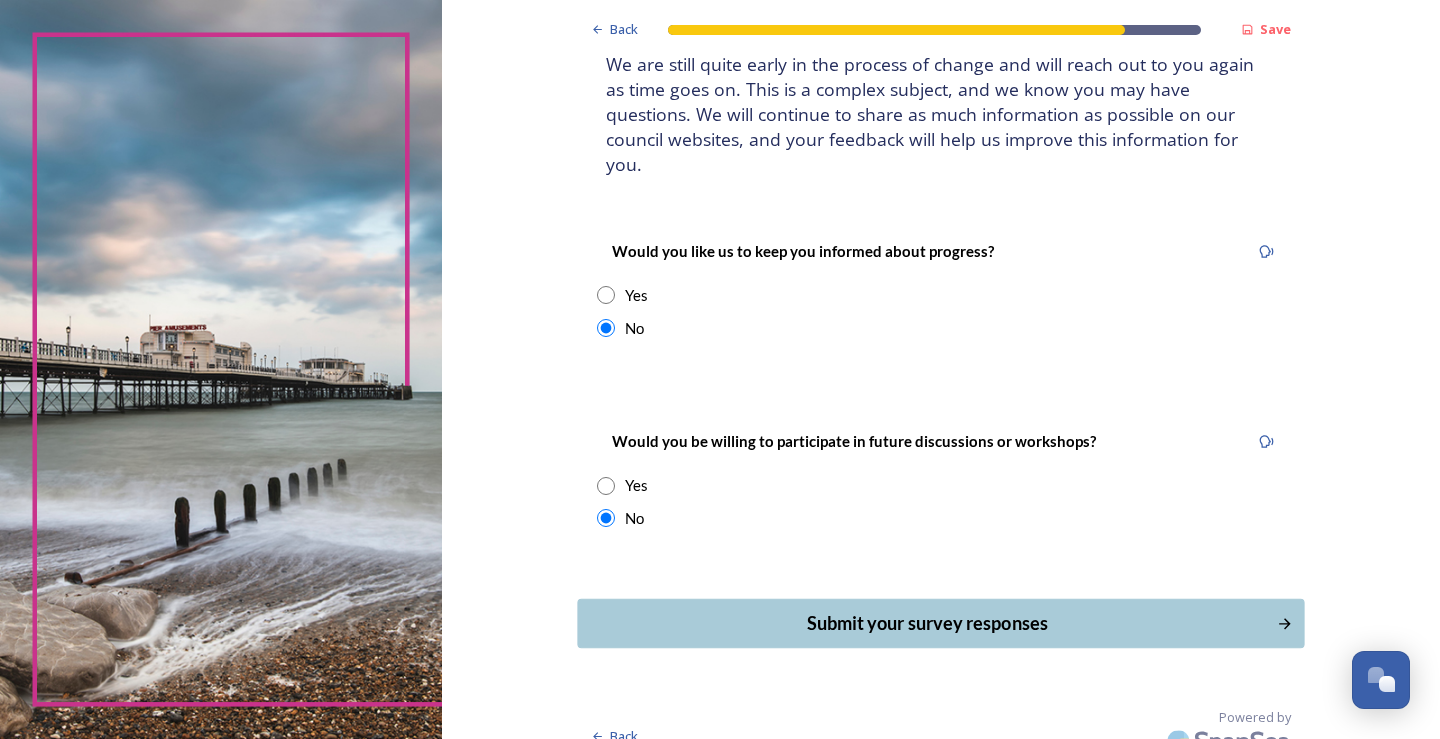 click on "Submit your survey responses" at bounding box center (926, 623) 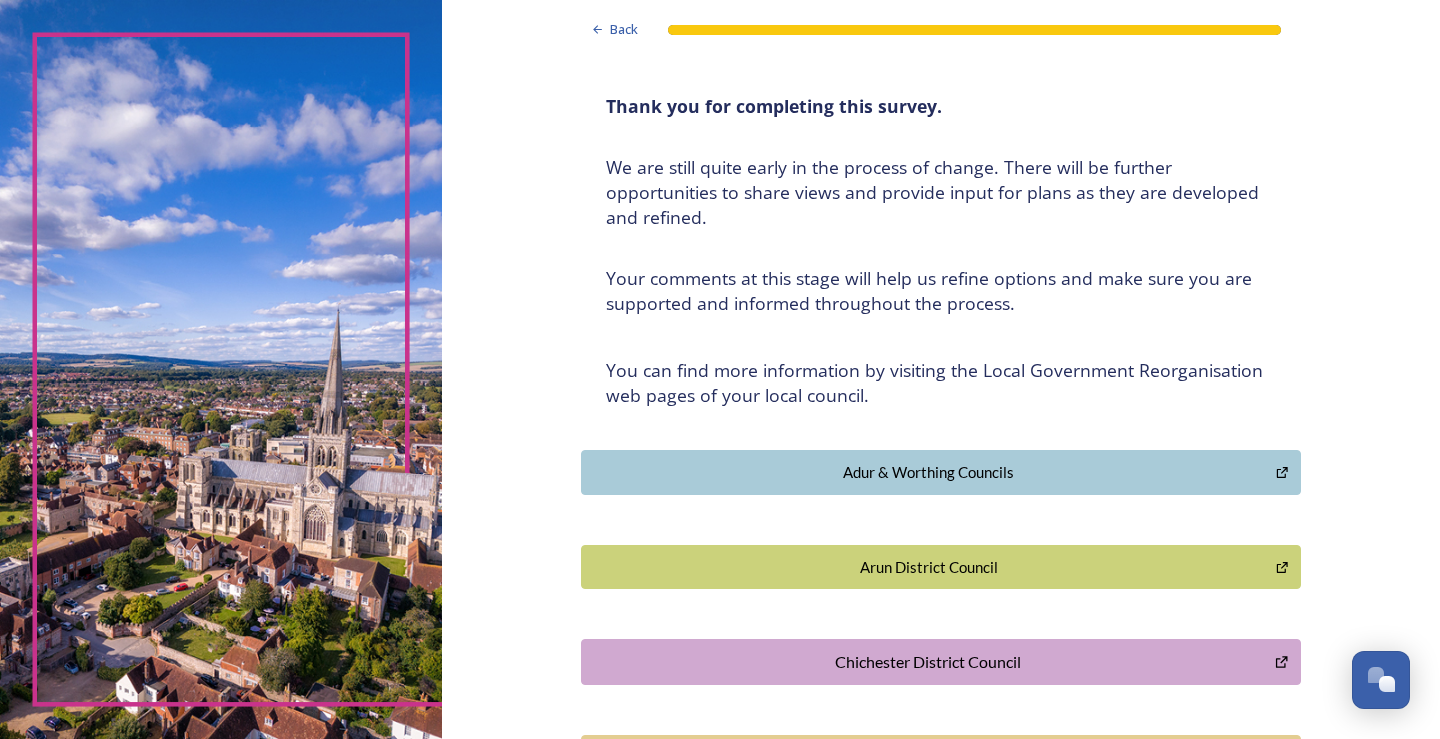 scroll, scrollTop: 0, scrollLeft: 0, axis: both 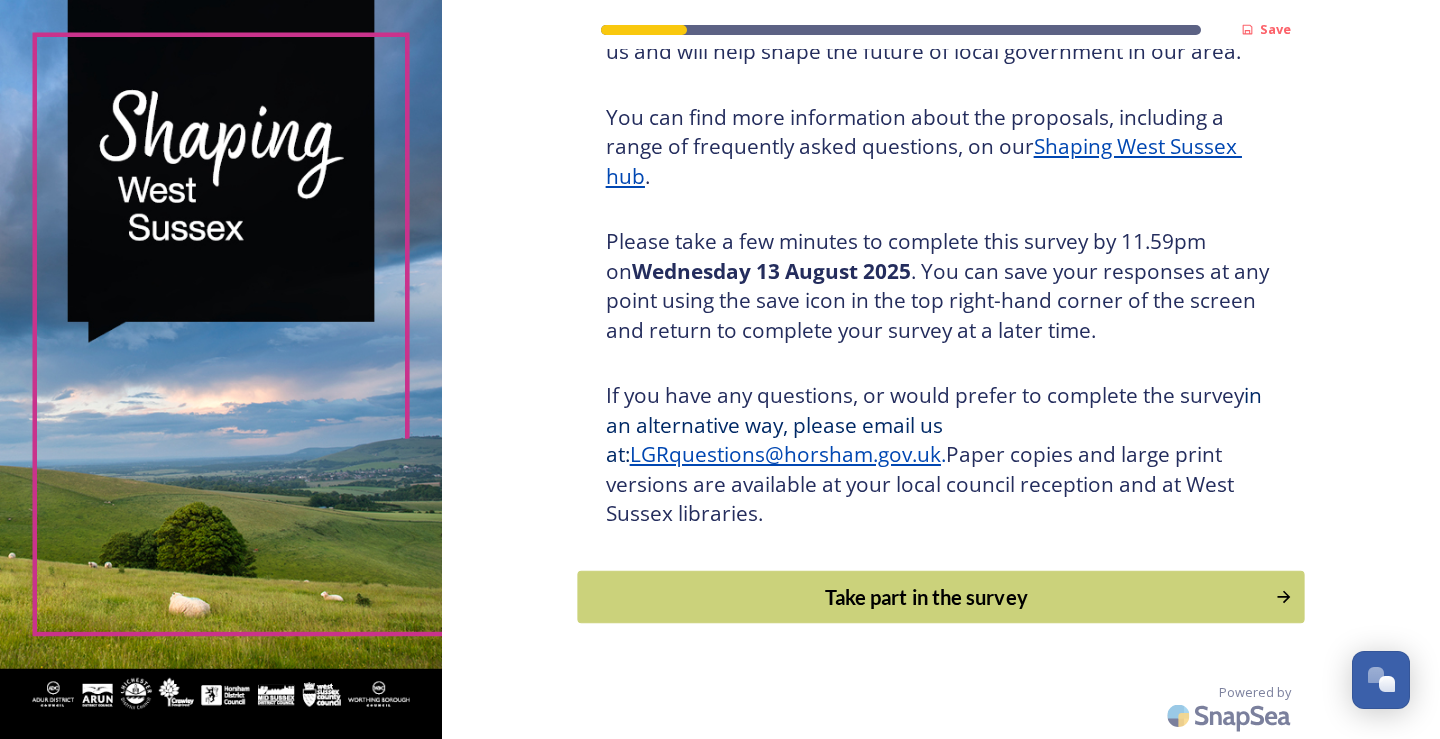 click on "Take part in the survey" at bounding box center [926, 597] 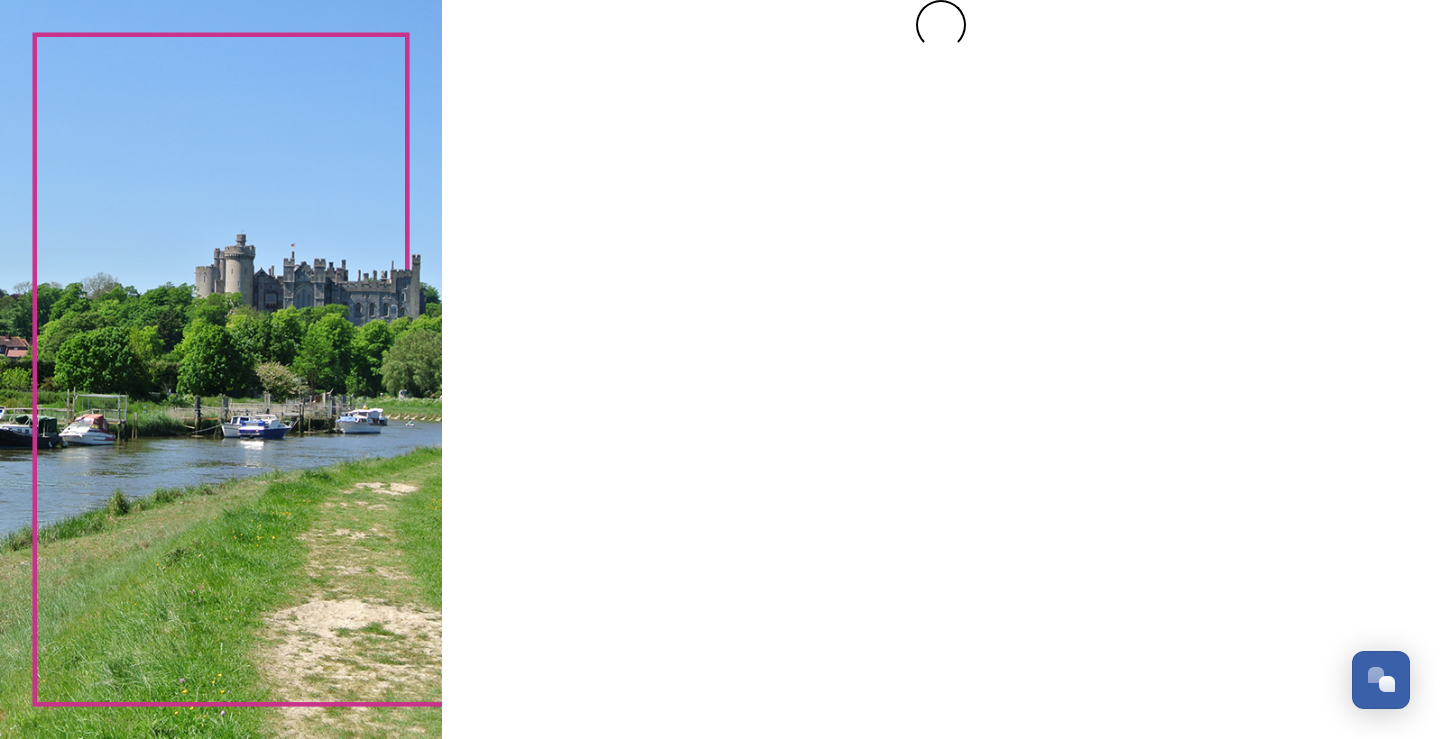 scroll, scrollTop: 0, scrollLeft: 0, axis: both 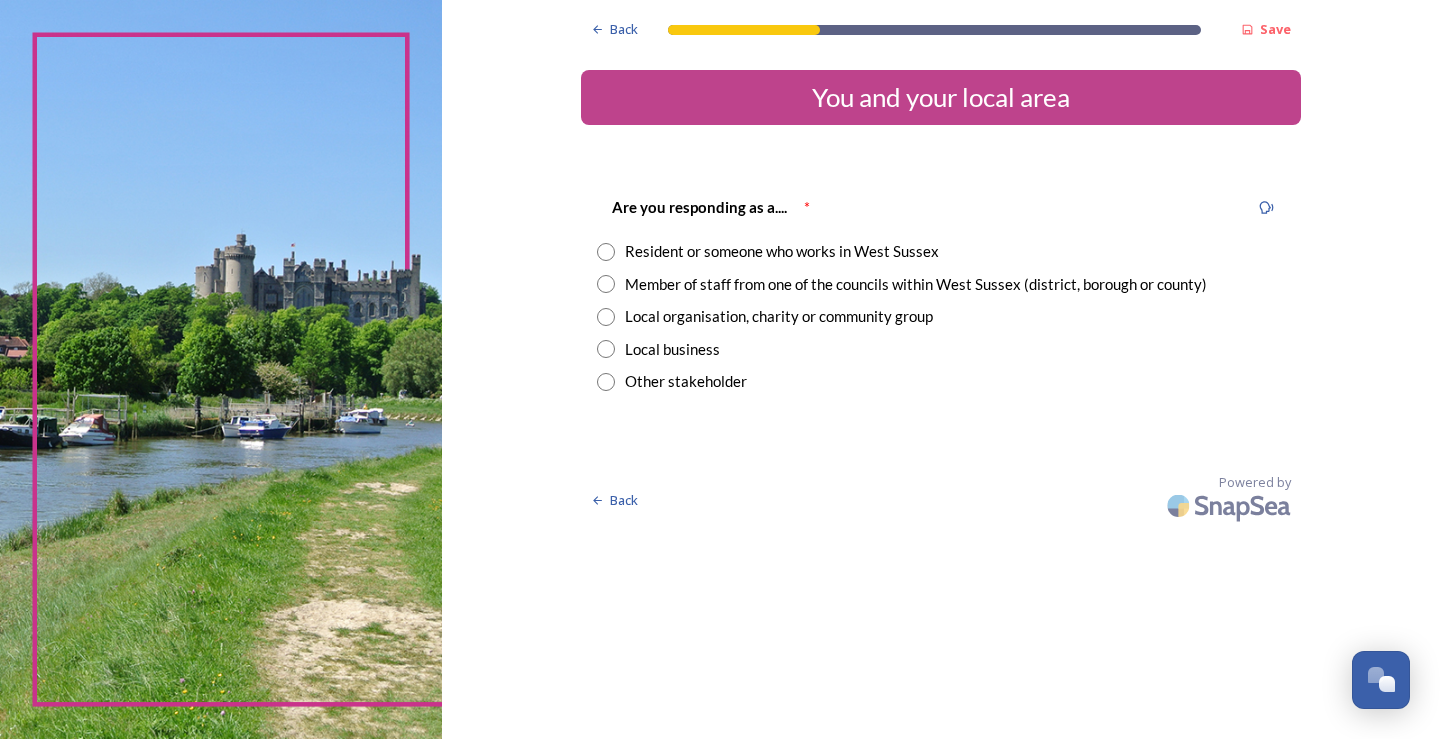 click at bounding box center [606, 284] 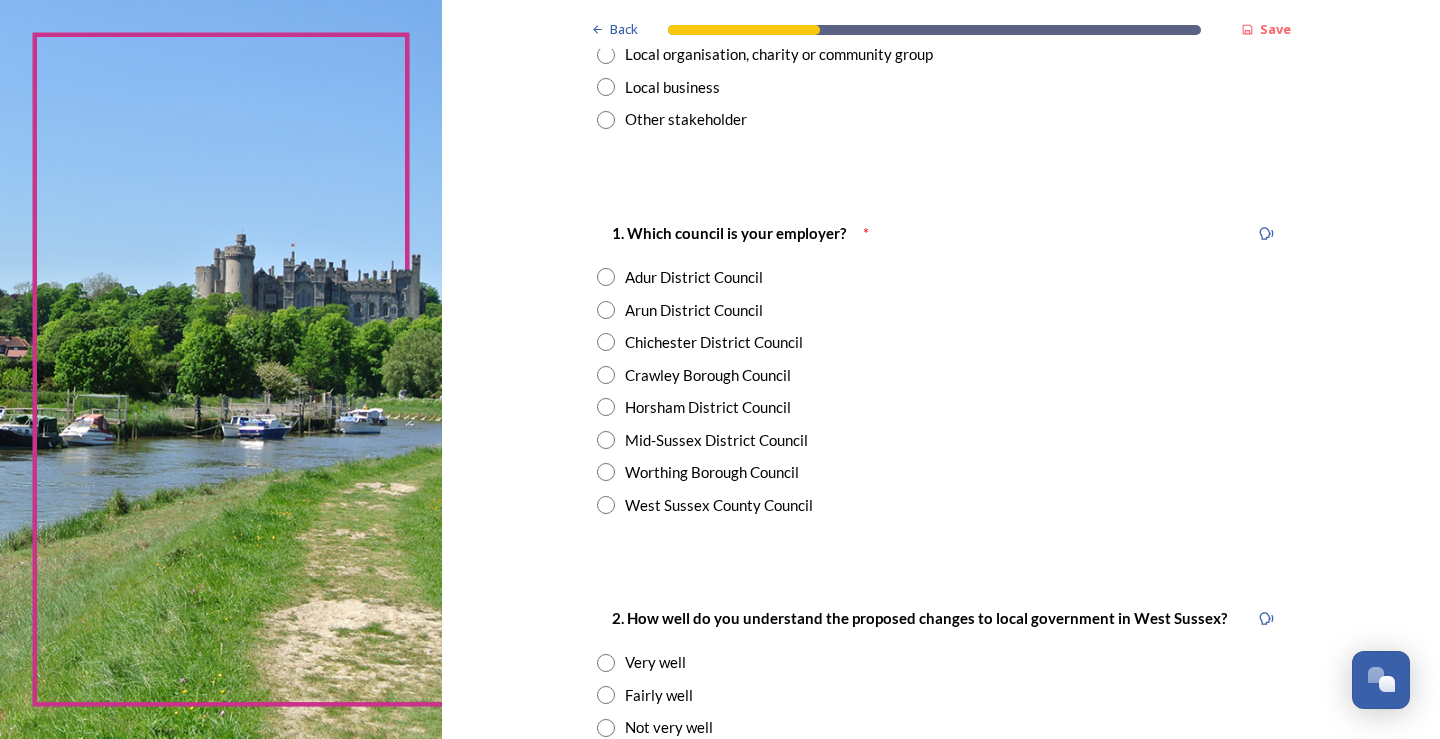 scroll, scrollTop: 300, scrollLeft: 0, axis: vertical 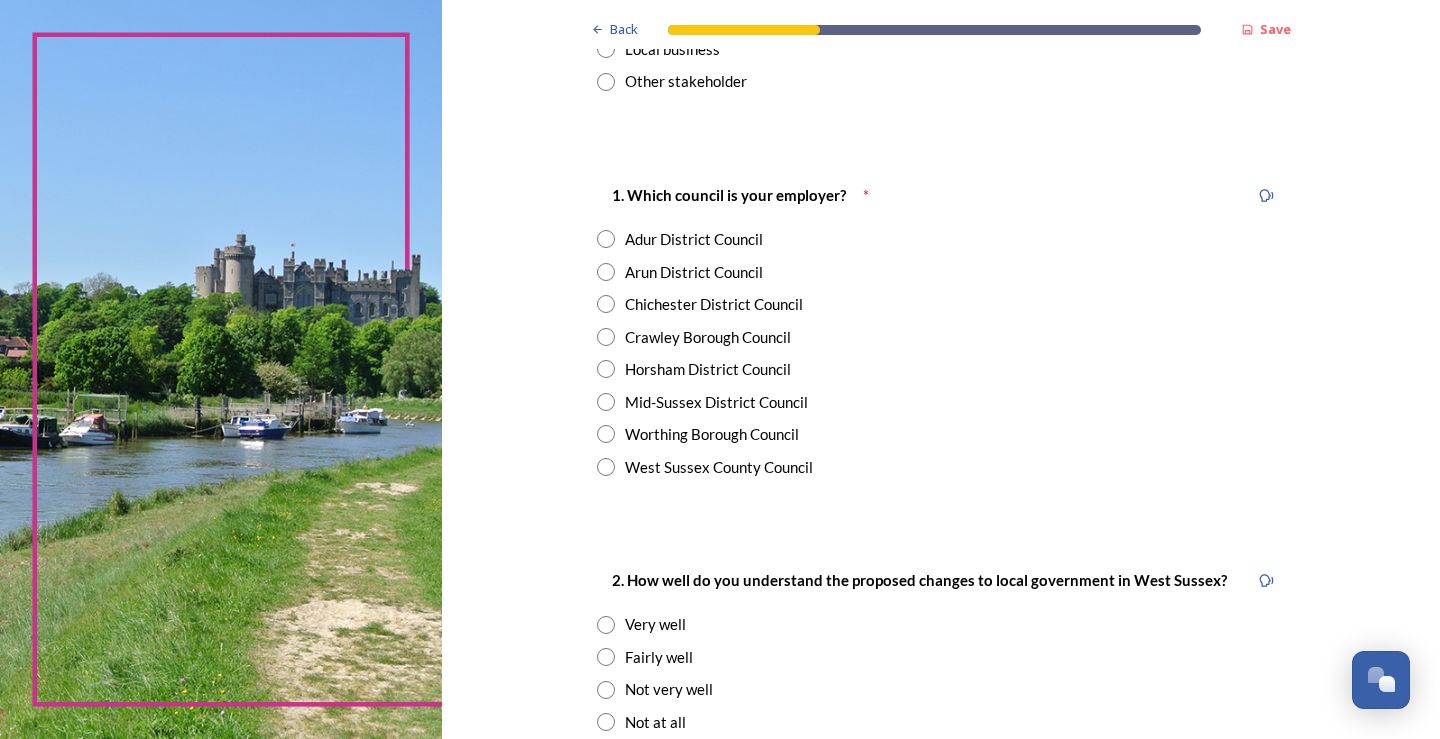 click at bounding box center [606, 239] 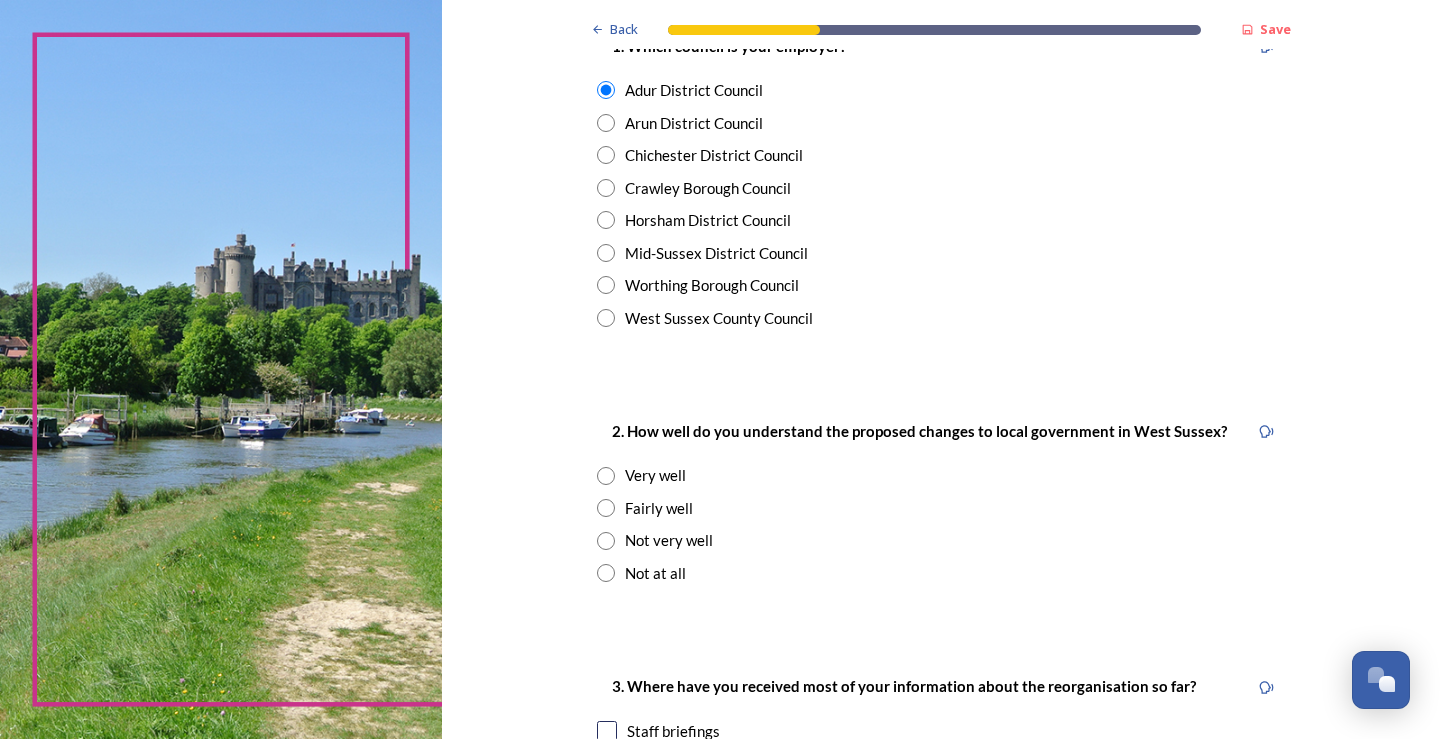 scroll, scrollTop: 600, scrollLeft: 0, axis: vertical 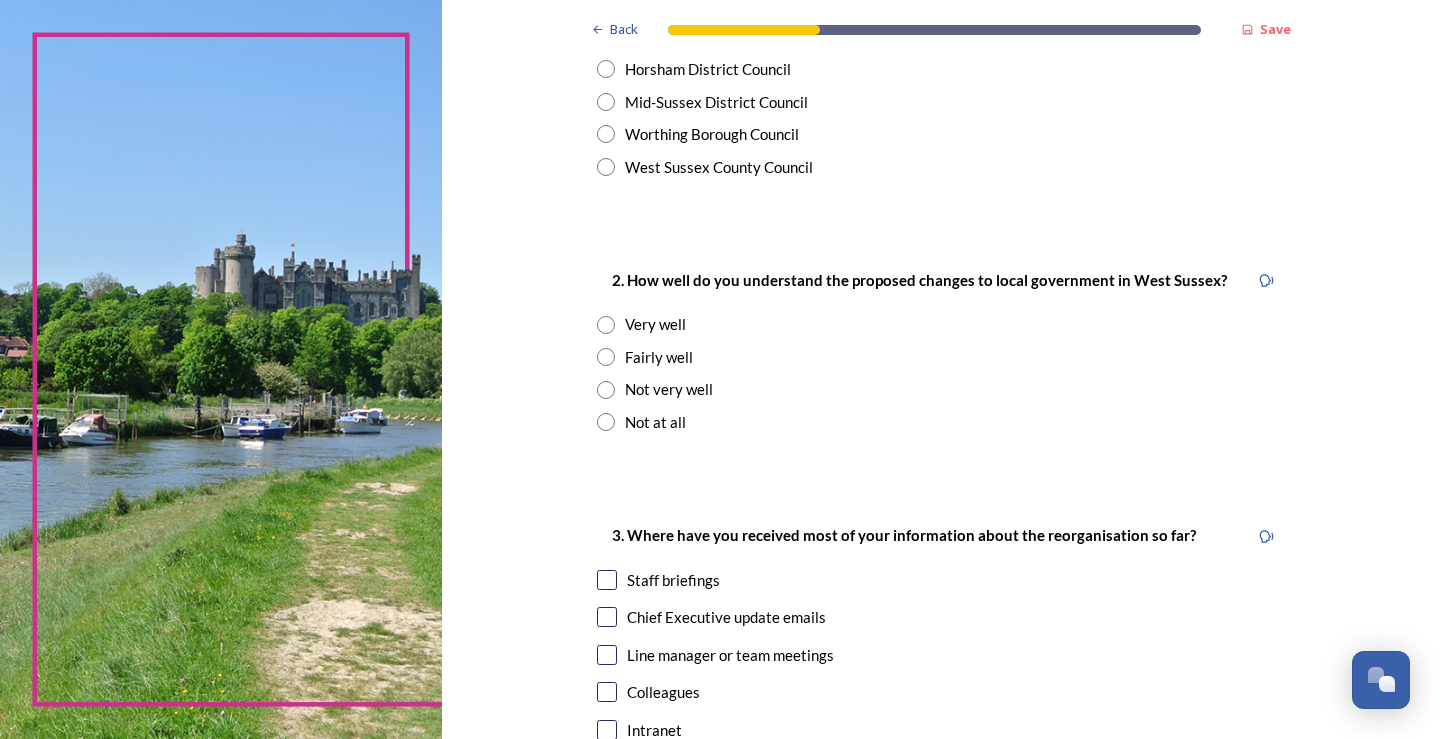click at bounding box center [606, 357] 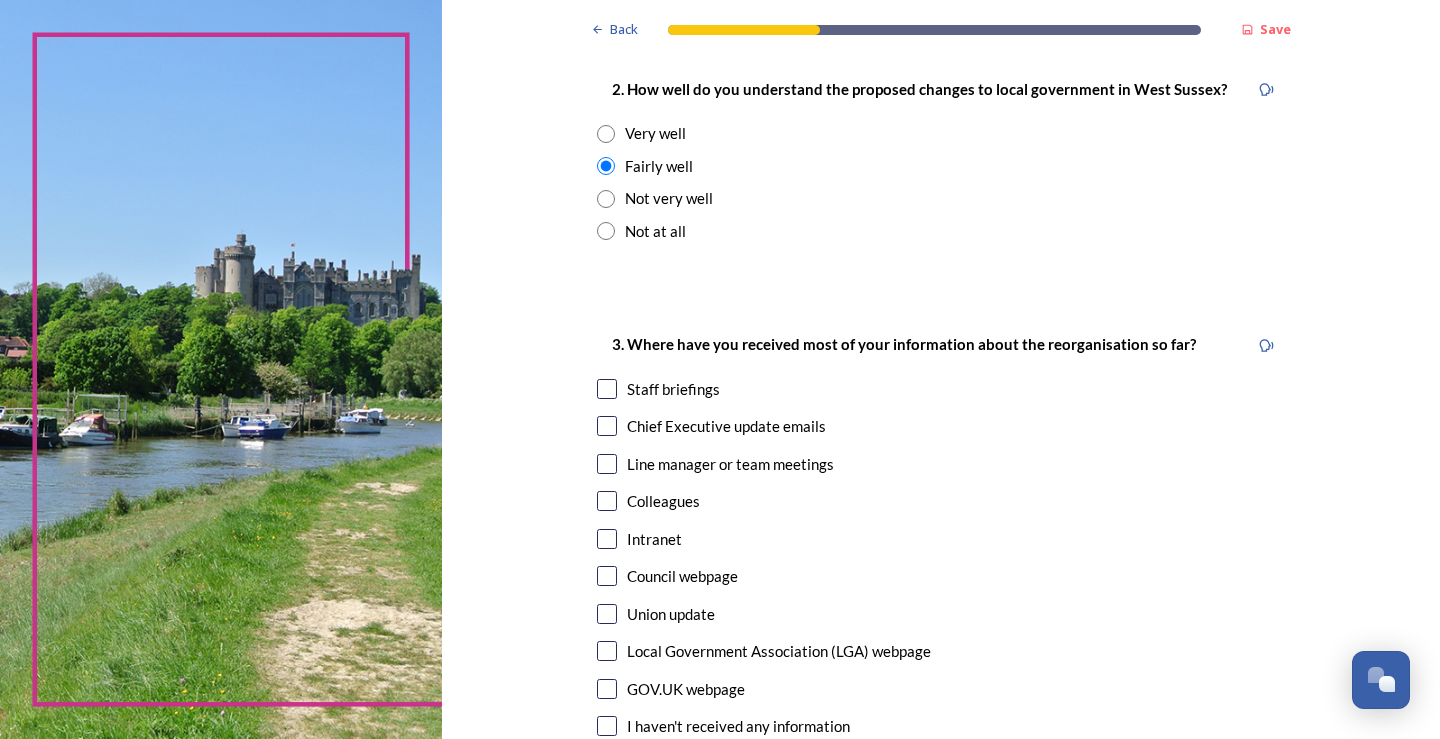 scroll, scrollTop: 800, scrollLeft: 0, axis: vertical 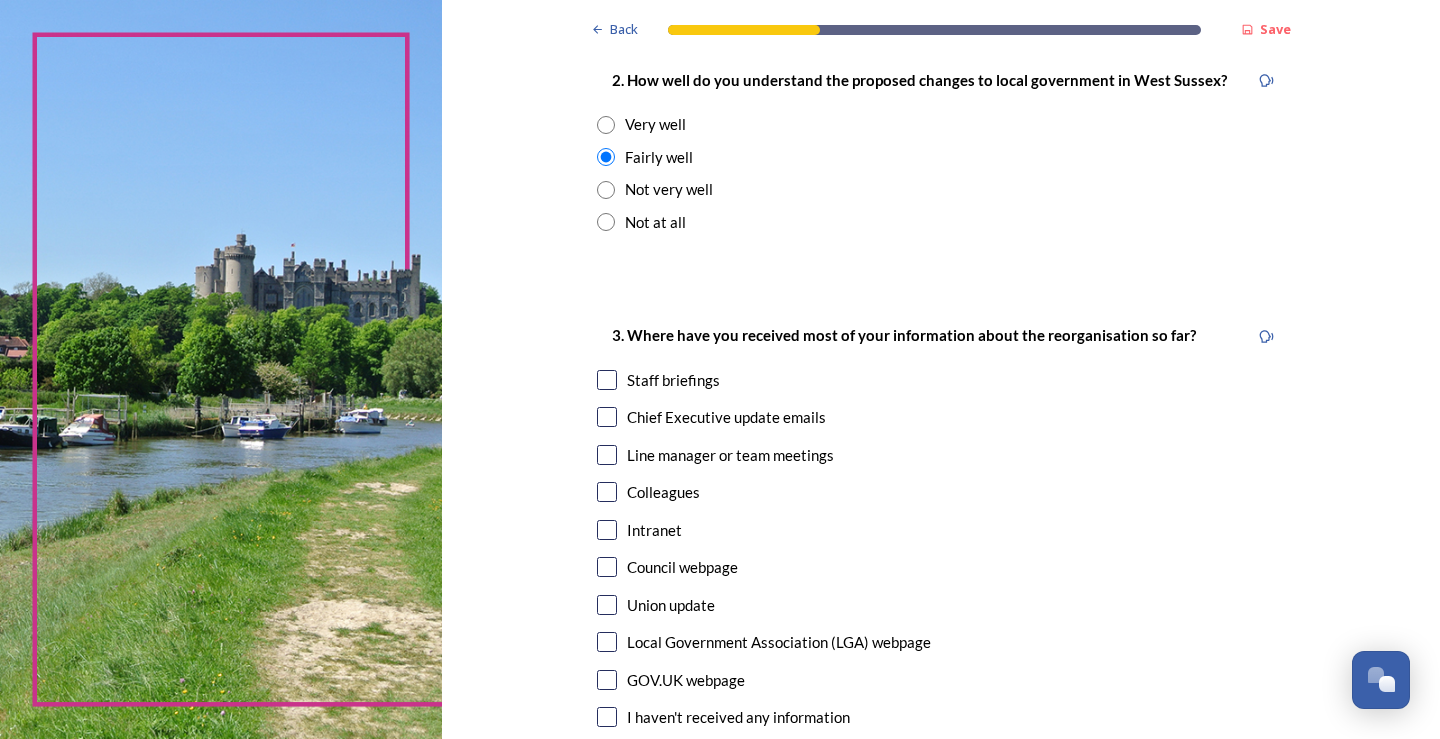 click at bounding box center (607, 380) 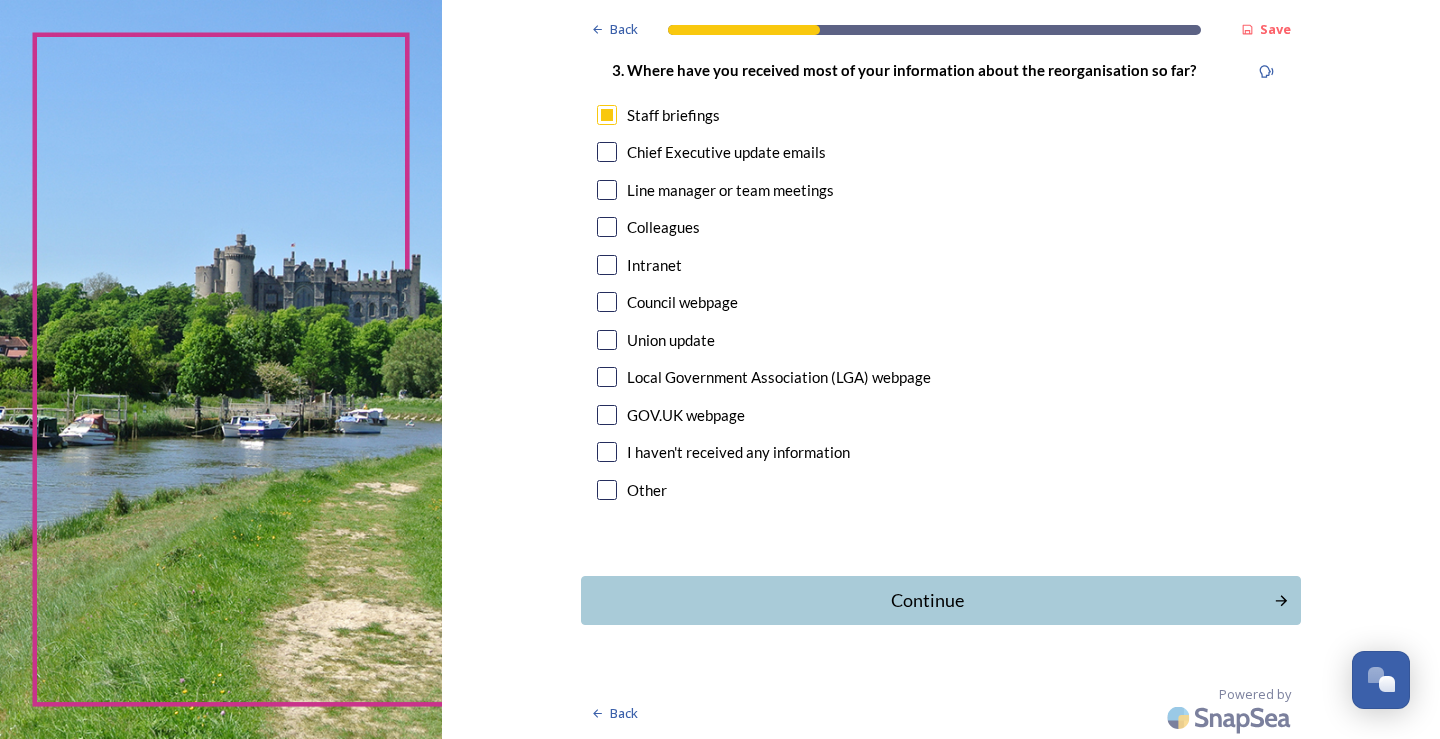 scroll, scrollTop: 1067, scrollLeft: 0, axis: vertical 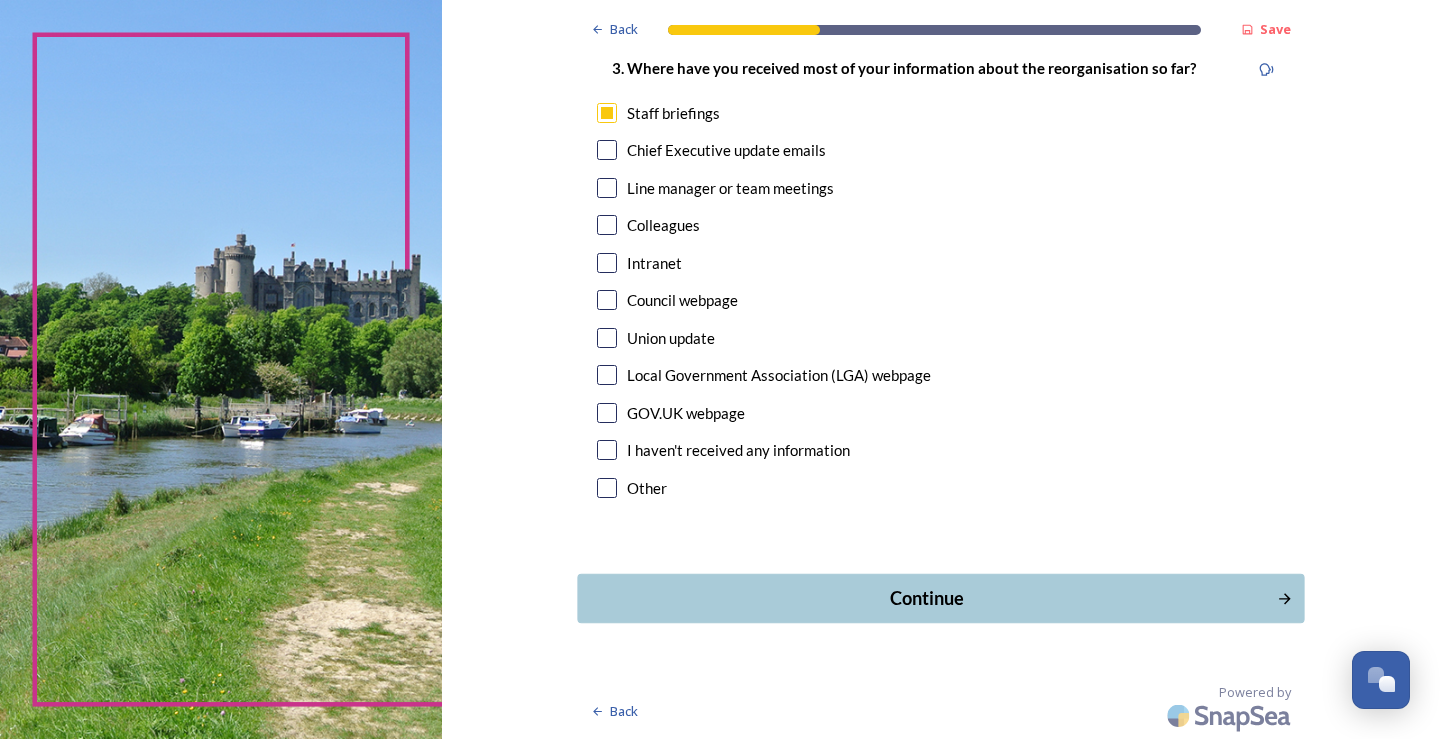 click on "Continue" at bounding box center (926, 598) 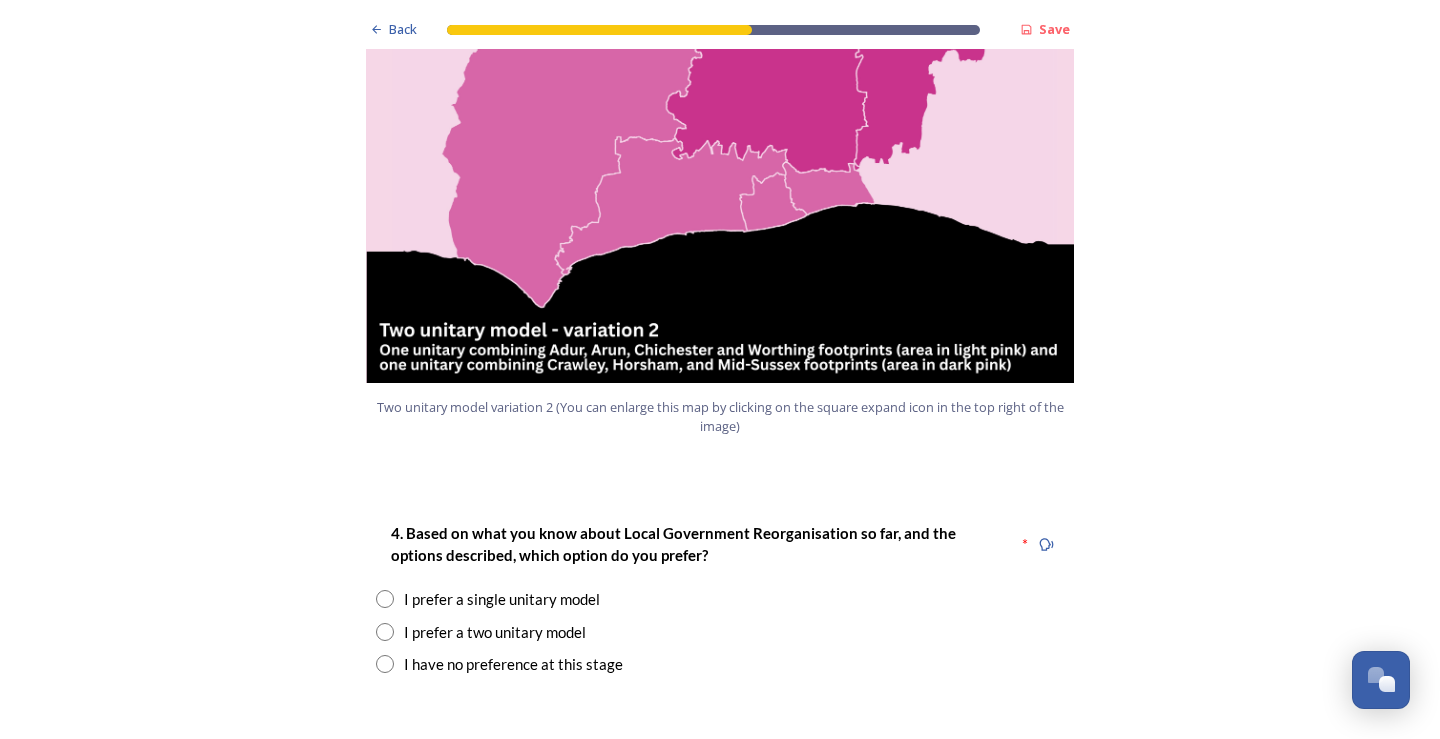 scroll, scrollTop: 2400, scrollLeft: 0, axis: vertical 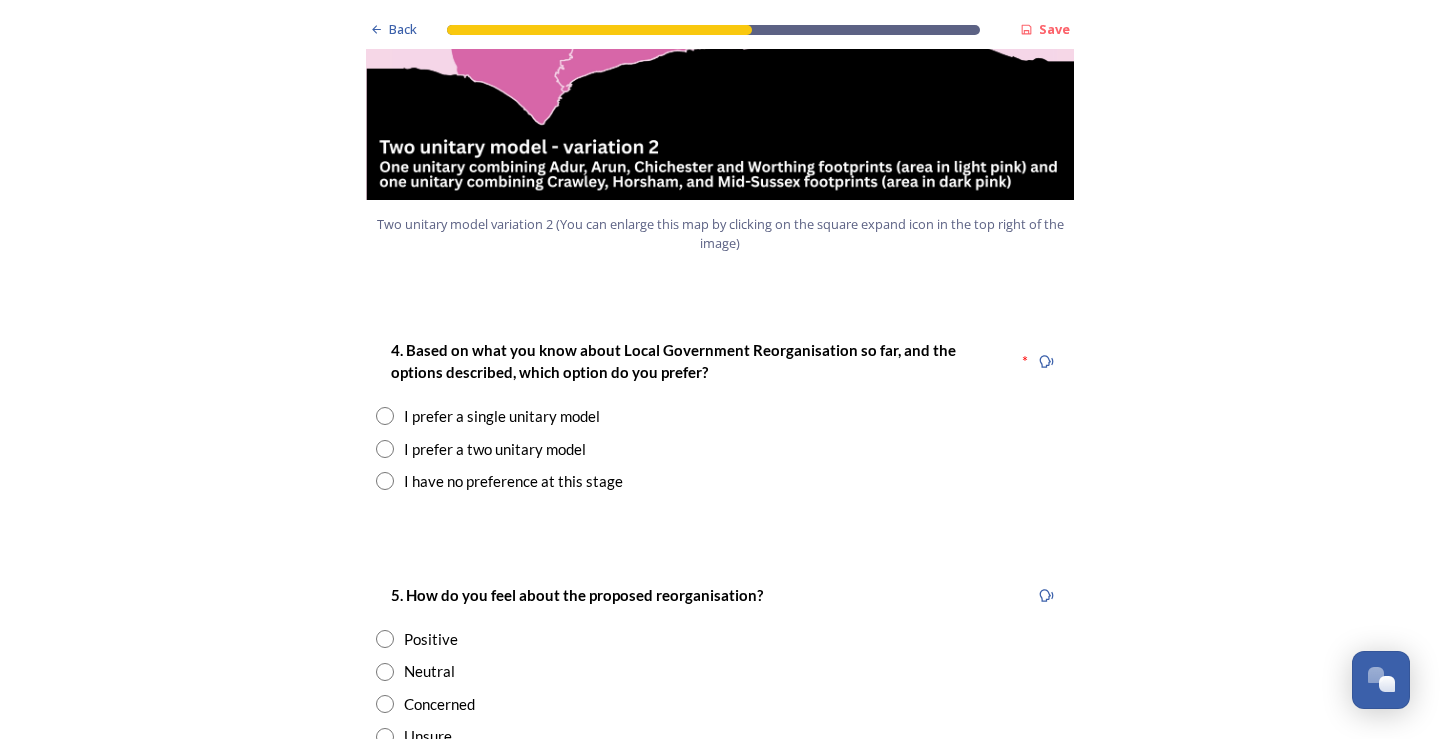 click at bounding box center [385, 449] 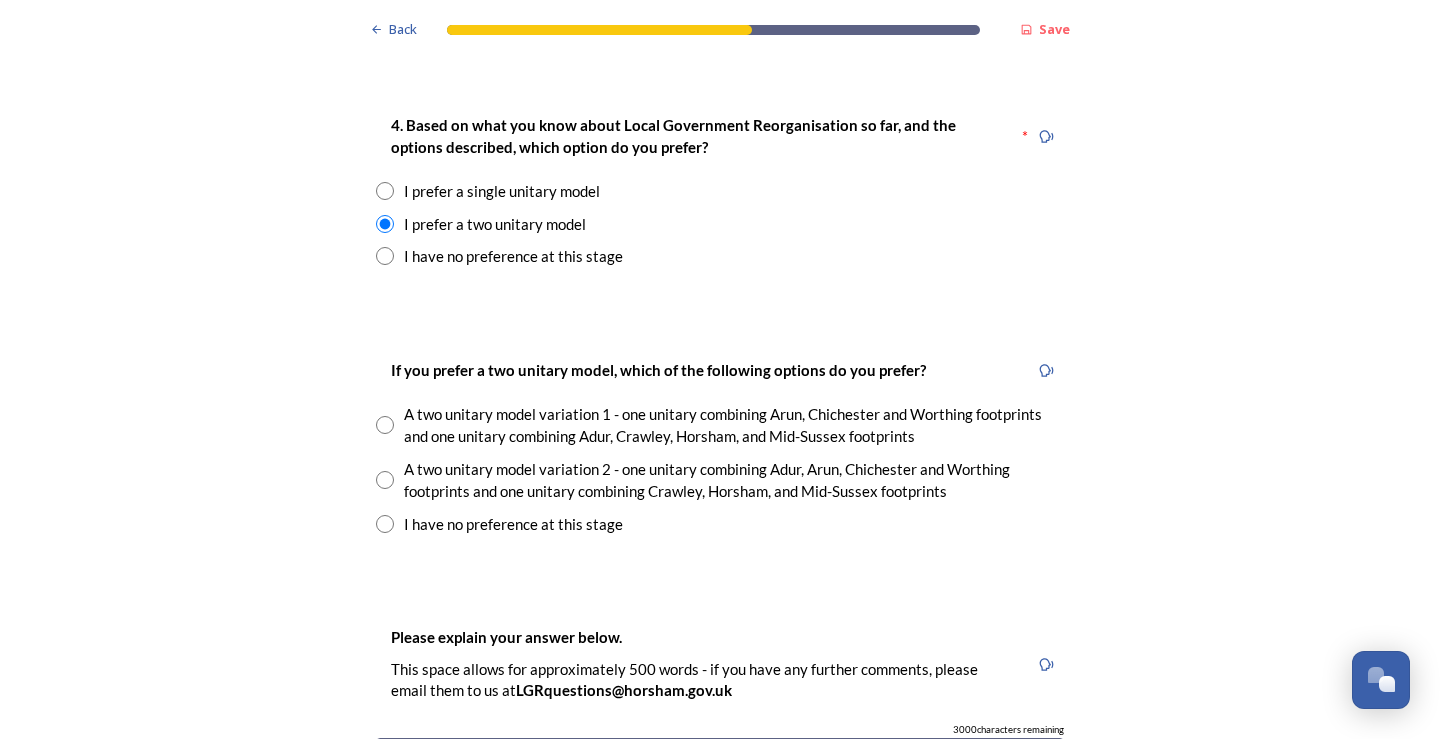 scroll, scrollTop: 2800, scrollLeft: 0, axis: vertical 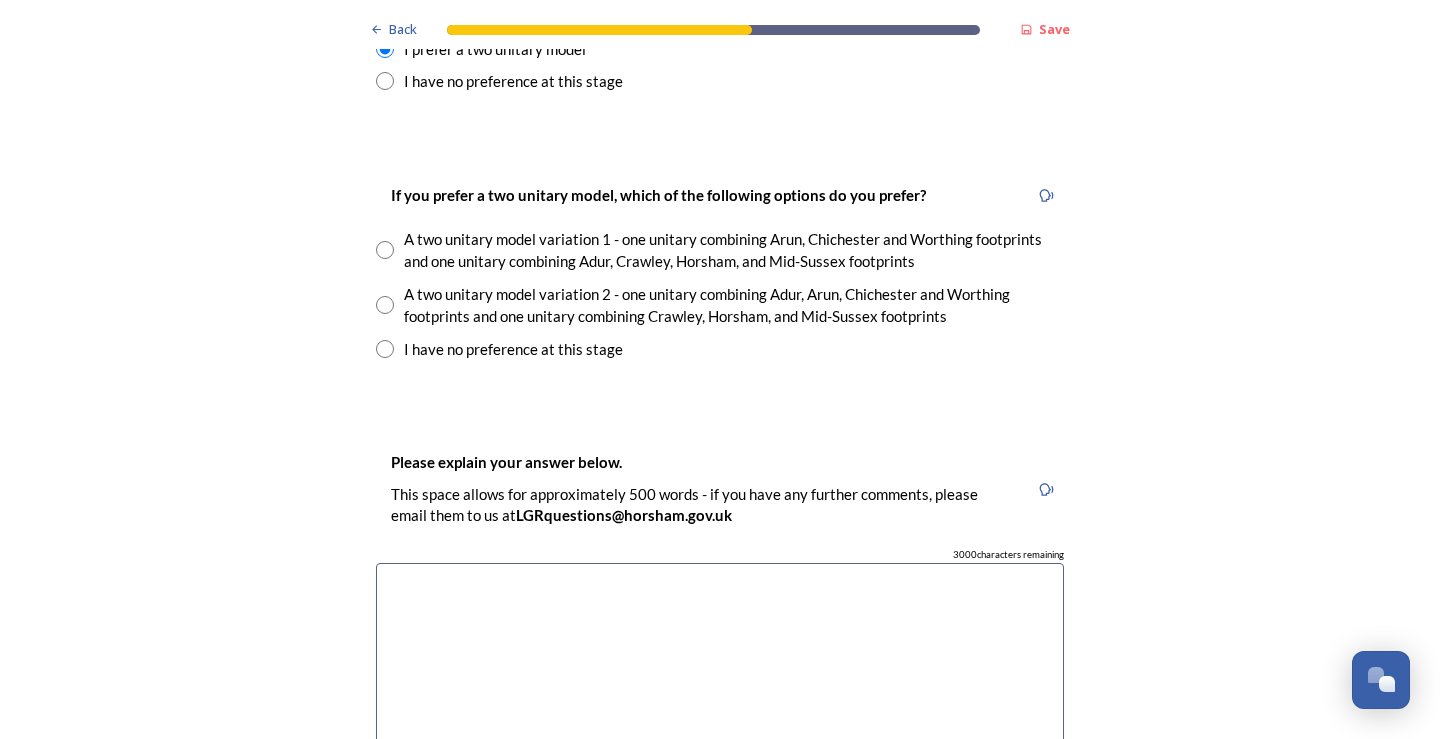click at bounding box center (385, 305) 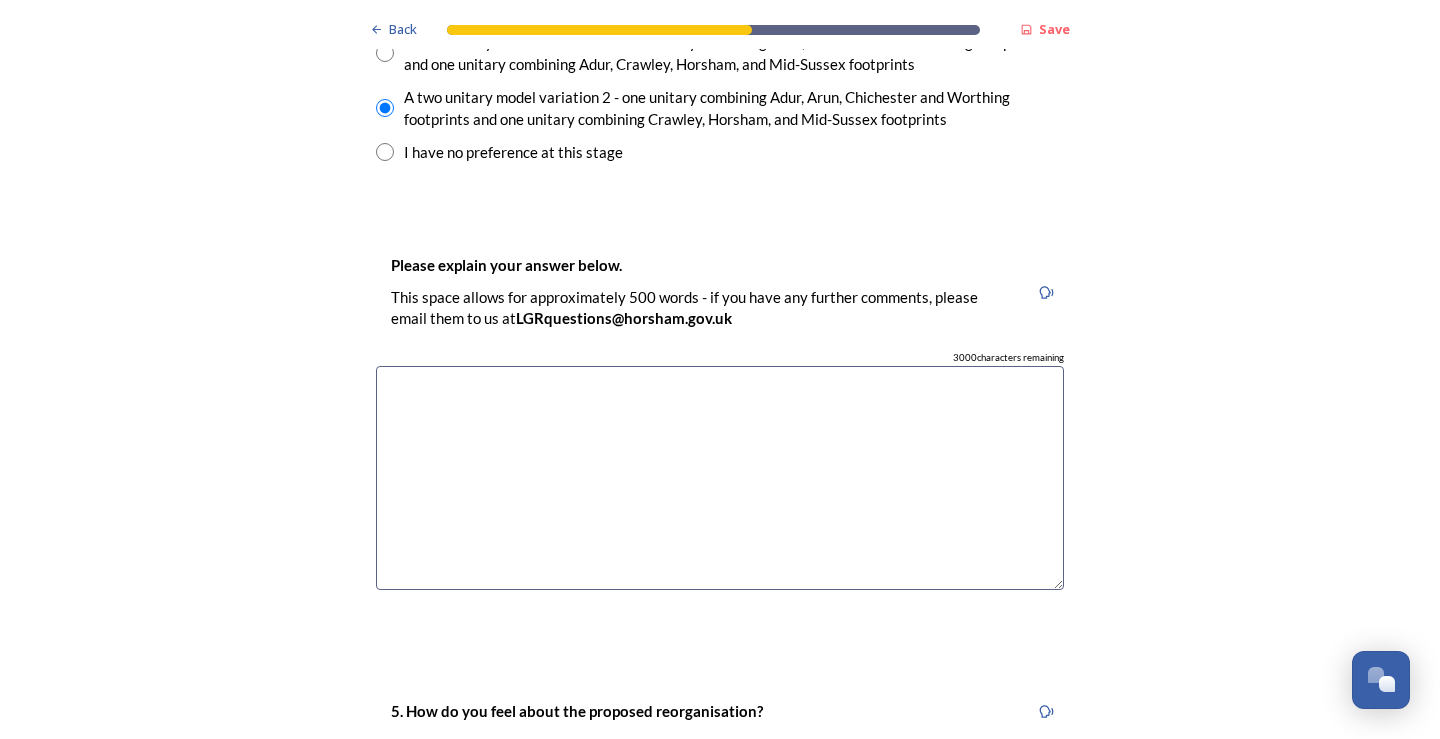 scroll, scrollTop: 3000, scrollLeft: 0, axis: vertical 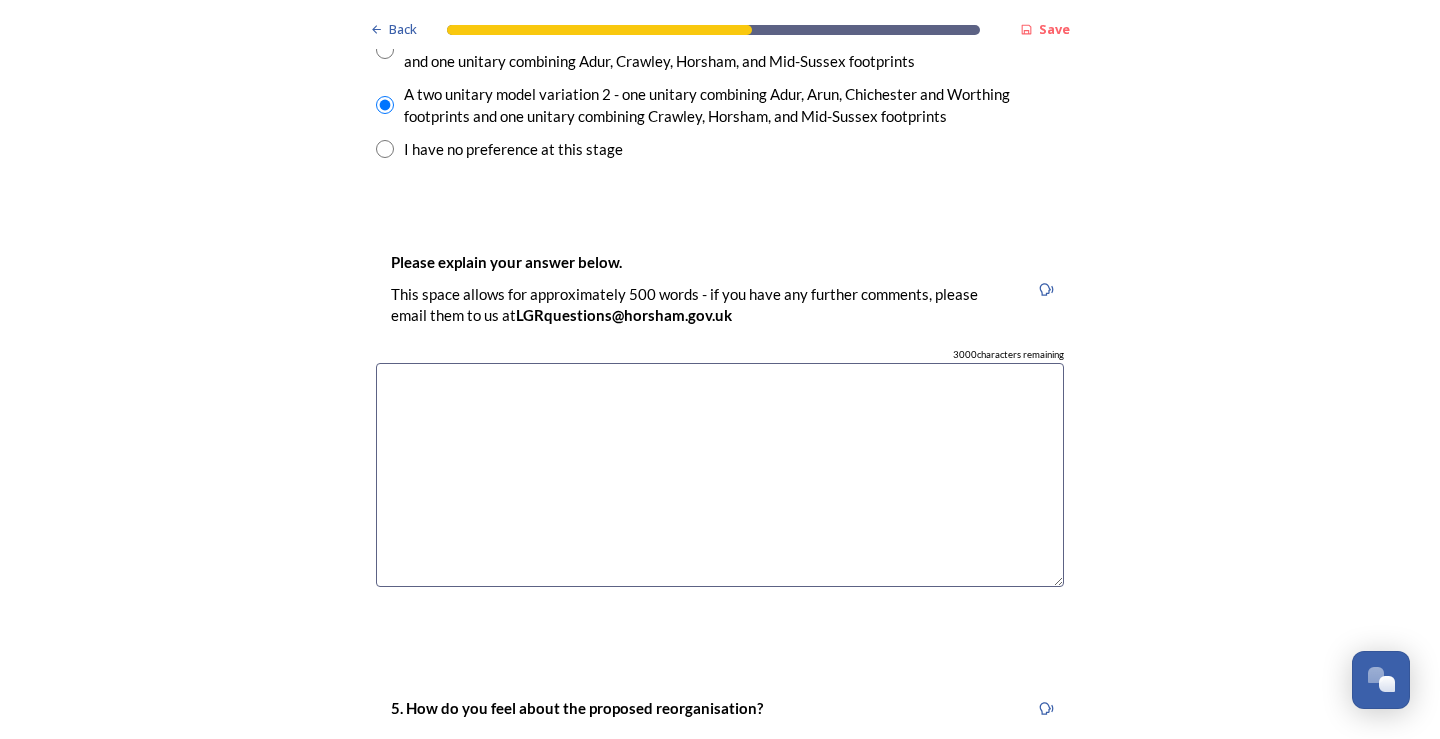 click at bounding box center (720, 475) 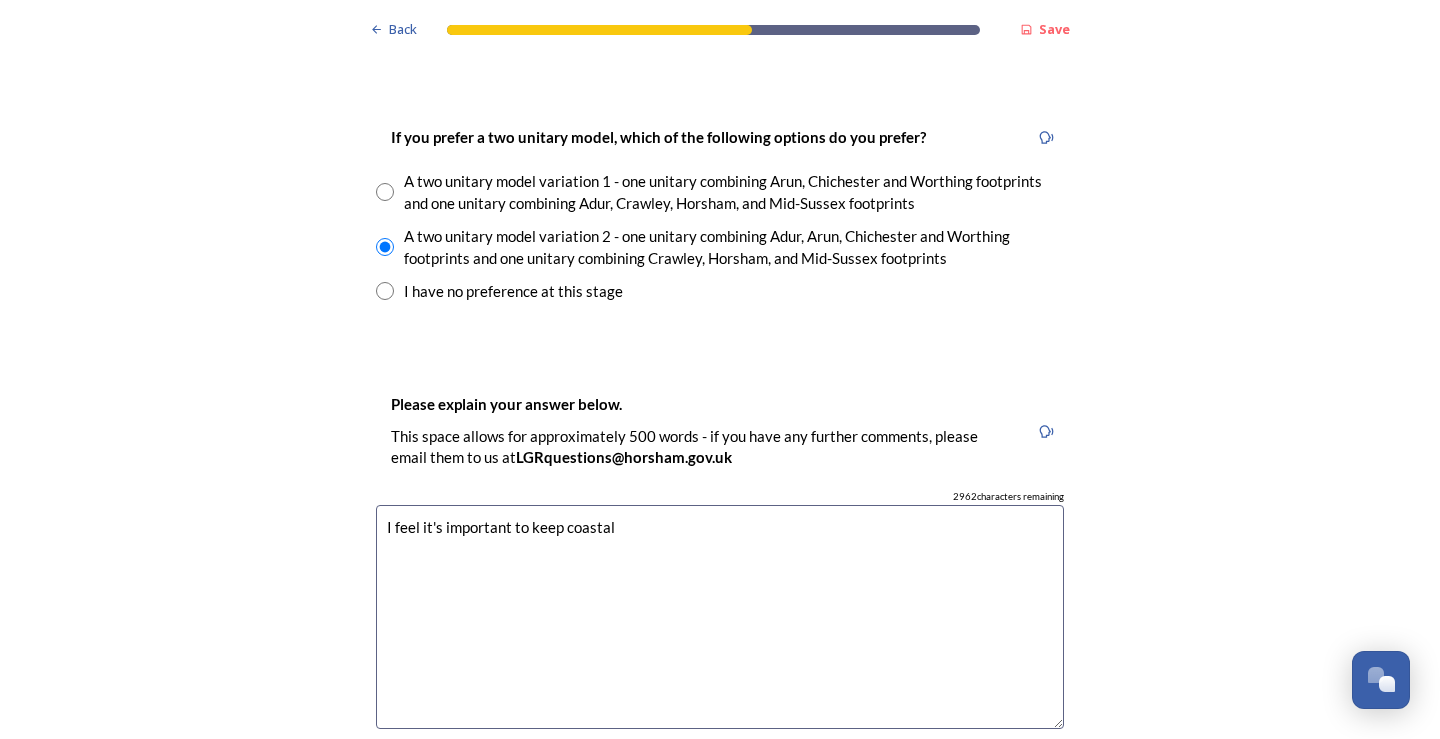 scroll, scrollTop: 2800, scrollLeft: 0, axis: vertical 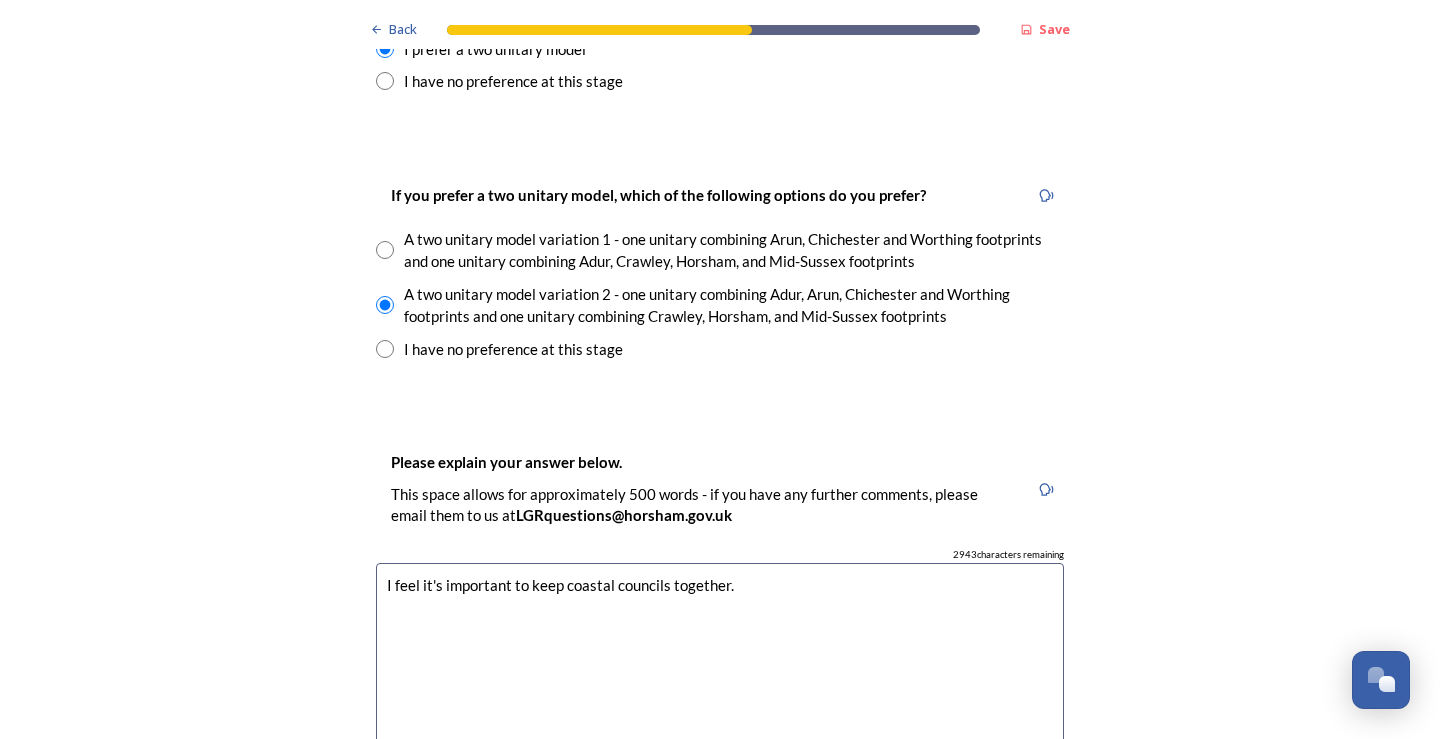 click on "I feel it's important to keep coastal councils together." at bounding box center (720, 675) 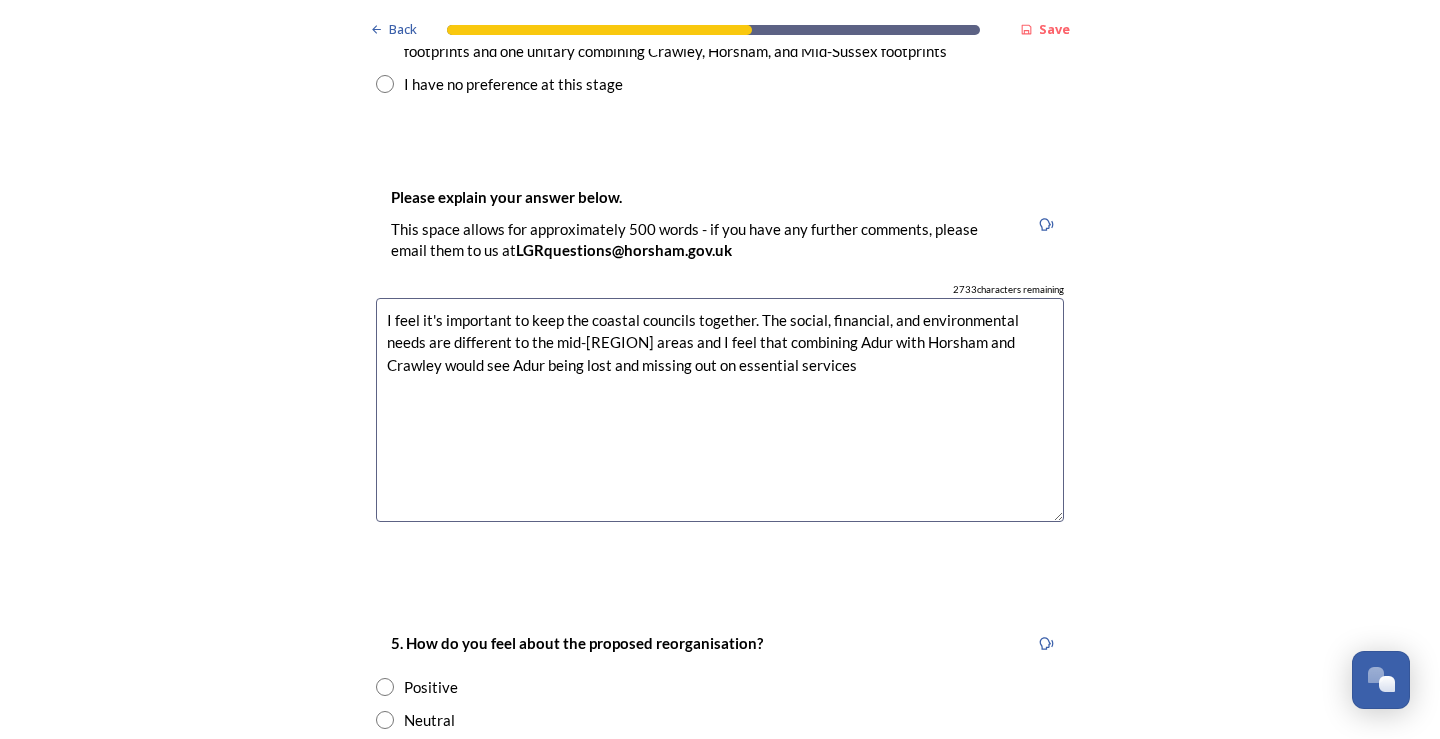 scroll, scrollTop: 3100, scrollLeft: 0, axis: vertical 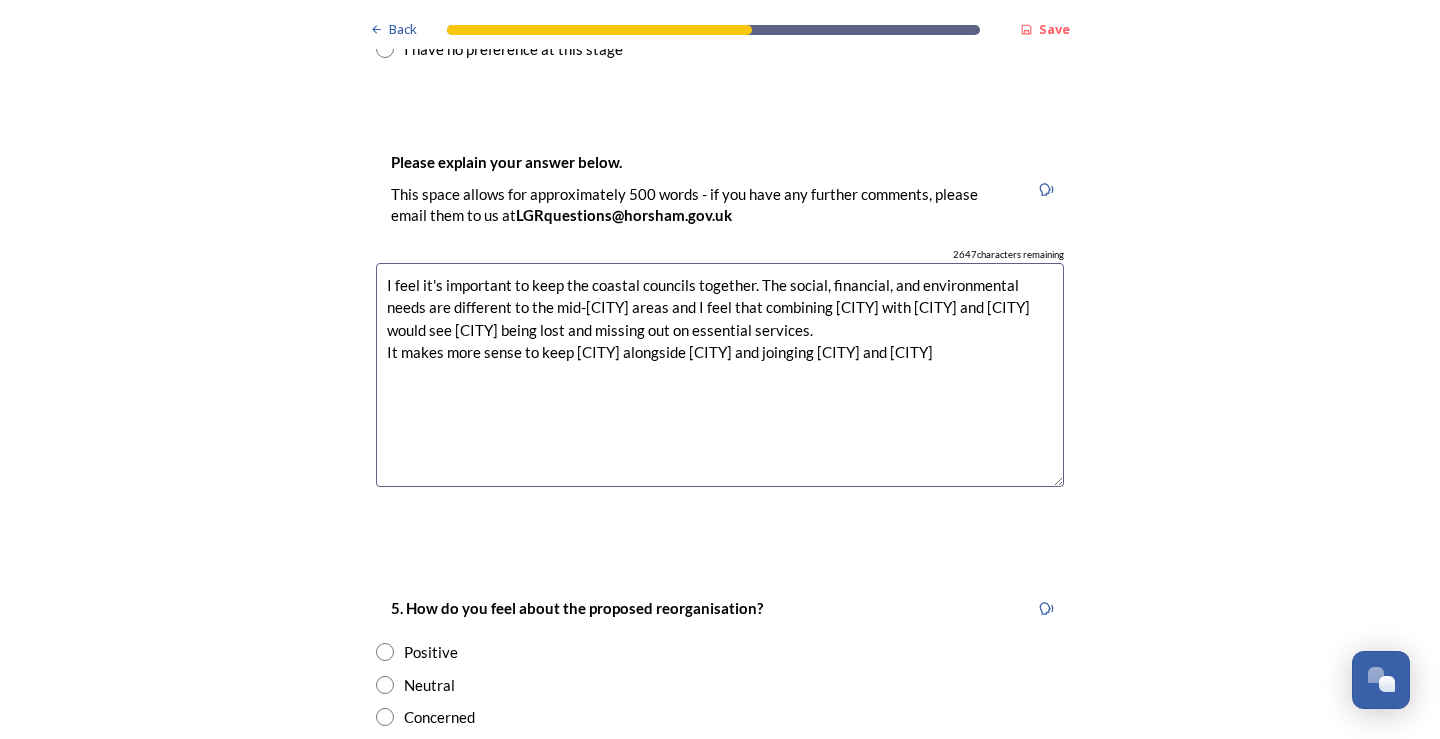 click on "I feel it's important to keep the coastal councils together. The social, financial, and environmental needs are different to the mid-[CITY] areas and I feel that combining [CITY] with [CITY] and [CITY] would see [CITY] being lost and missing out on essential services.
It makes more sense to keep [CITY] alongside [CITY] and joinging [CITY] and [CITY]" at bounding box center (720, 375) 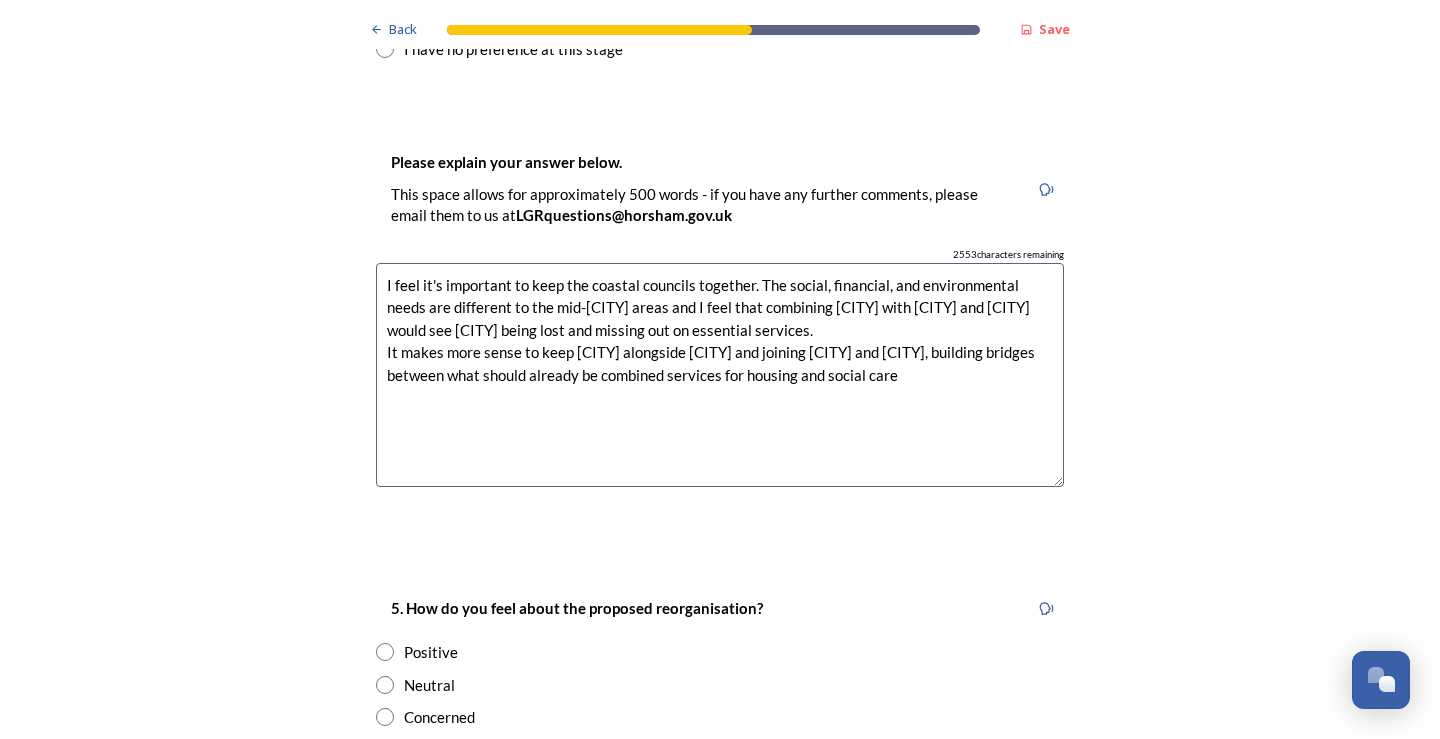 click on "I feel it's important to keep the coastal councils together. The social, financial, and environmental needs are different to the mid-[CITY] areas and I feel that combining [CITY] with [CITY] and [CITY] would see [CITY] being lost and missing out on essential services.
It makes more sense to keep [CITY] alongside [CITY] and joining [CITY] and [CITY], building bridges between what should already be combined services for housing and social care" at bounding box center [720, 375] 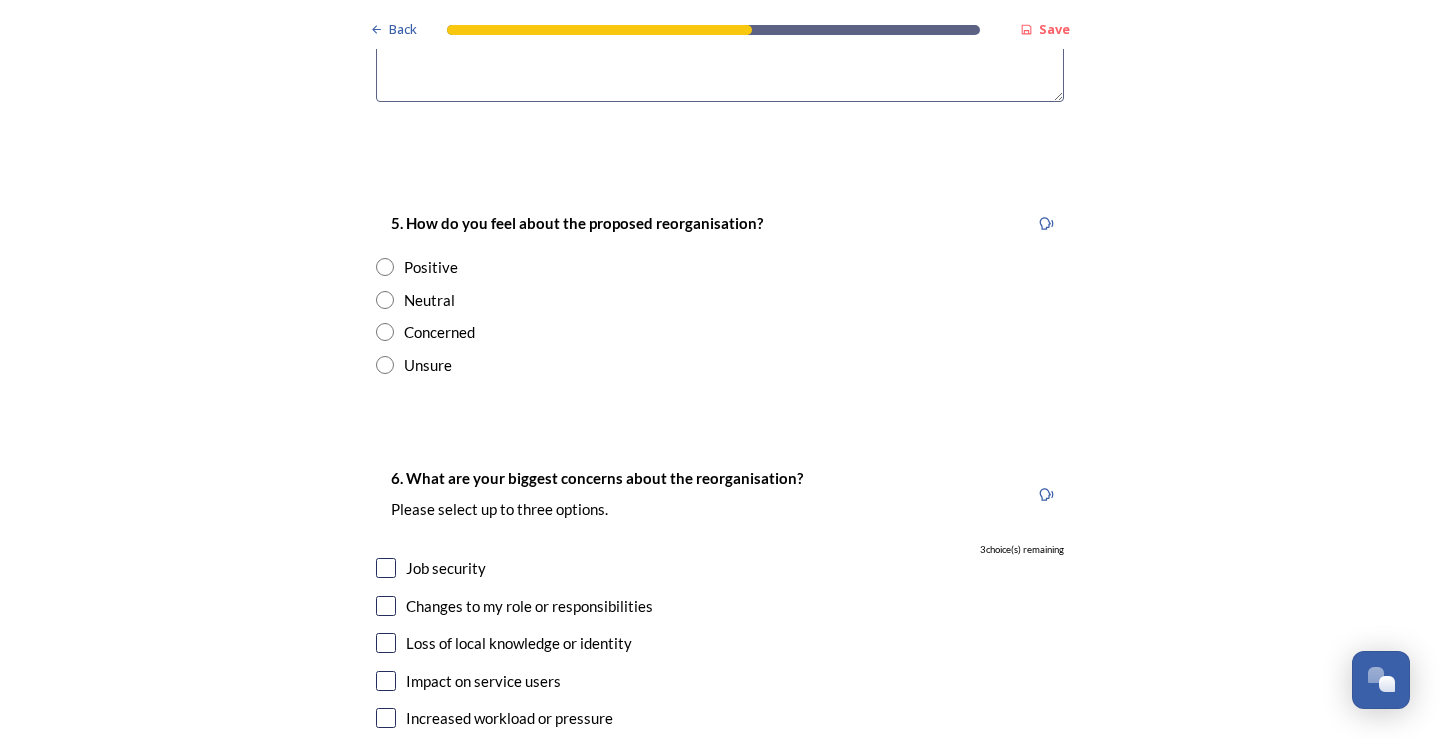 scroll, scrollTop: 3500, scrollLeft: 0, axis: vertical 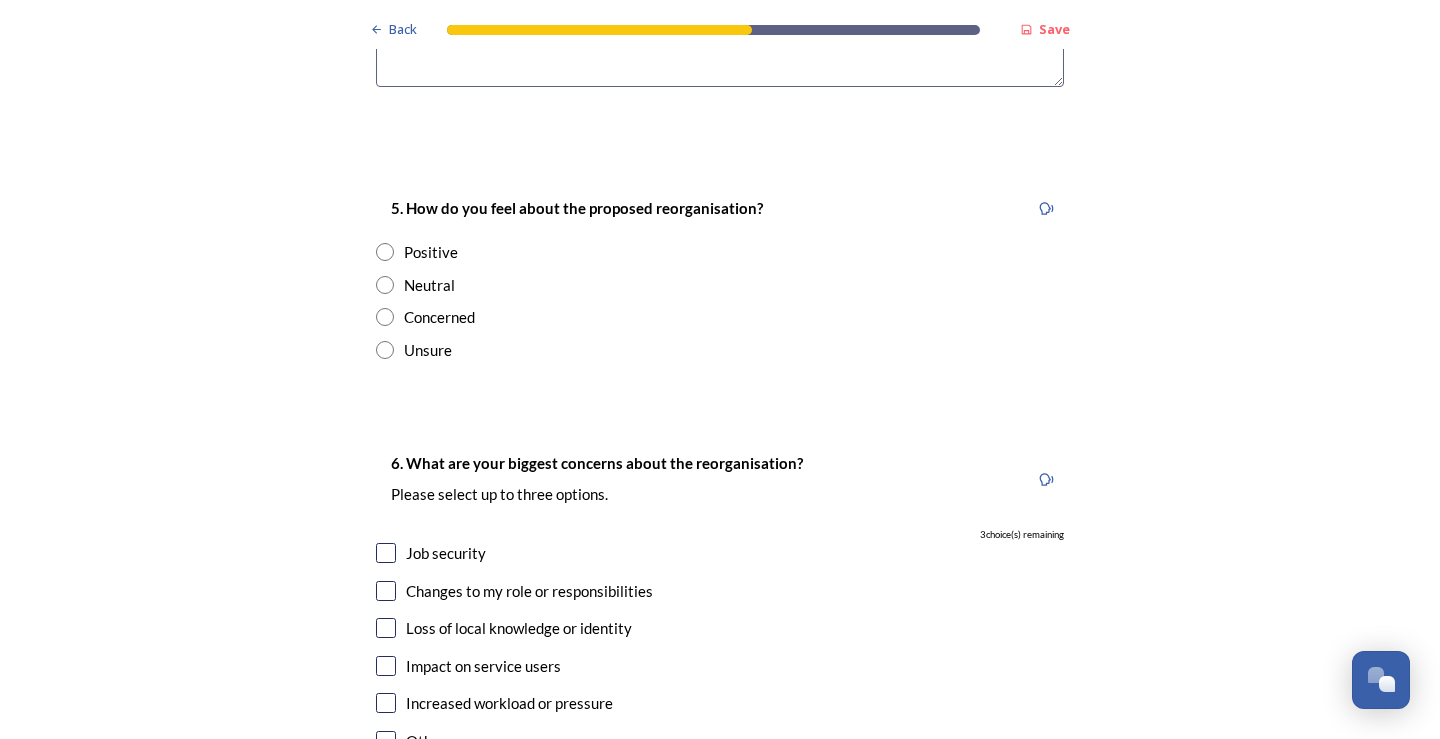type on "I feel it's important to keep the coastal councils together. The social, financial, and environmental needs are different to the mid-Sussex areas and I feel that combining Adur with Horsham and Crawley would see Adur being lost and missing out on essential services.
It makes more sense to keep Adur alongside Worthing and joining Arun and Chichester, building bridges between what should already be combined services, especially for housing and social care" 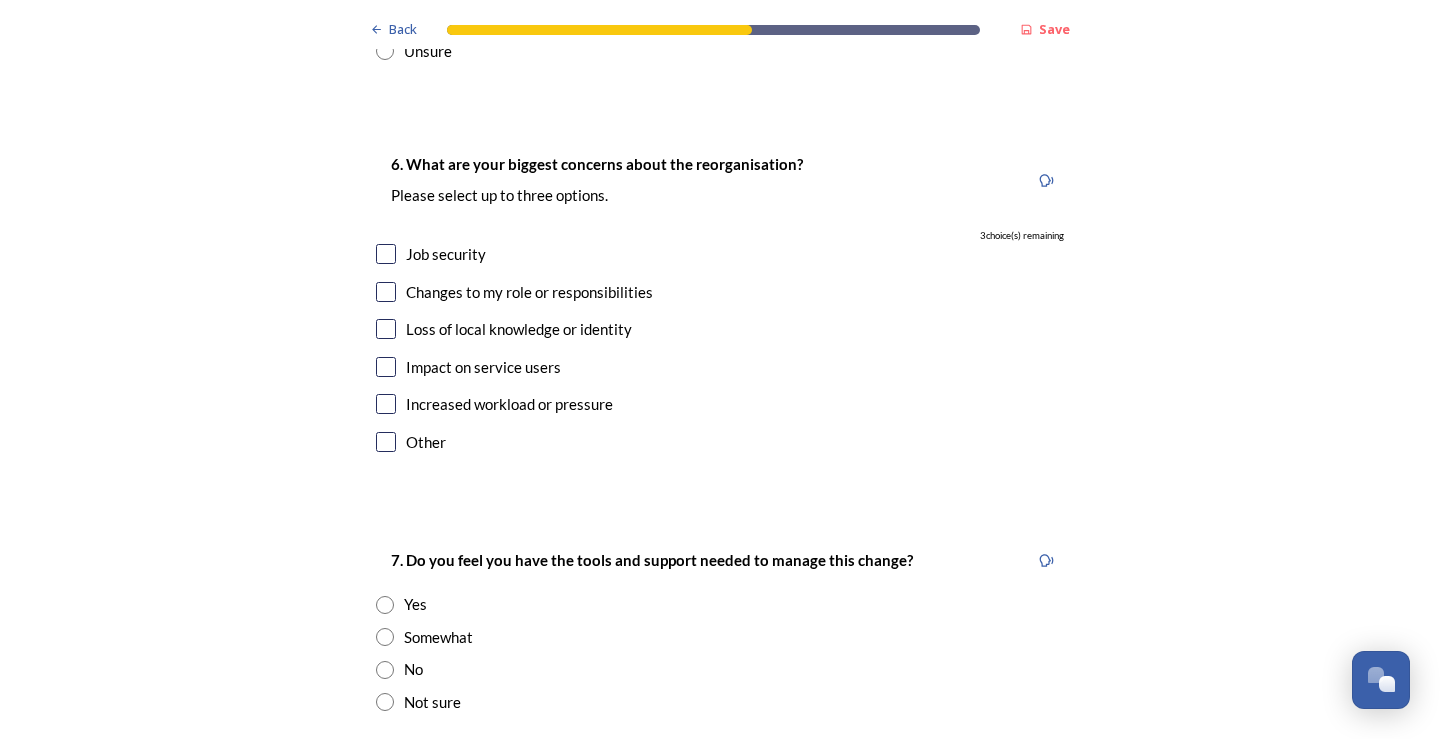 scroll, scrollTop: 3800, scrollLeft: 0, axis: vertical 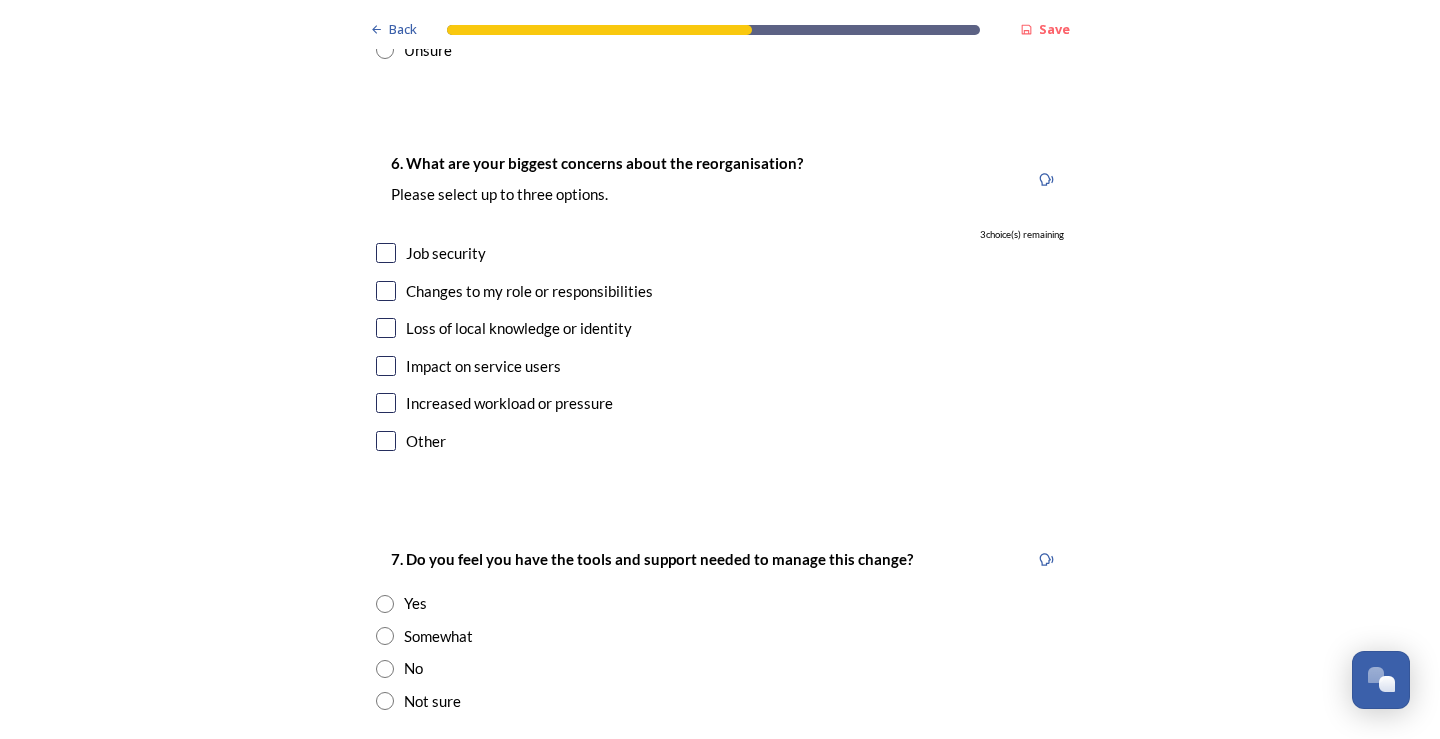 click at bounding box center (386, 253) 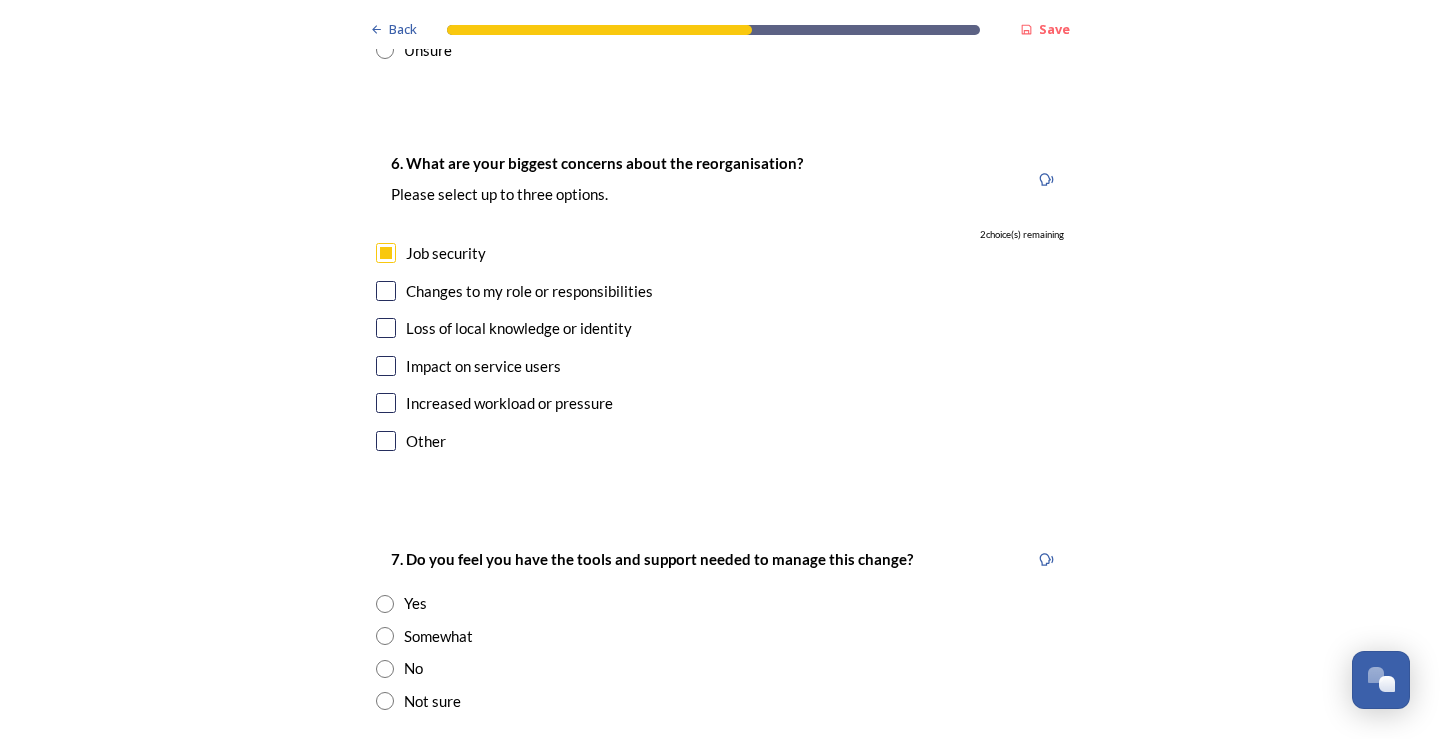 click at bounding box center (386, 366) 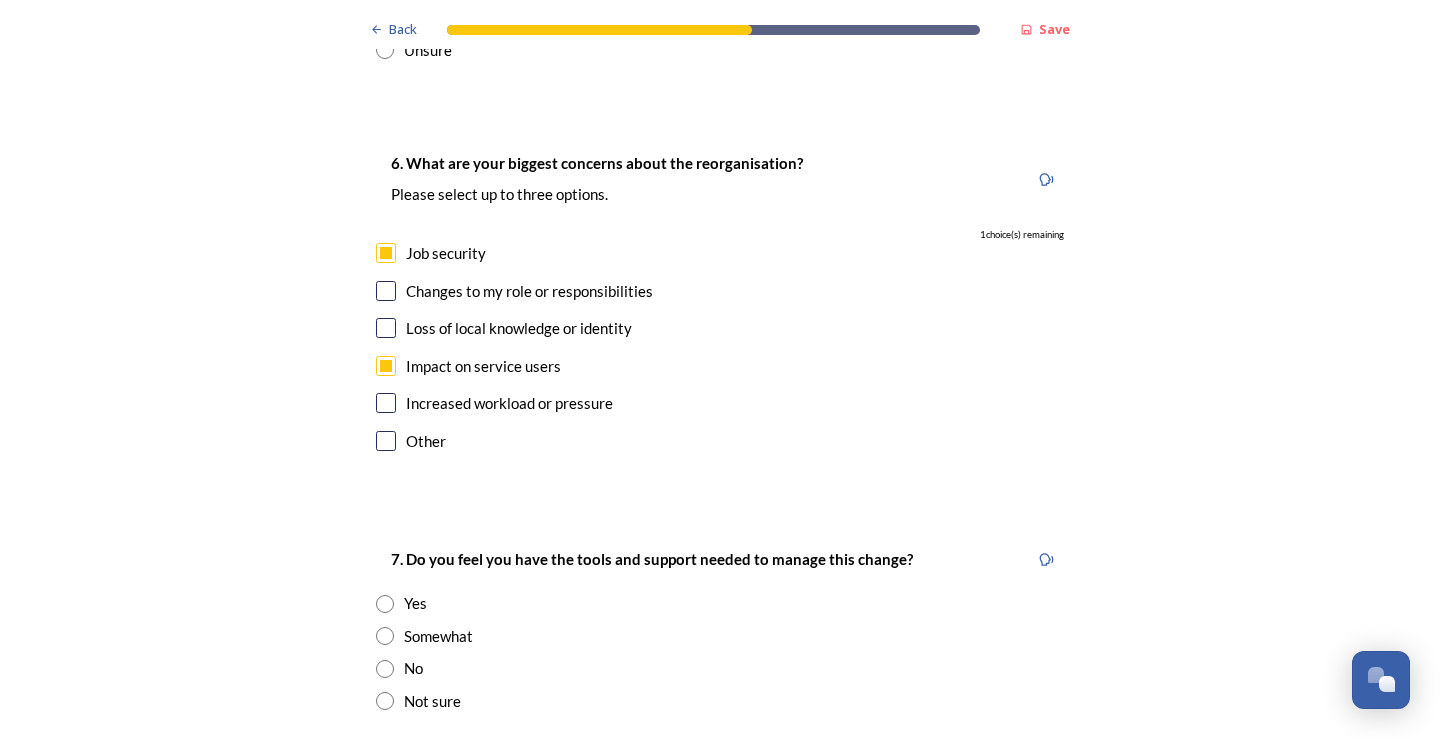 click at bounding box center [386, 328] 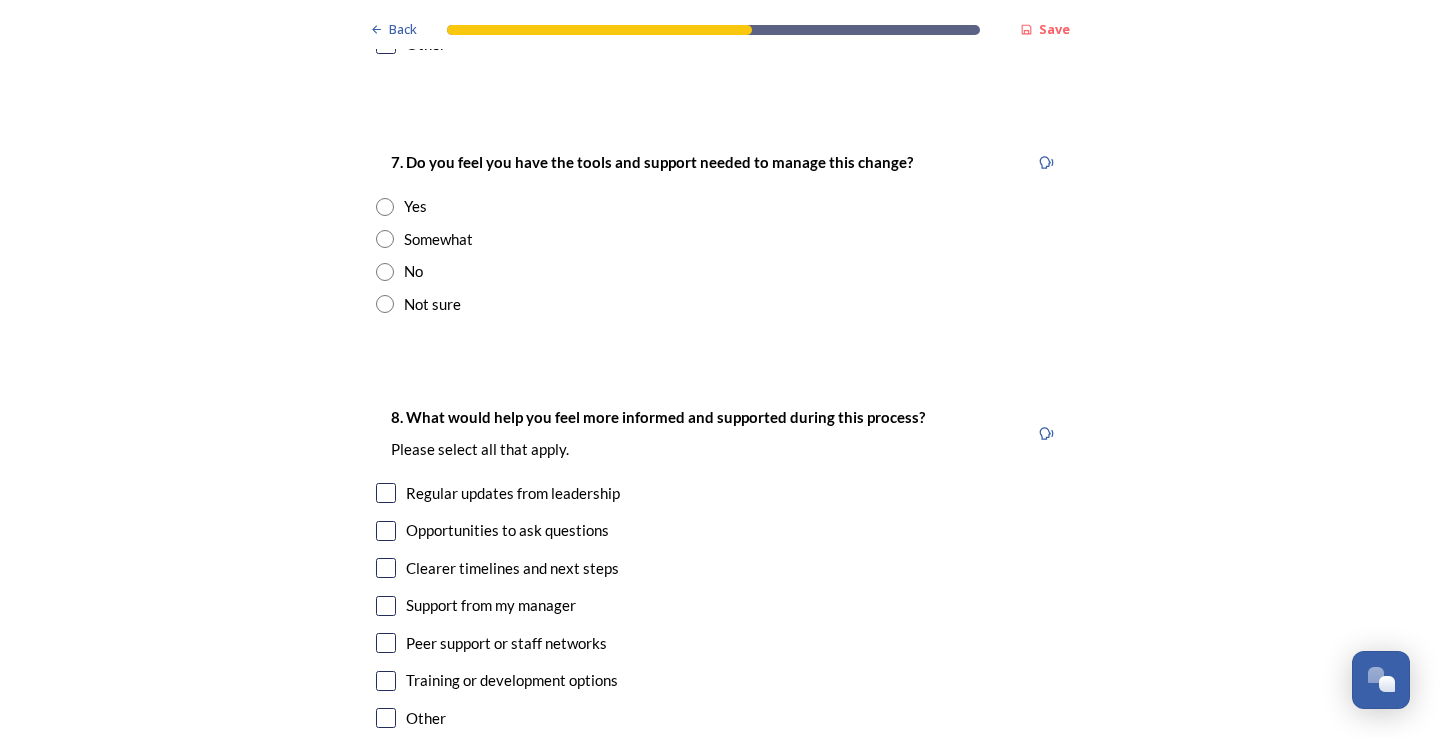 scroll, scrollTop: 4200, scrollLeft: 0, axis: vertical 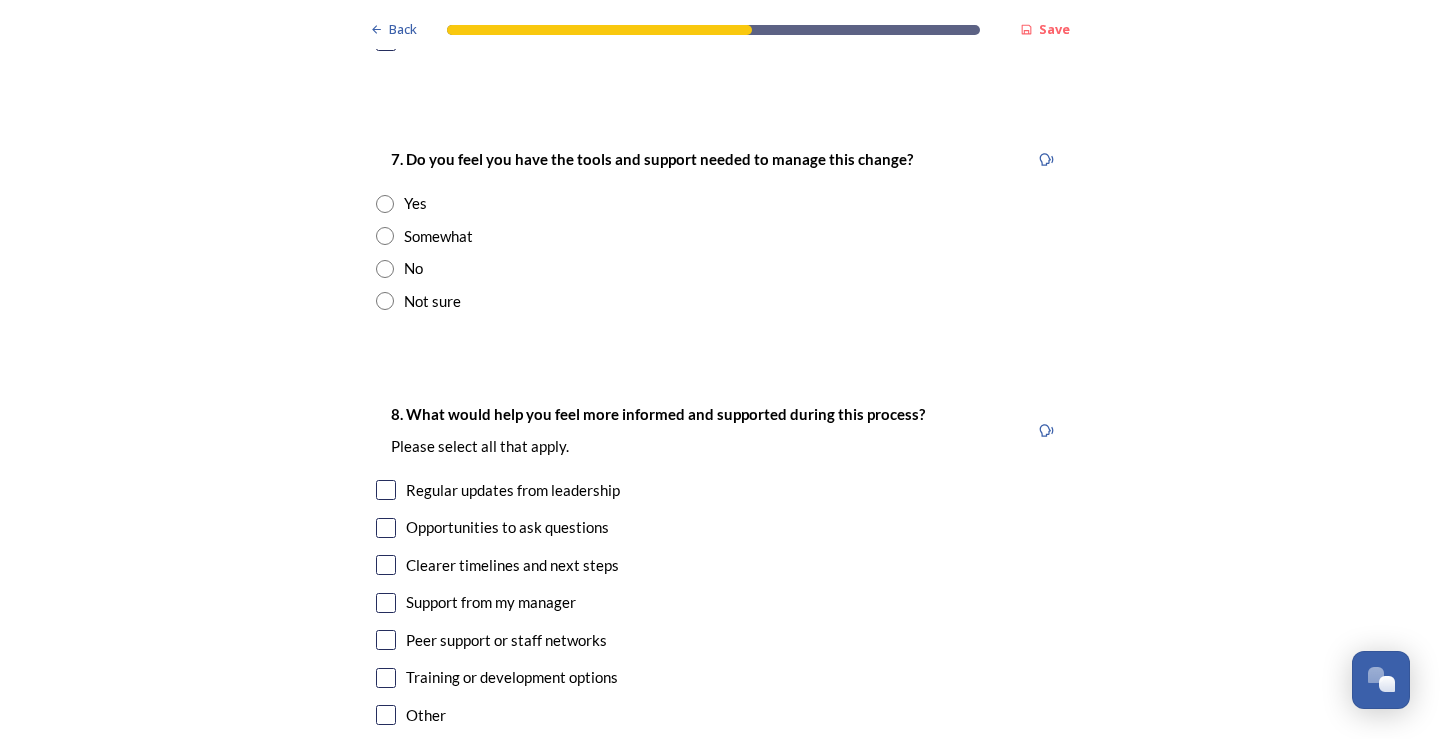 click at bounding box center [385, 301] 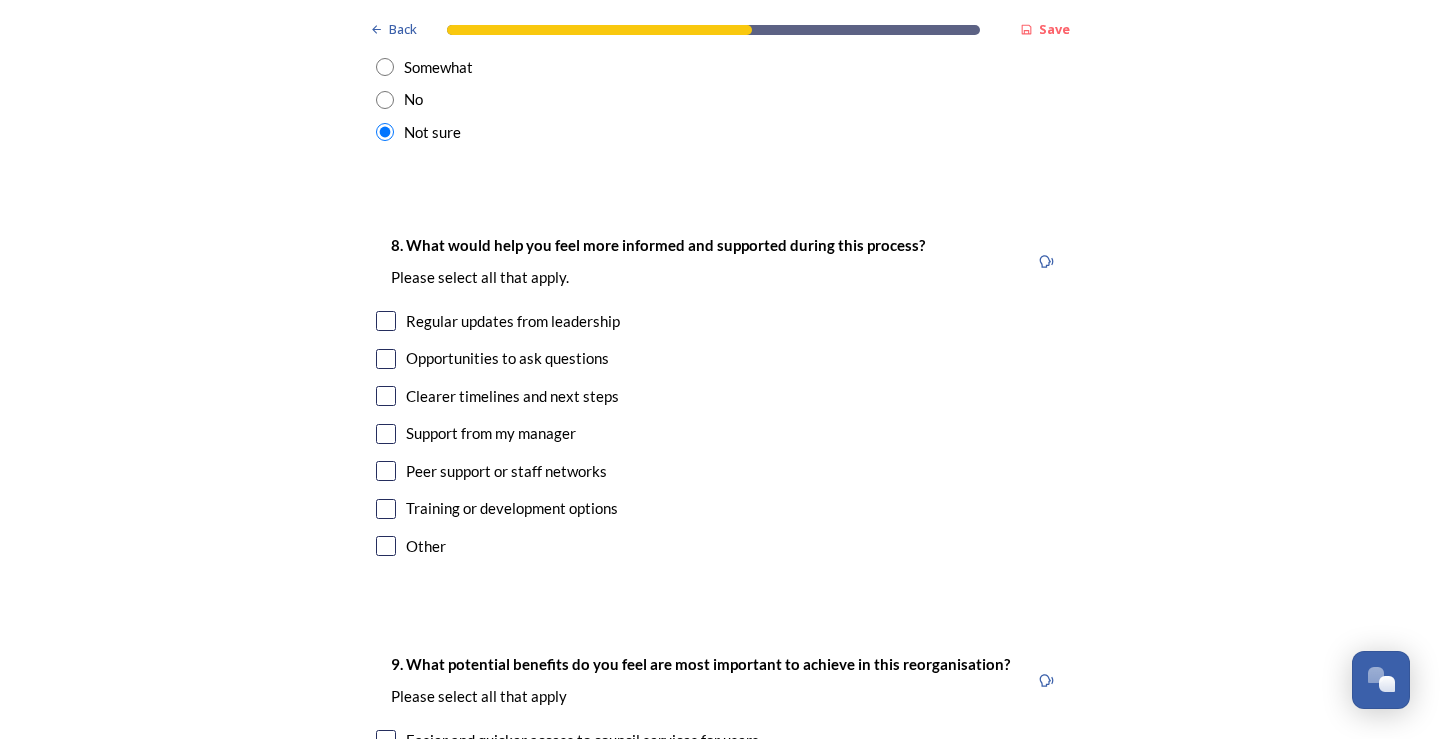scroll, scrollTop: 4400, scrollLeft: 0, axis: vertical 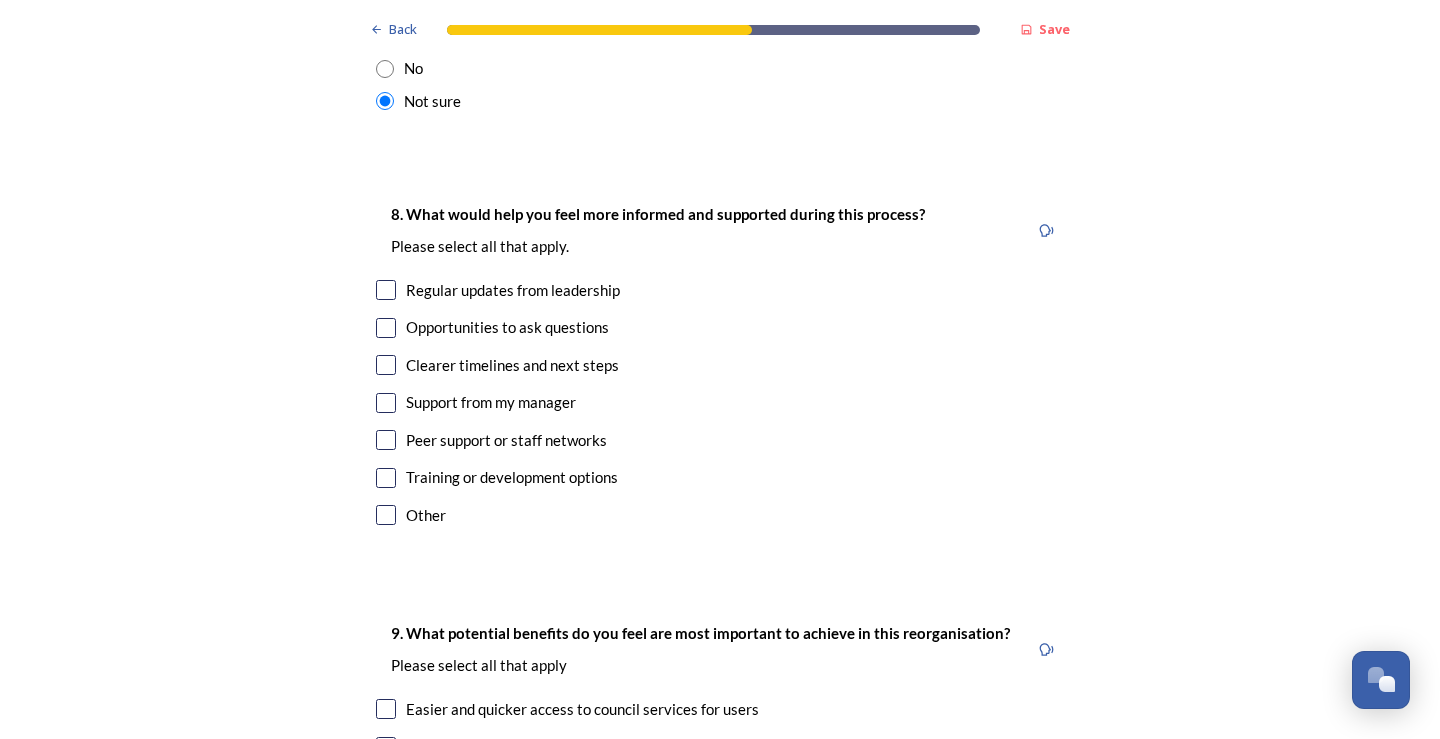 click at bounding box center (386, 365) 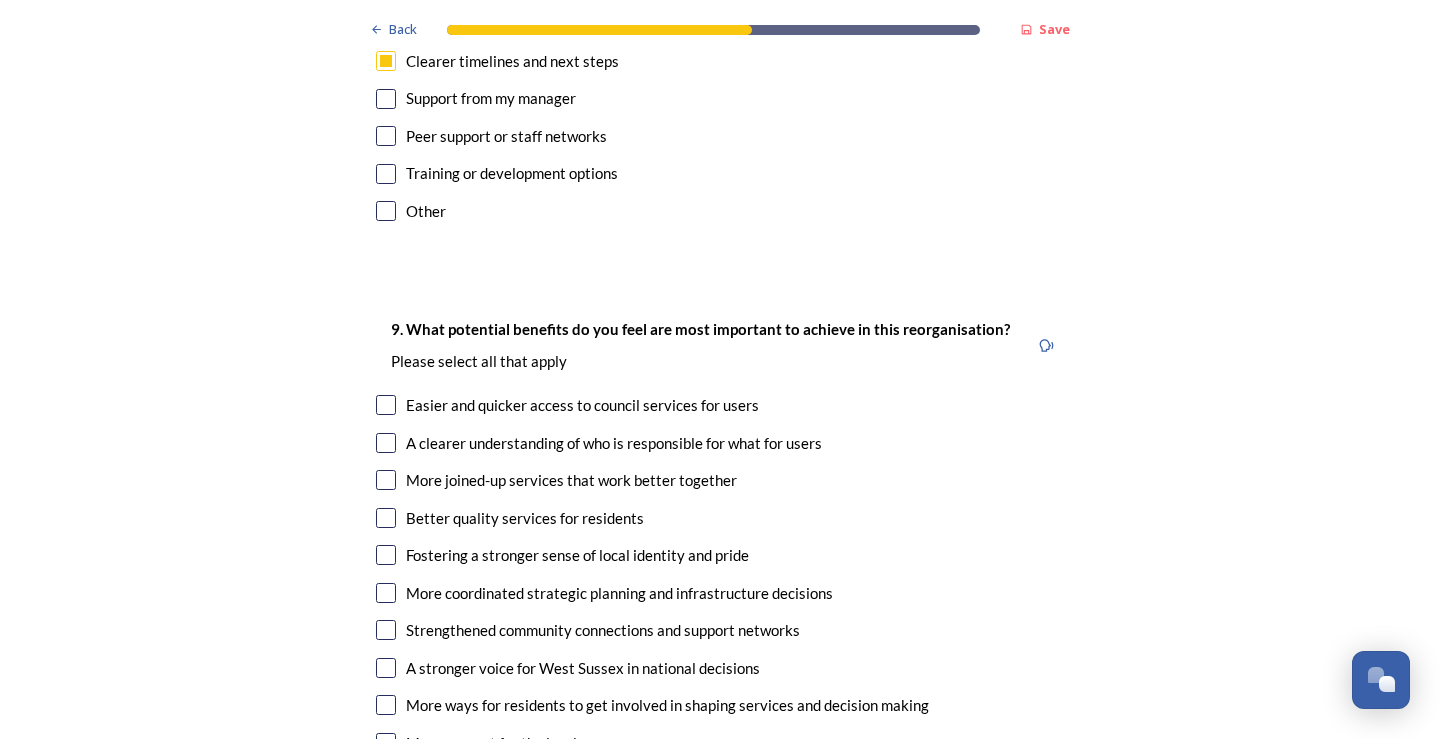 scroll, scrollTop: 4800, scrollLeft: 0, axis: vertical 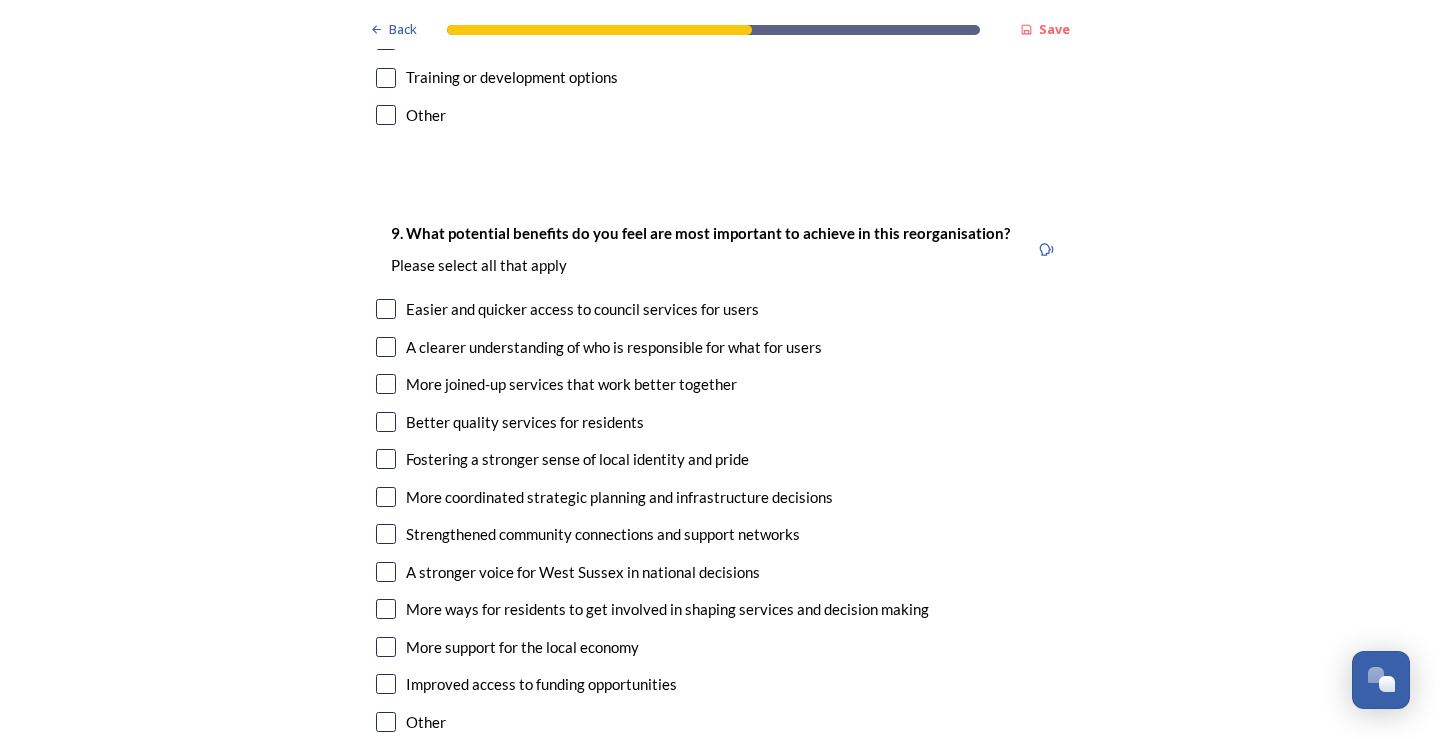 click at bounding box center (386, 309) 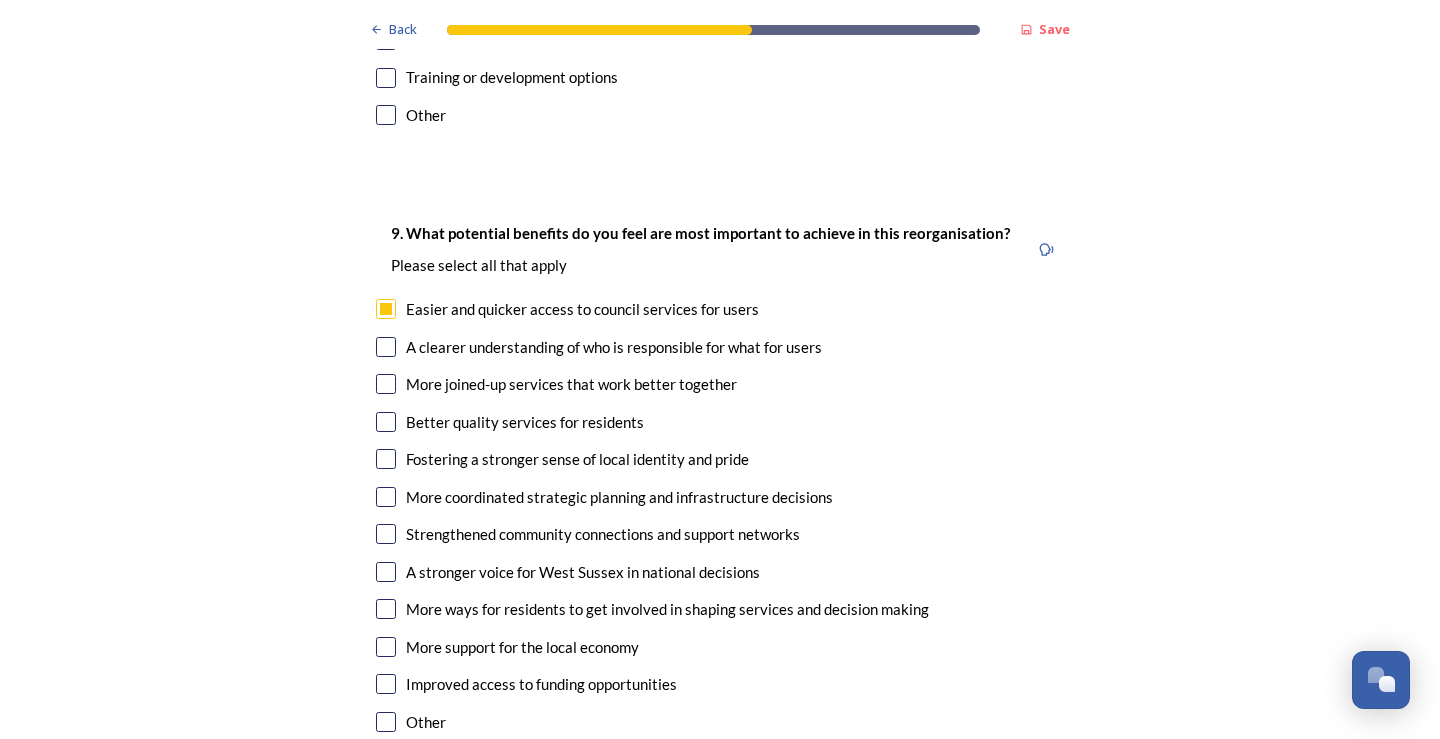 click at bounding box center [386, 347] 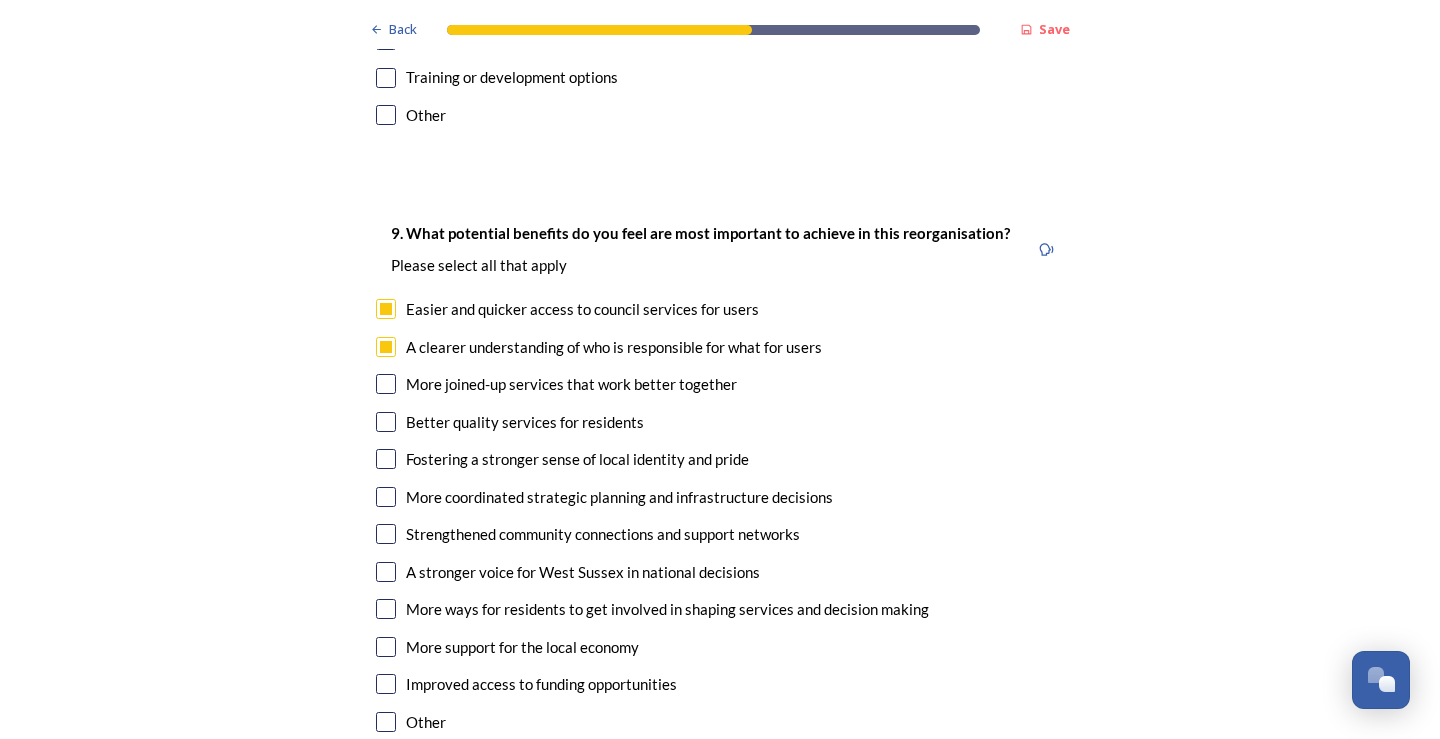 click at bounding box center [386, 384] 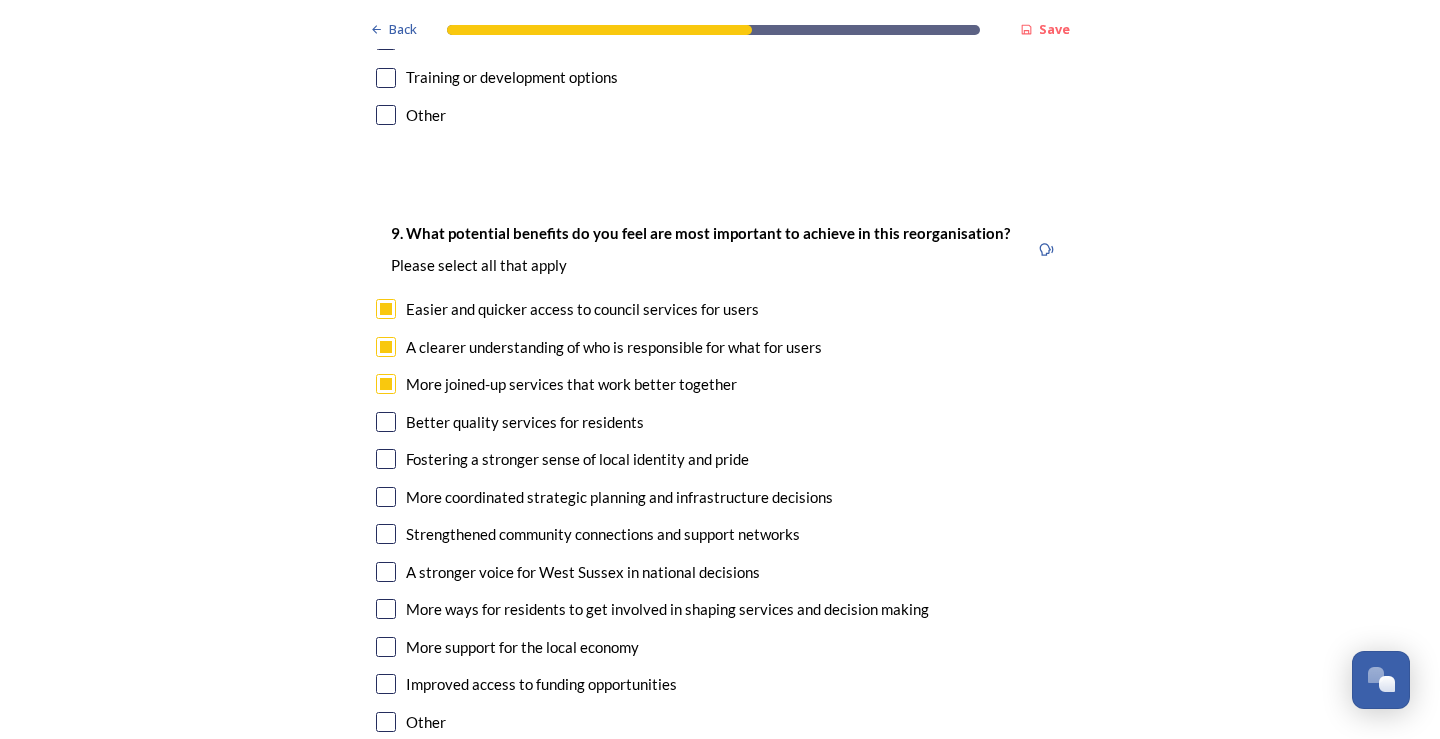 click at bounding box center (386, 422) 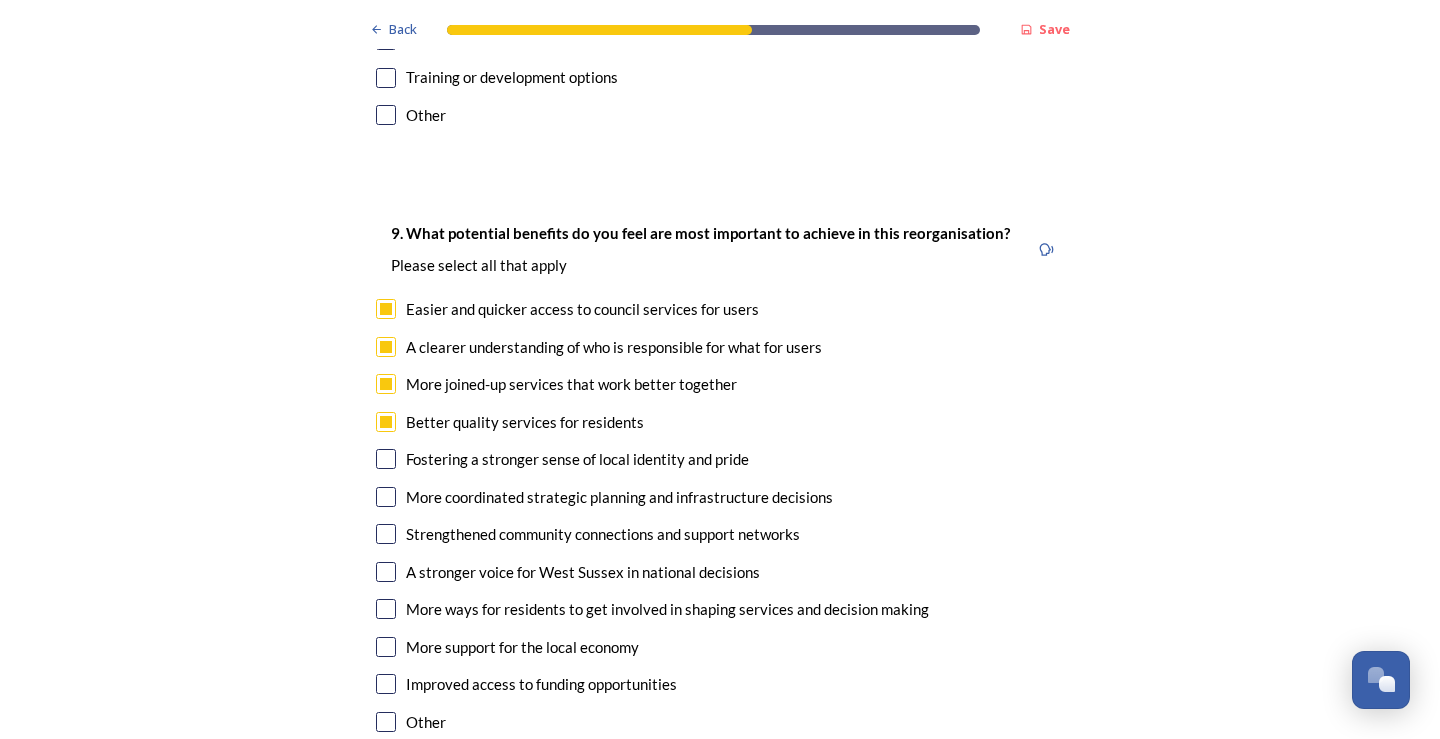 click at bounding box center (386, 497) 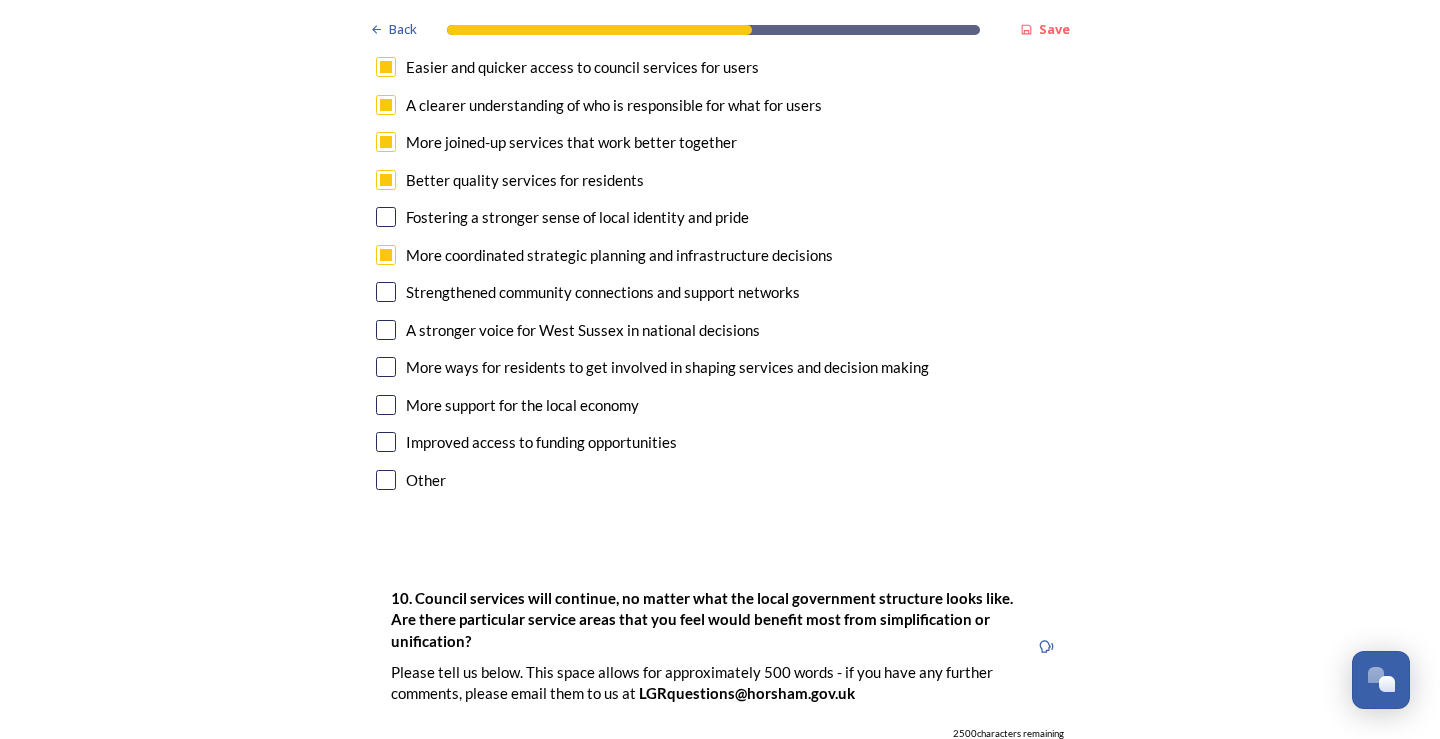 scroll, scrollTop: 5100, scrollLeft: 0, axis: vertical 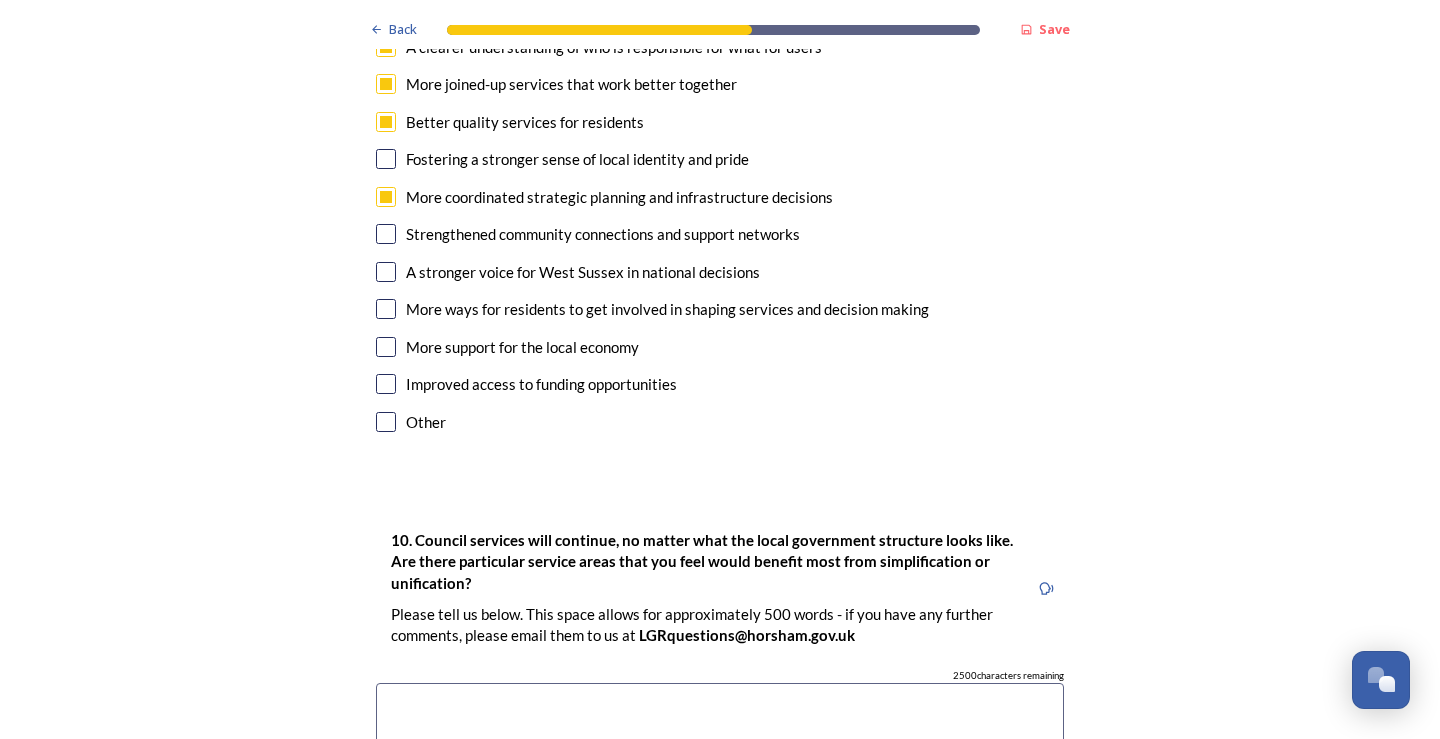 click at bounding box center [386, 384] 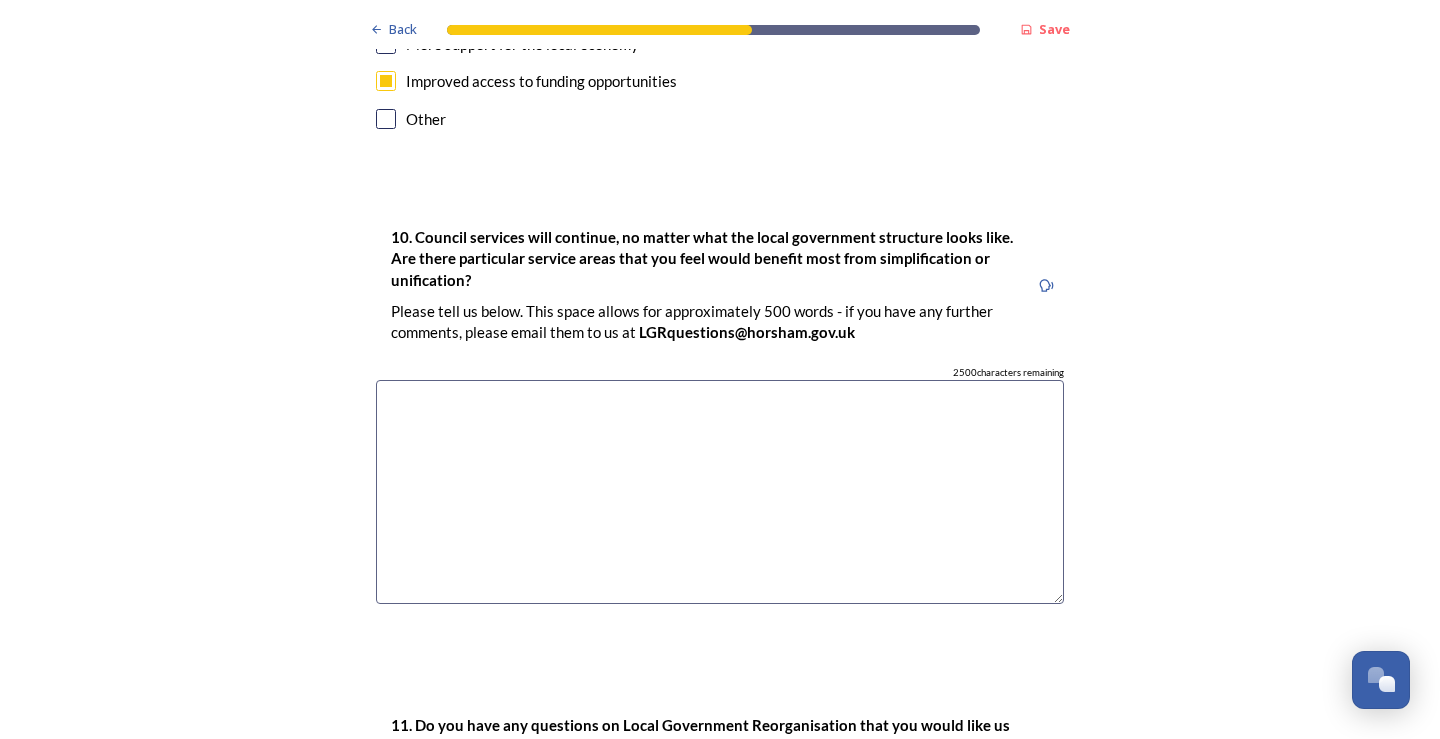 scroll, scrollTop: 5400, scrollLeft: 0, axis: vertical 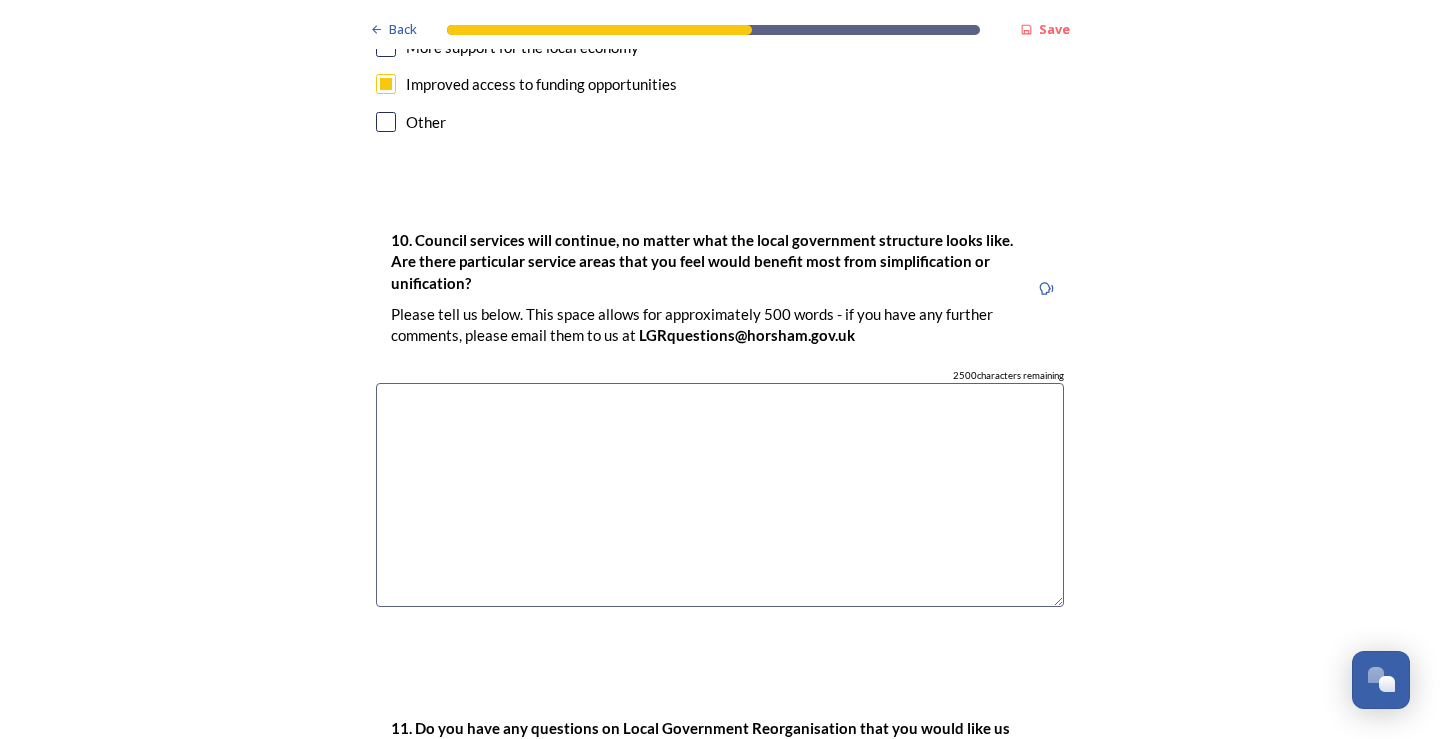 click at bounding box center [720, 495] 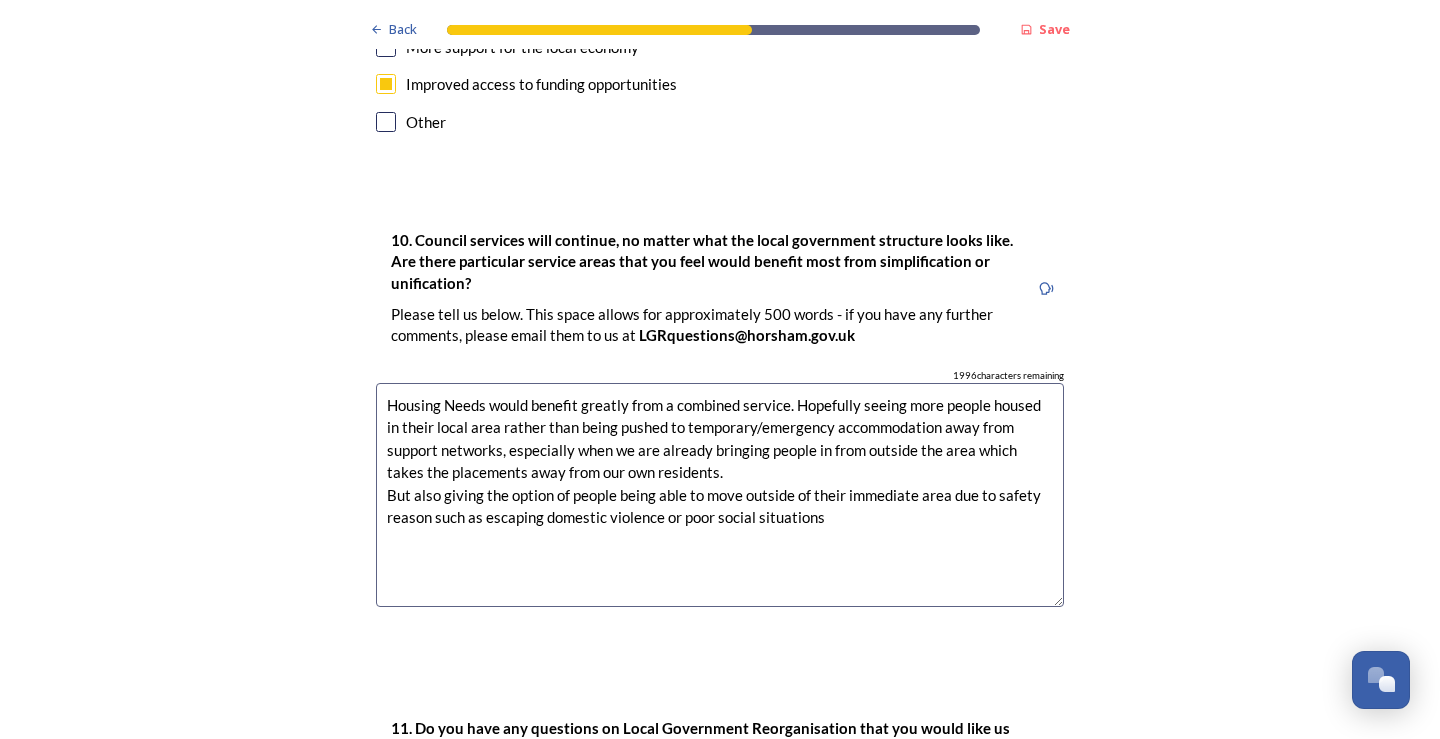 click on "Housing Needs would benefit greatly from a combined service. Hopefully seeing more people housed in their local area rather than being pushed to temporary/emergency accommodation away from support networks, especially when we are already bringing people in from outside the area which takes the placements away from our own residents.
But also giving the option of people being able to move outside of their immediate area due to safety reason such as escaping domestic violence or poor social situations" at bounding box center (720, 495) 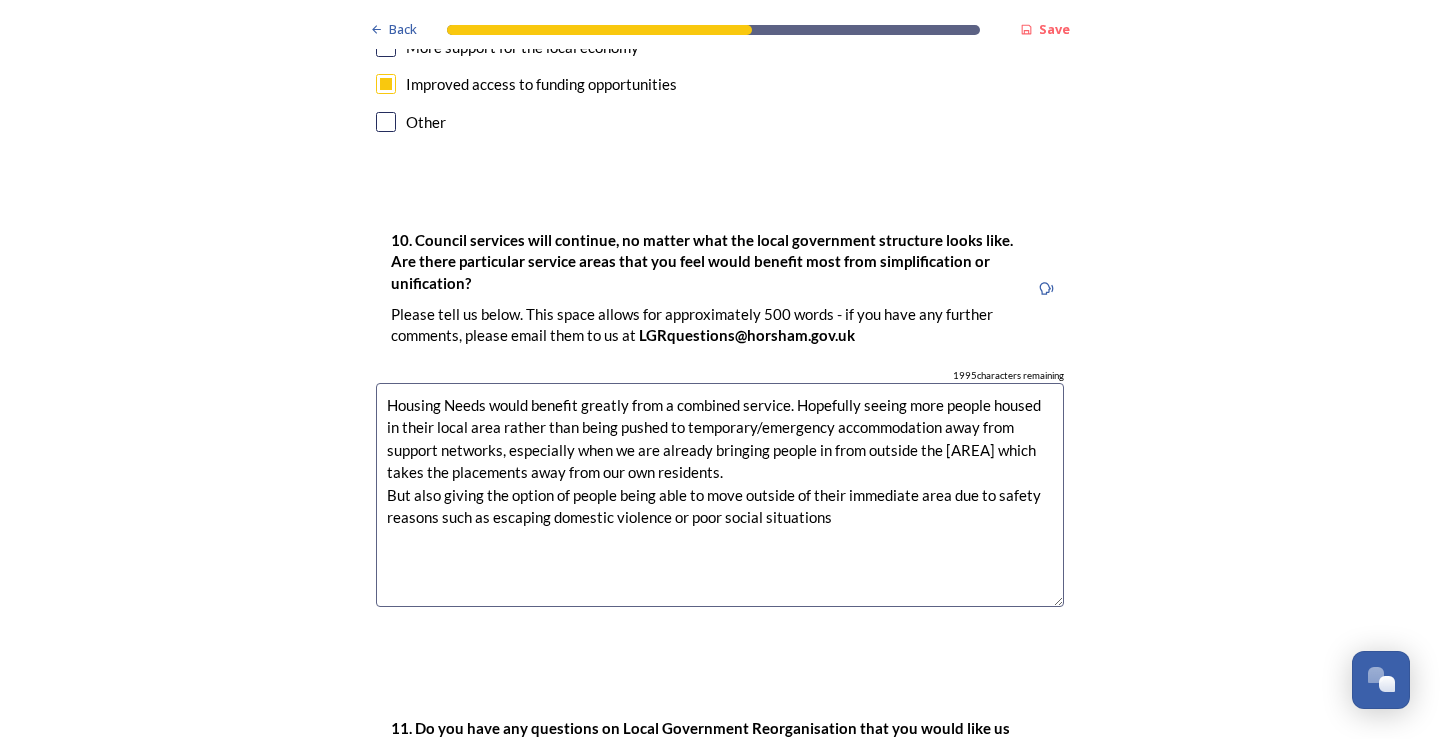 click on "Housing Needs would benefit greatly from a combined service. Hopefully seeing more people housed in their local area rather than being pushed to temporary/emergency accommodation away from support networks, especially when we are already bringing people in from outside the [AREA] which takes the placements away from our own residents.
But also giving the option of people being able to move outside of their immediate area due to safety reasons such as escaping domestic violence or poor social situations" at bounding box center [720, 495] 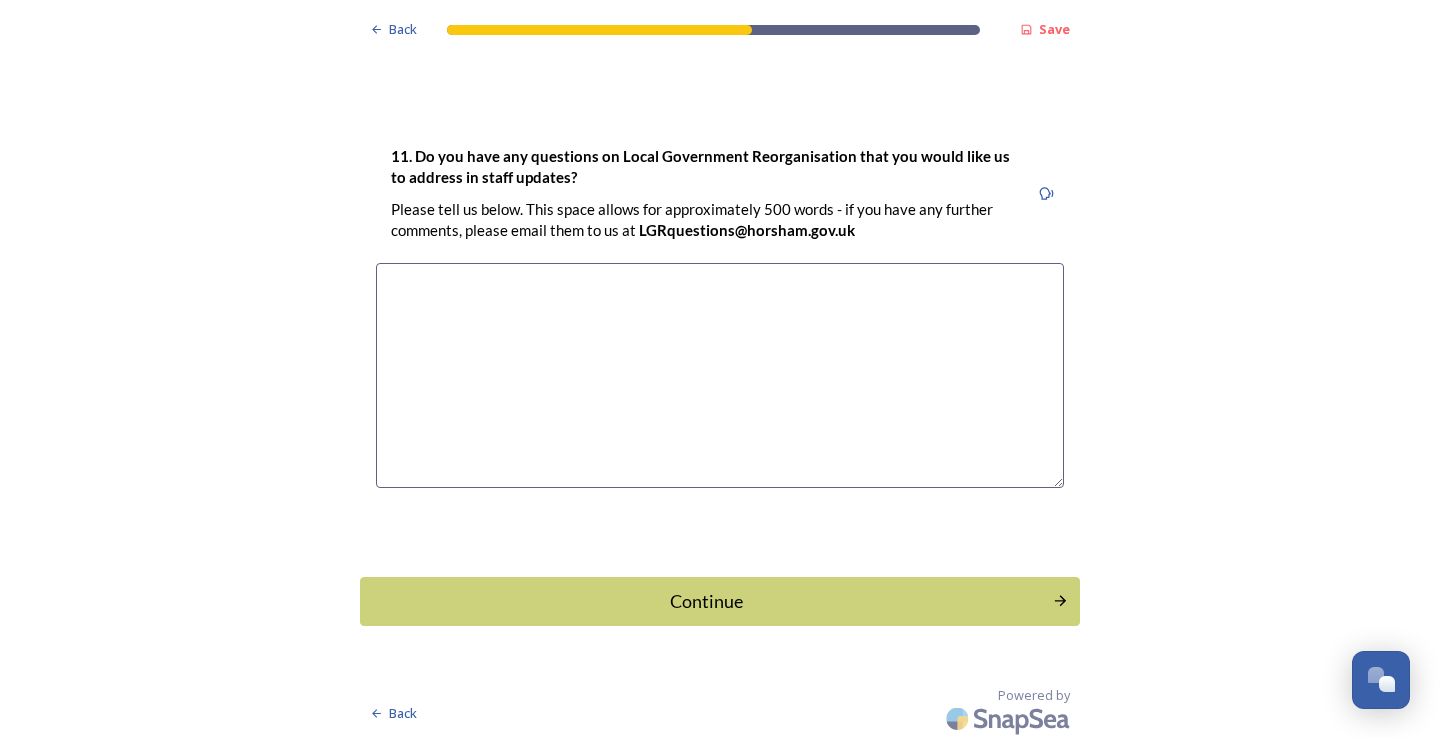scroll, scrollTop: 5975, scrollLeft: 0, axis: vertical 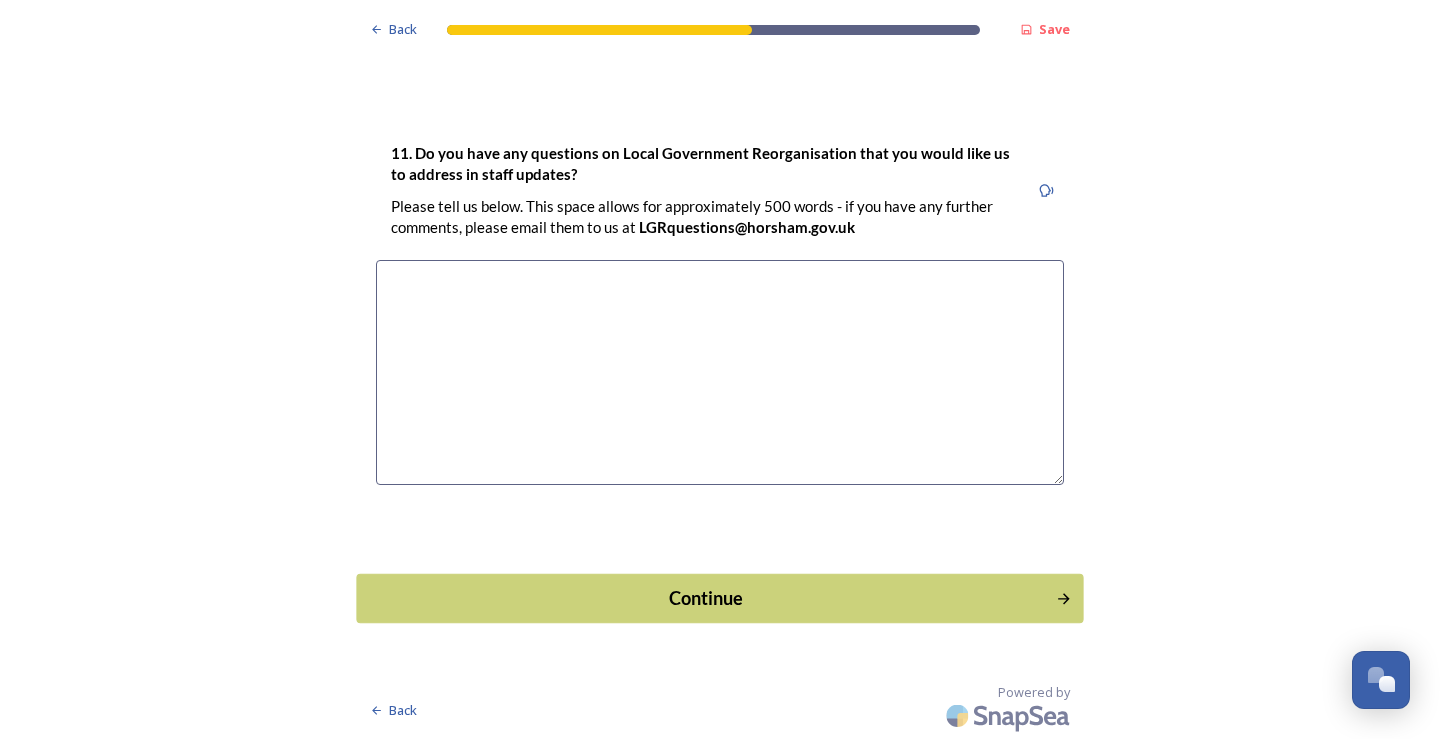 type on "Housing Needs would benefit greatly from a combined service. Hopefully seeing more people housed in their local area rather than being pushed to temporary/emergency accommodation away from support networks, especially when we are already bringing people in from outside the [STATE] which takes the placements away from our own residents.
But also giving the option of people being able to move outside of their immediate area due to safety reasons such as escaping domestic violence or poor social situations which have put them in vulnerable positions" 